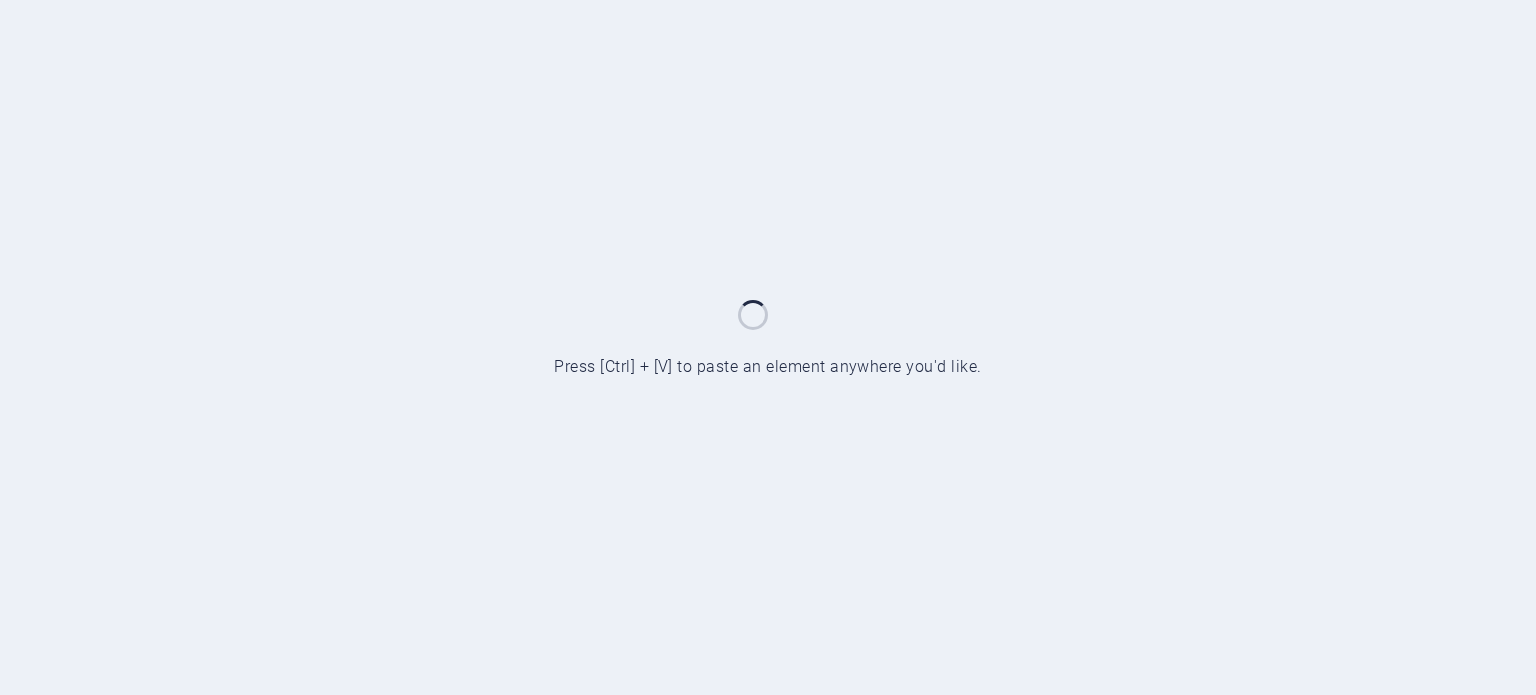 scroll, scrollTop: 0, scrollLeft: 0, axis: both 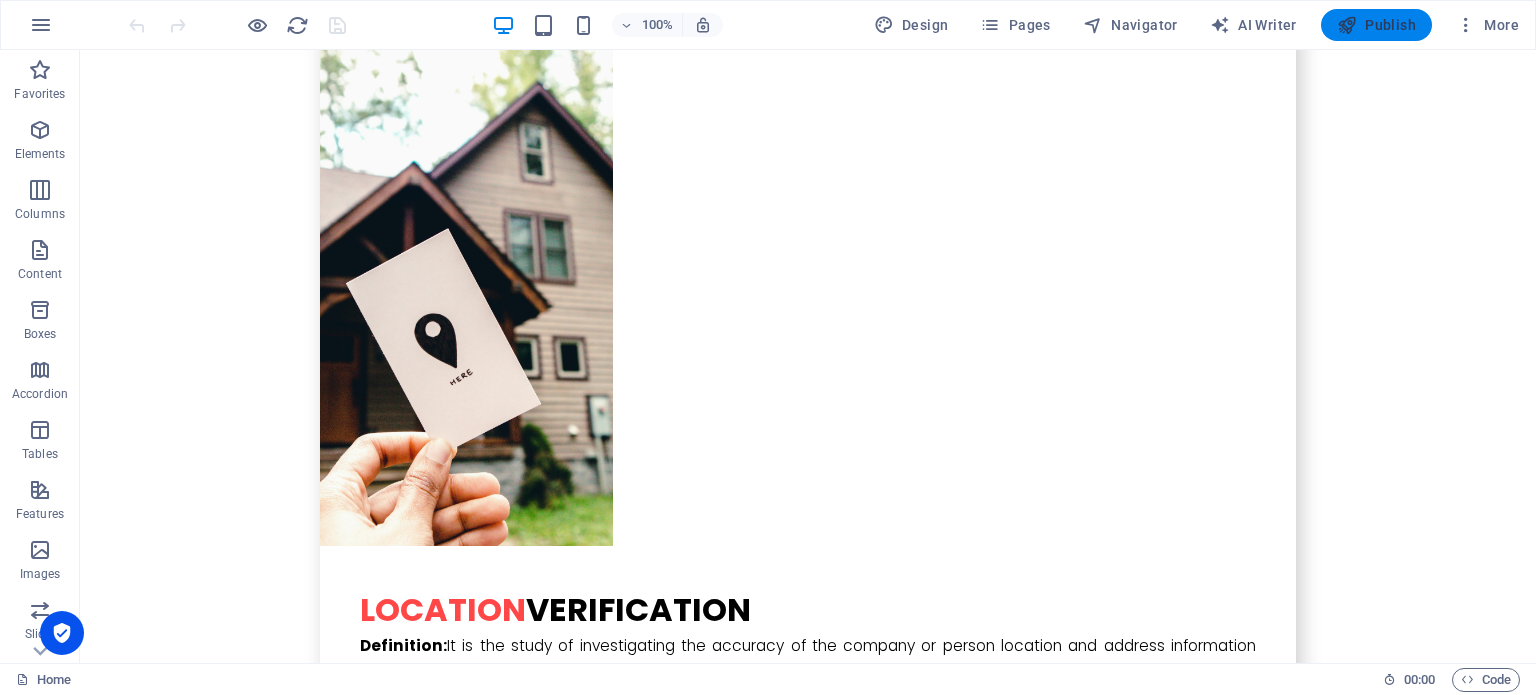 click at bounding box center [1347, 25] 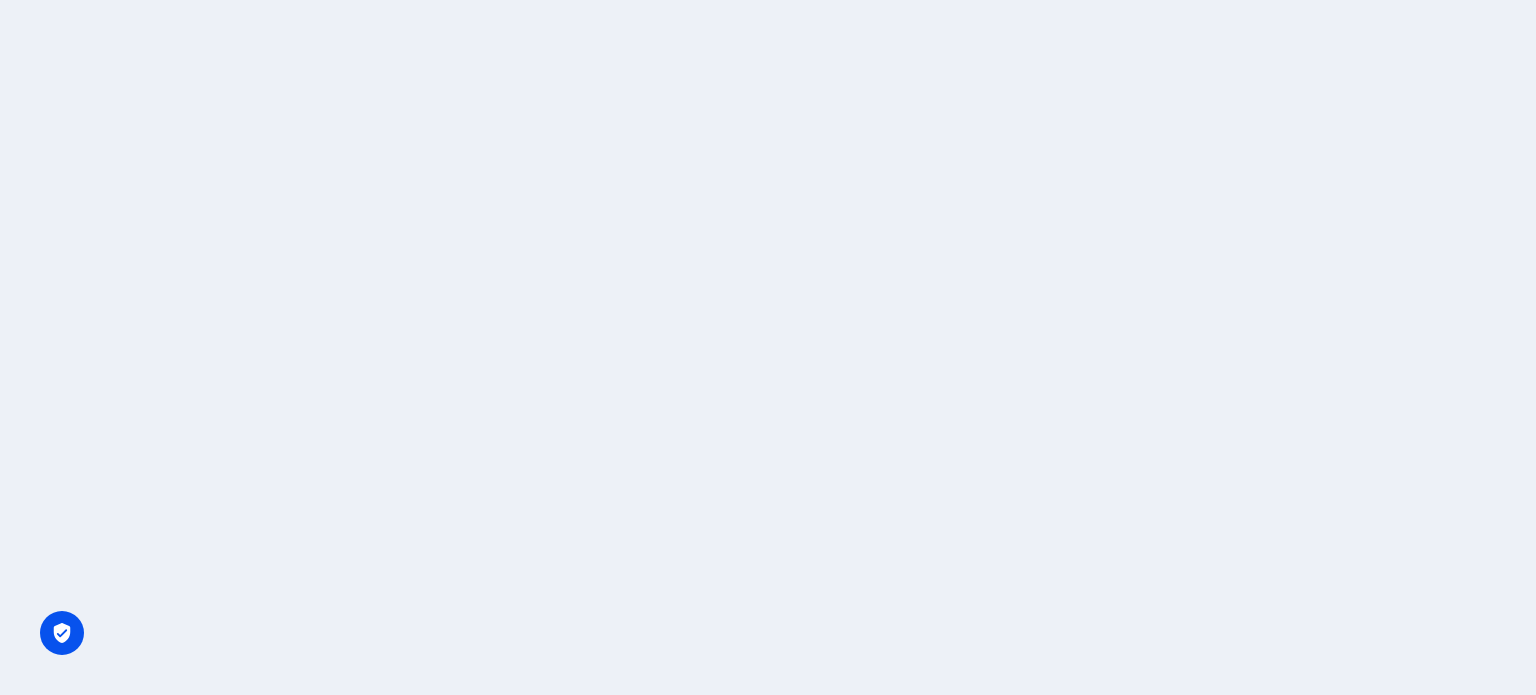 scroll, scrollTop: 0, scrollLeft: 0, axis: both 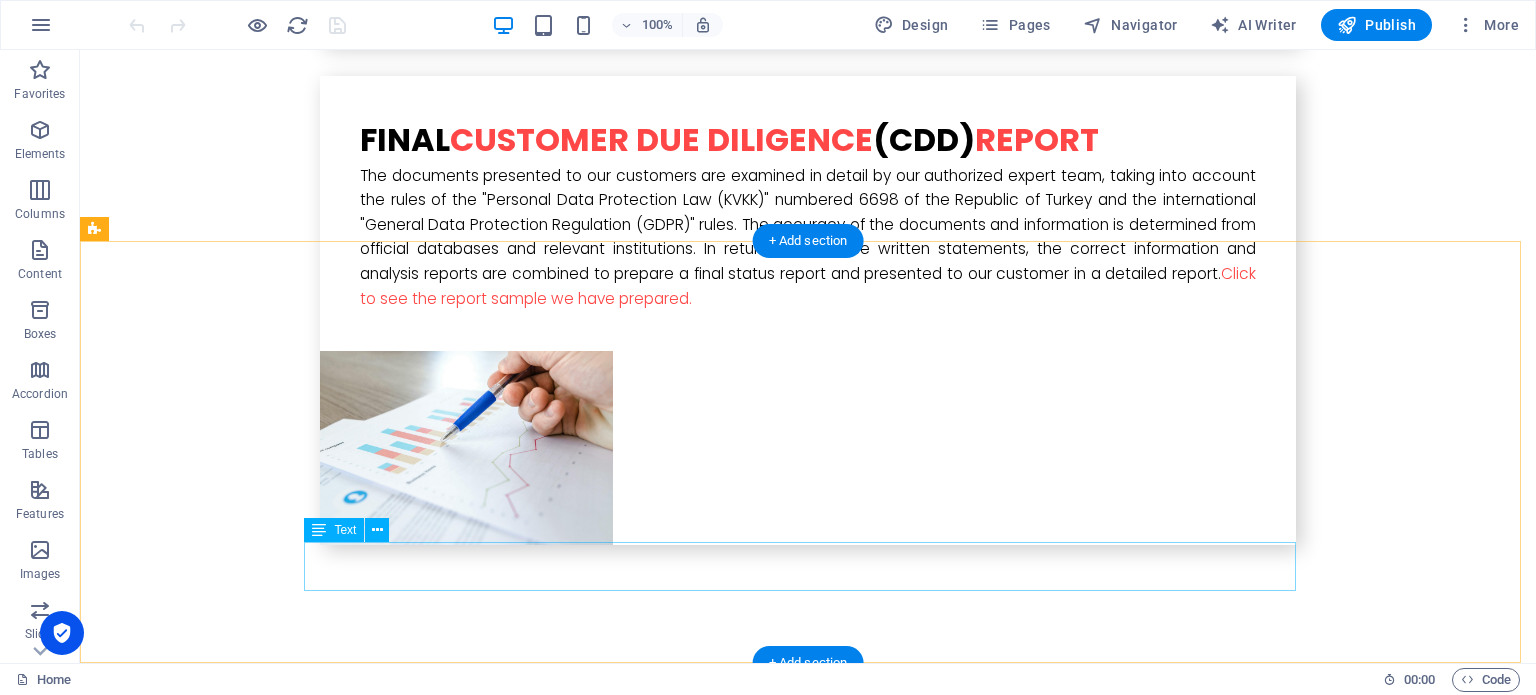 click on "© 2025 Y8Y Concultancy, All Rights Reserved." at bounding box center (568, 6618) 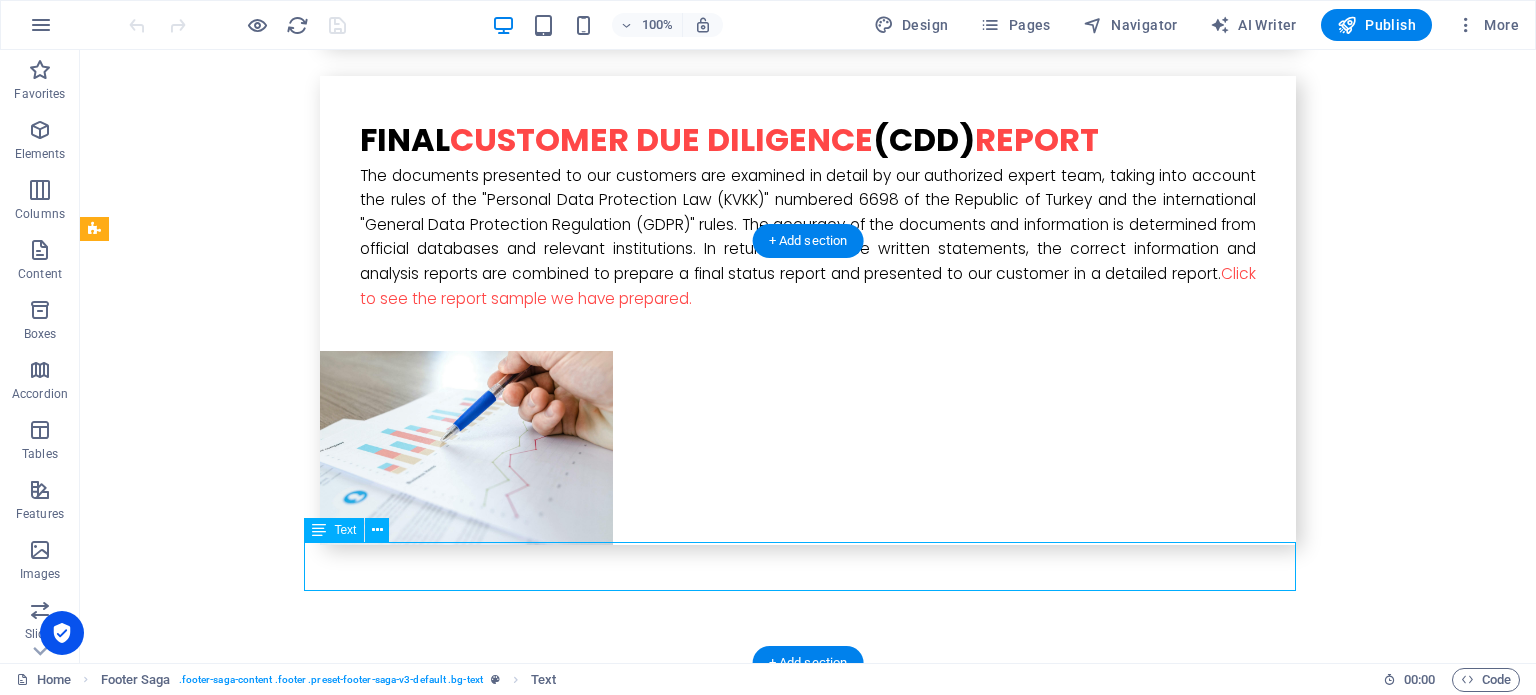 click on "© 2025 Y8Y Concultancy, All Rights Reserved." at bounding box center [568, 6618] 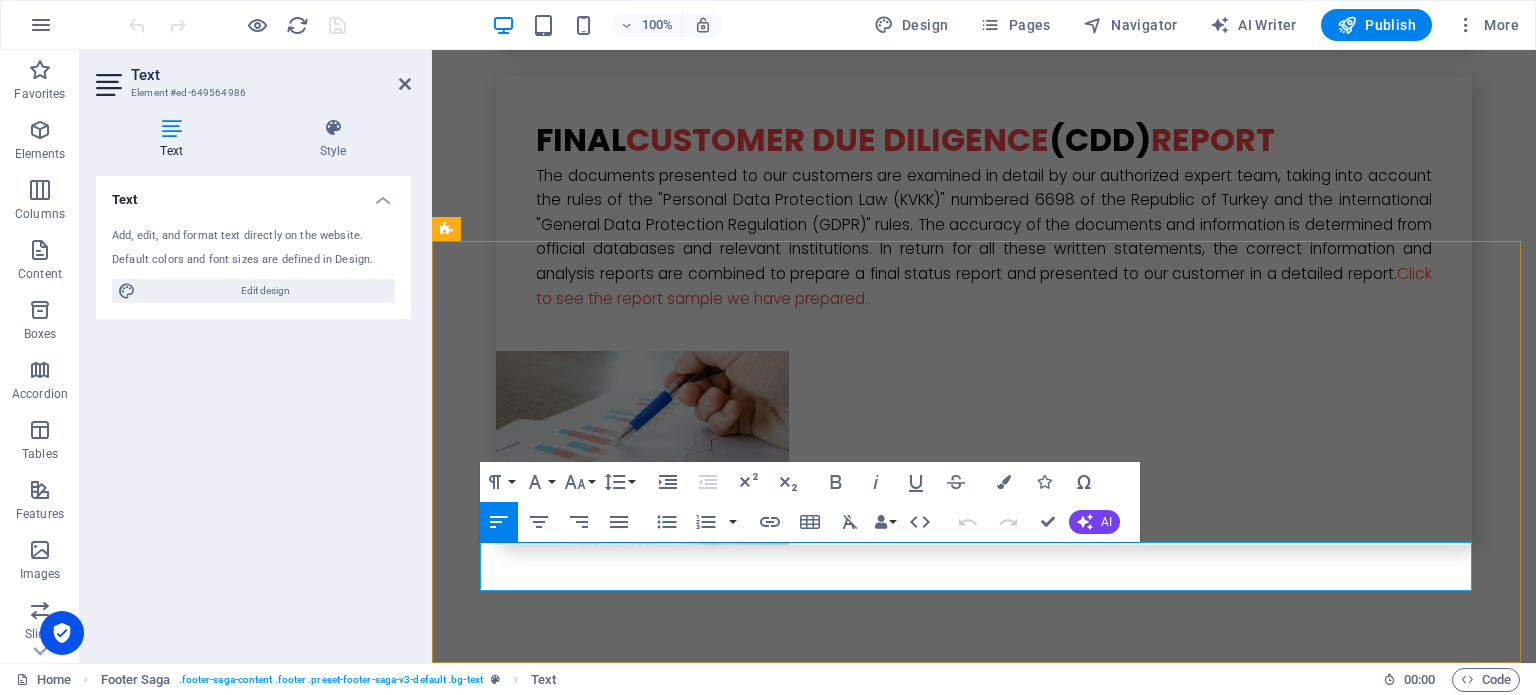 click on "© 2025 Y8Y Concultancy, All Rights Reserved." at bounding box center (581, 6655) 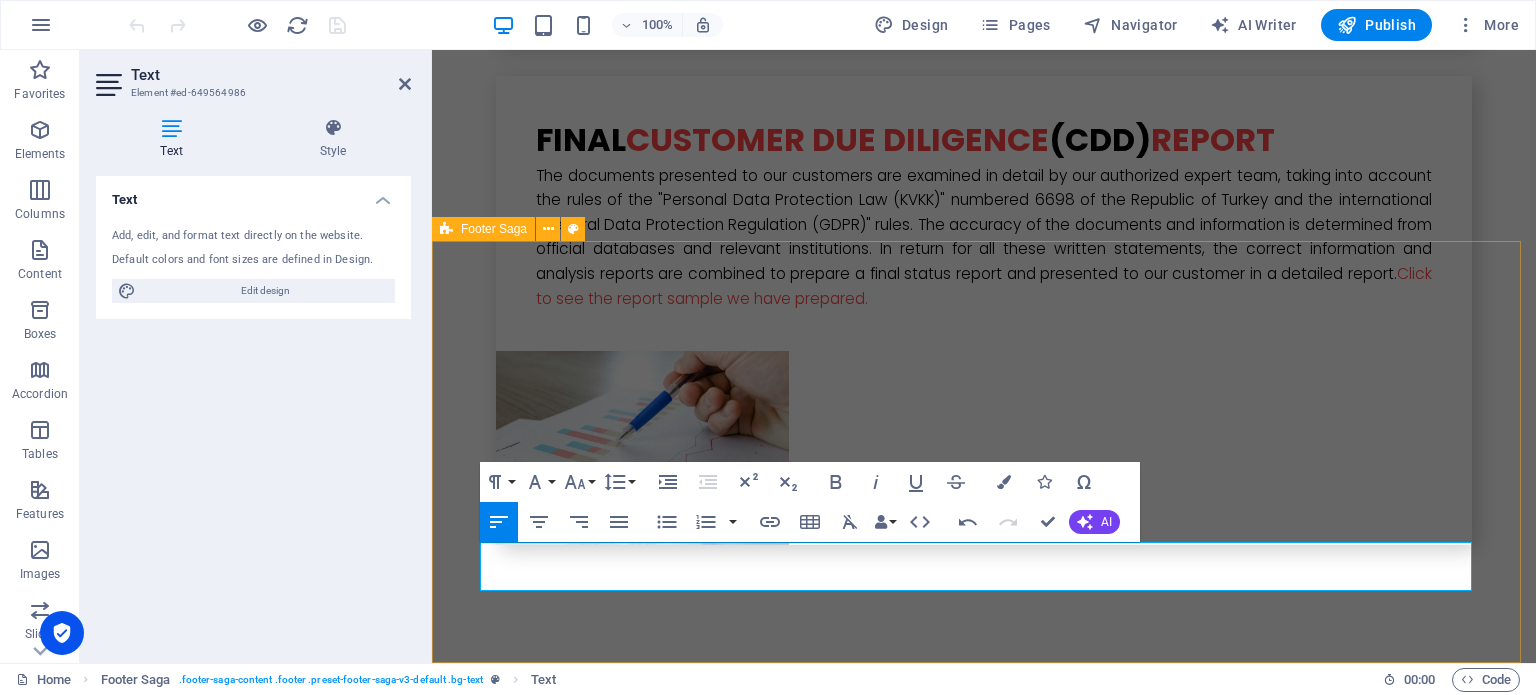 type 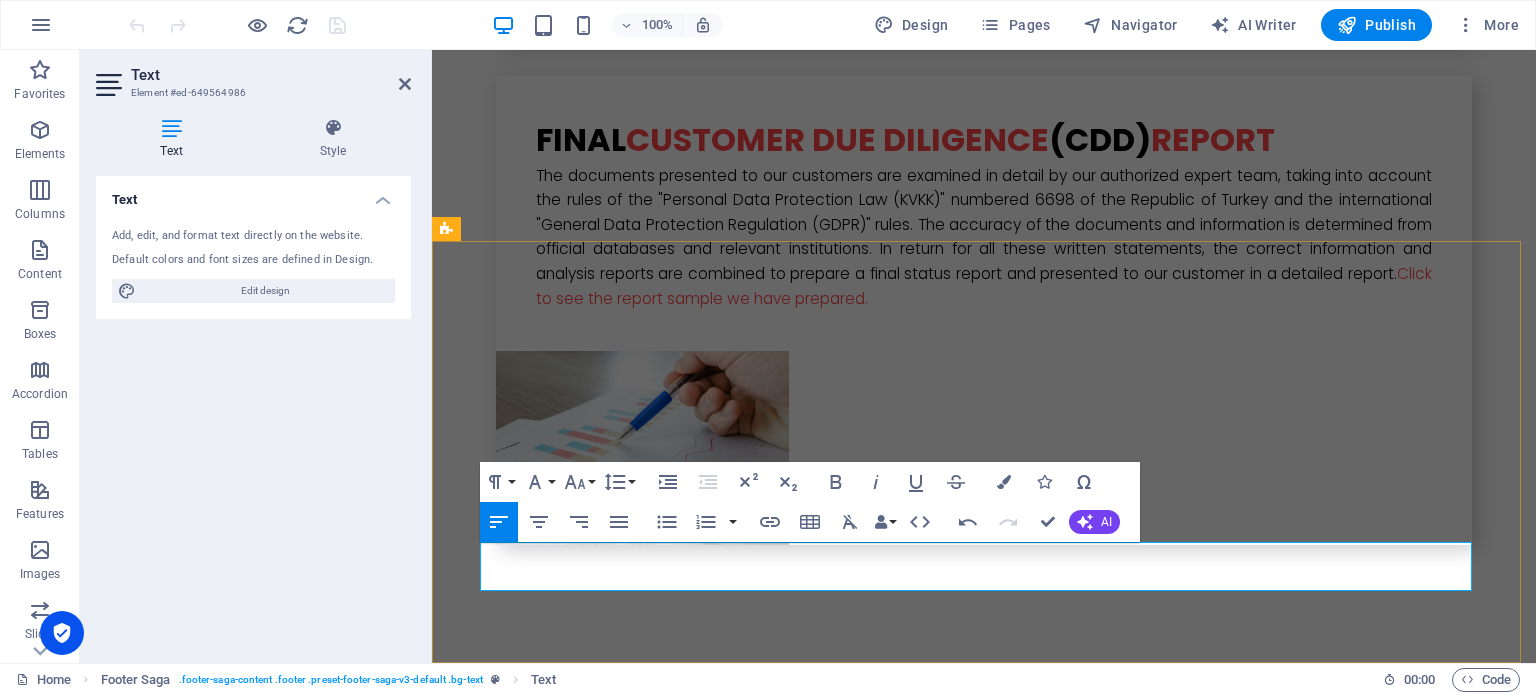 drag, startPoint x: 648, startPoint y: 579, endPoint x: 564, endPoint y: 582, distance: 84.05355 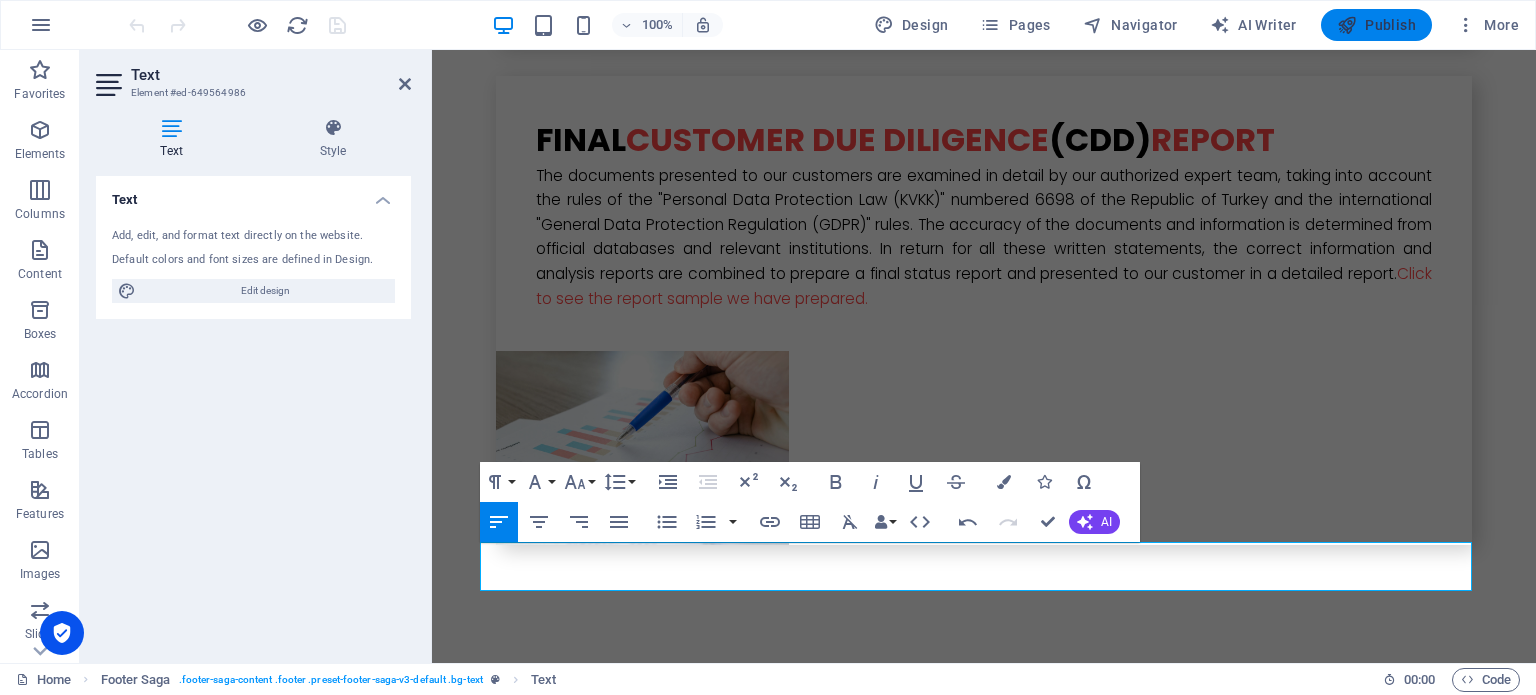 click on "Publish" at bounding box center [1376, 25] 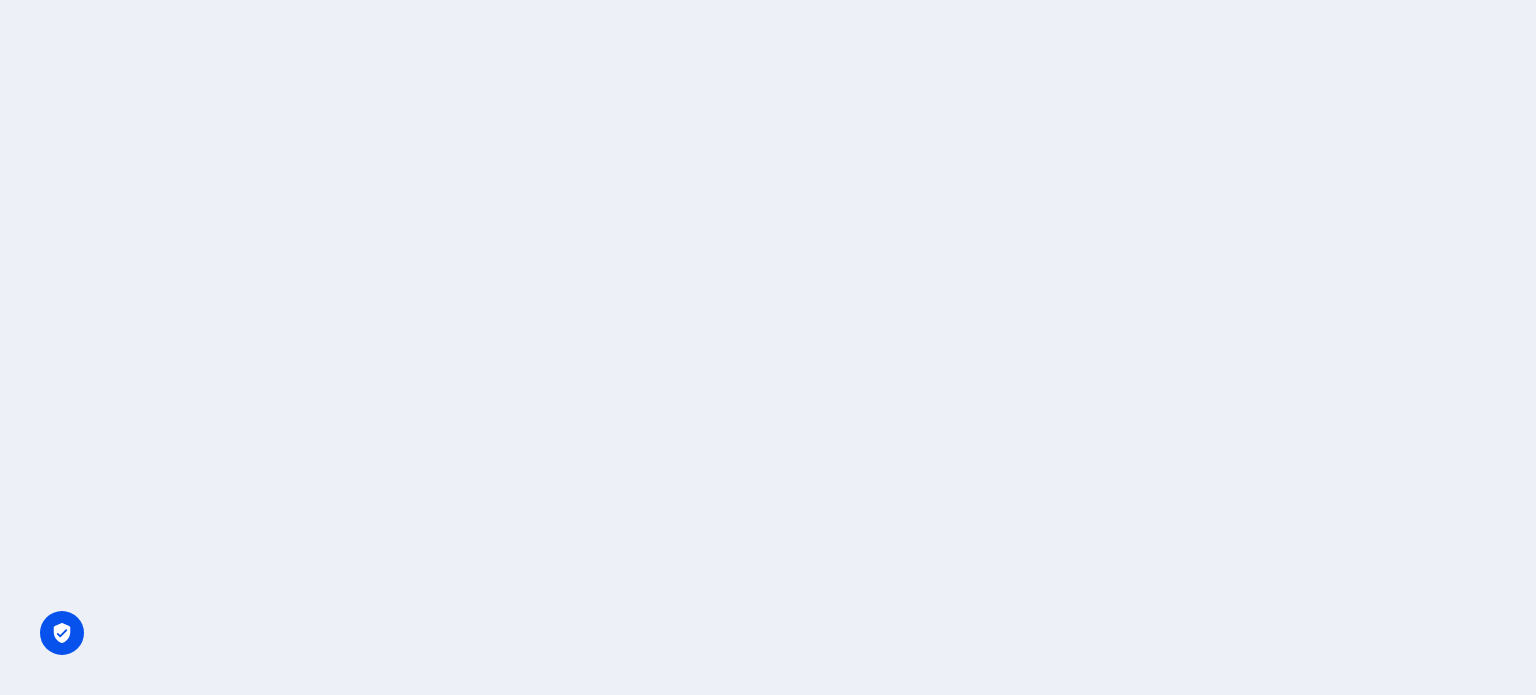 scroll, scrollTop: 0, scrollLeft: 0, axis: both 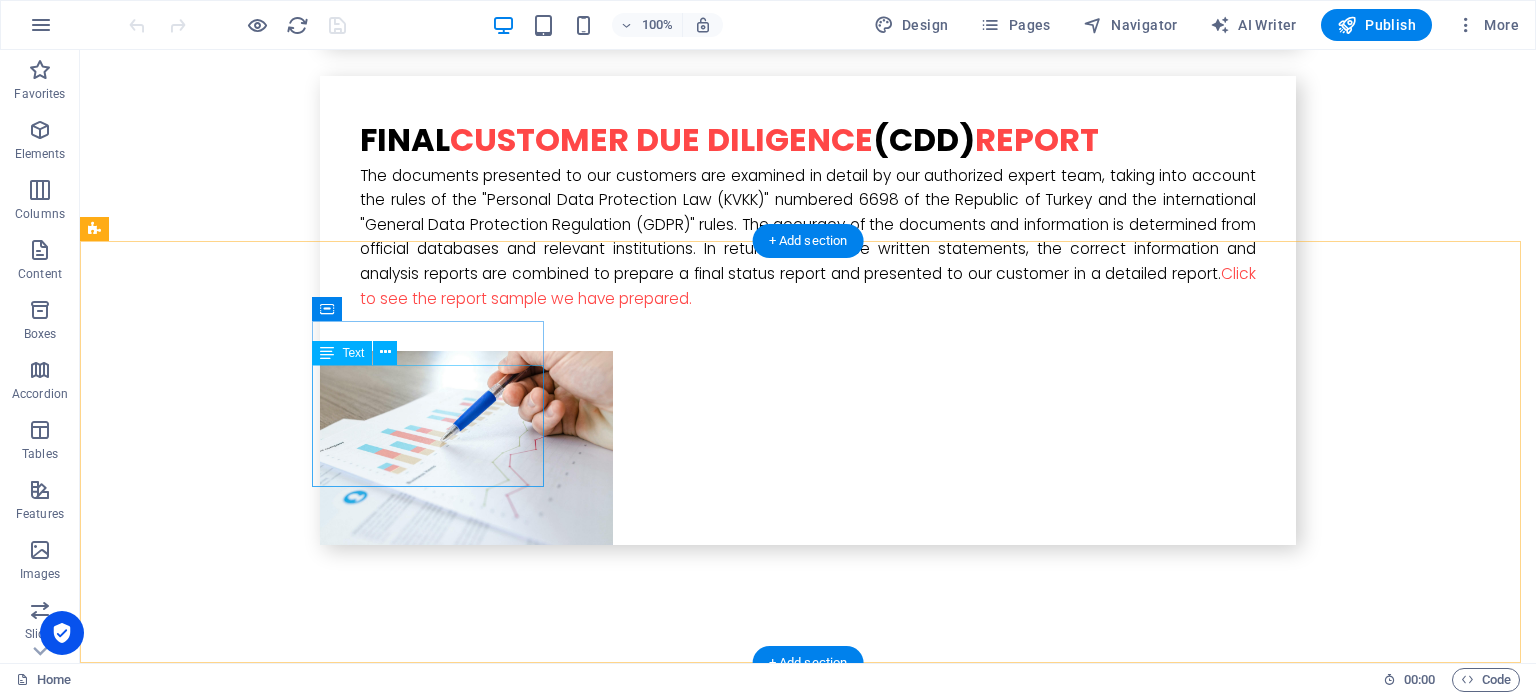 click on "Fulya Mahallesi,  Yeşilçimen Sokağı,  Polat Tower Residence Bağımsız Bölüm 12/430,34394 Beşiktaş/İstanbul" at bounding box center (196, 6094) 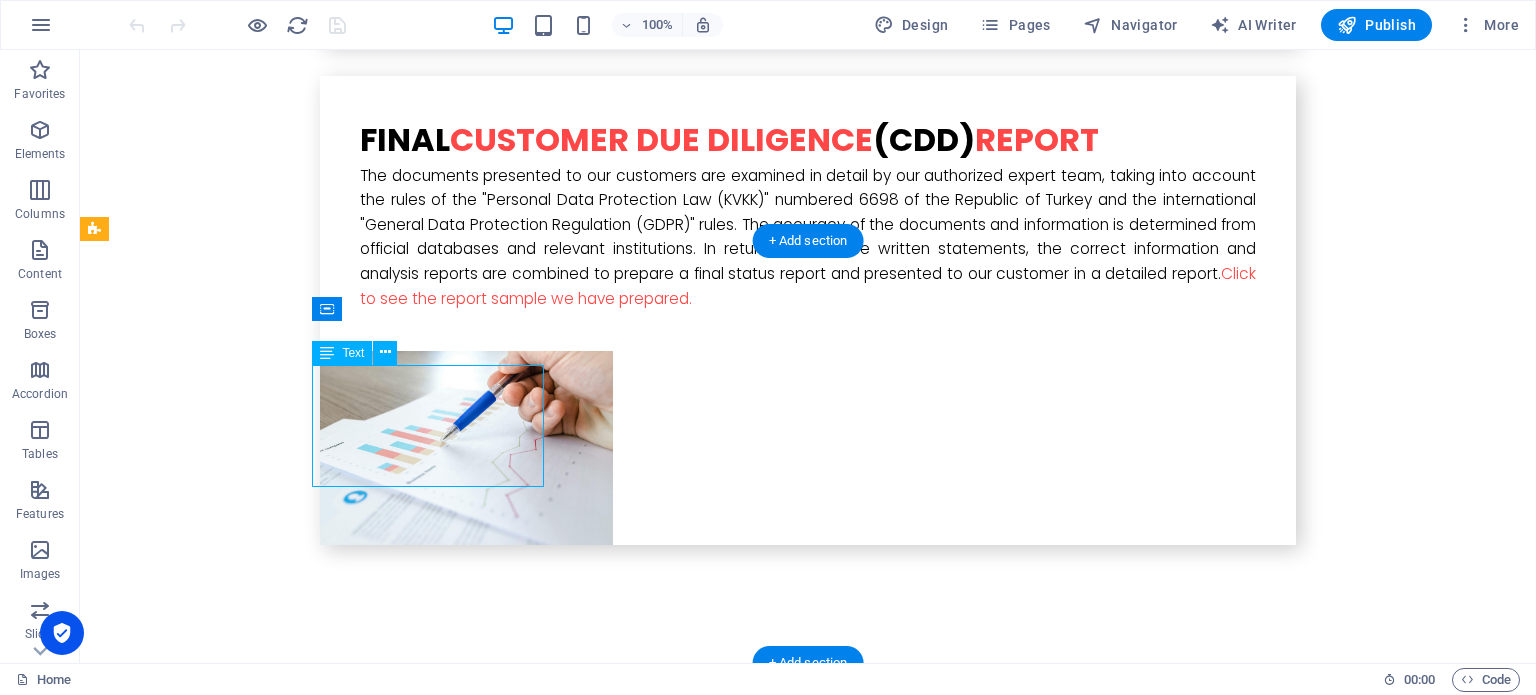 click on "Fulya Mahallesi,  Yeşilçimen Sokağı,  Polat Tower Residence Bağımsız Bölüm 12/430,34394 Beşiktaş/İstanbul" at bounding box center (196, 6094) 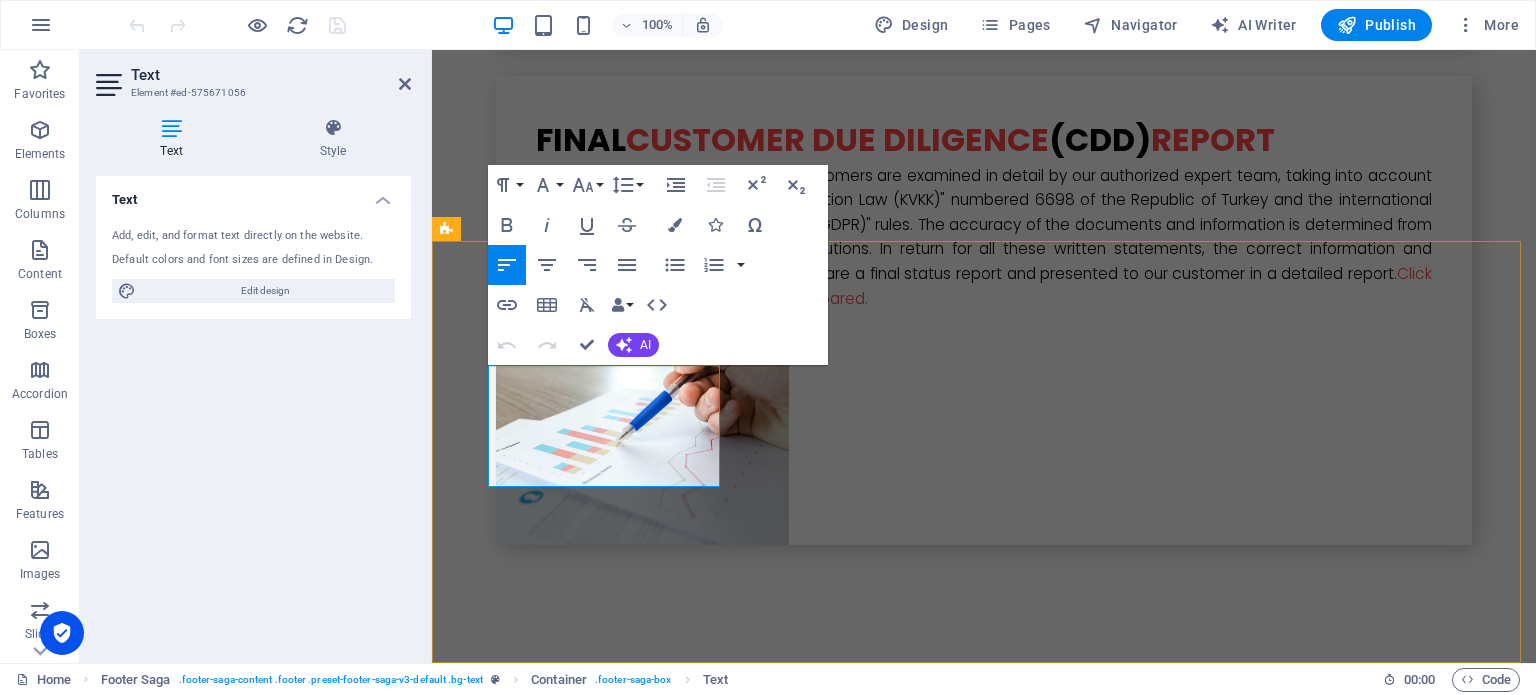 click on "[GEOGRAPHIC_DATA] Residence Bağımsız Bölüm 12/430,34394 [GEOGRAPHIC_DATA]/[GEOGRAPHIC_DATA]" at bounding box center (548, 6156) 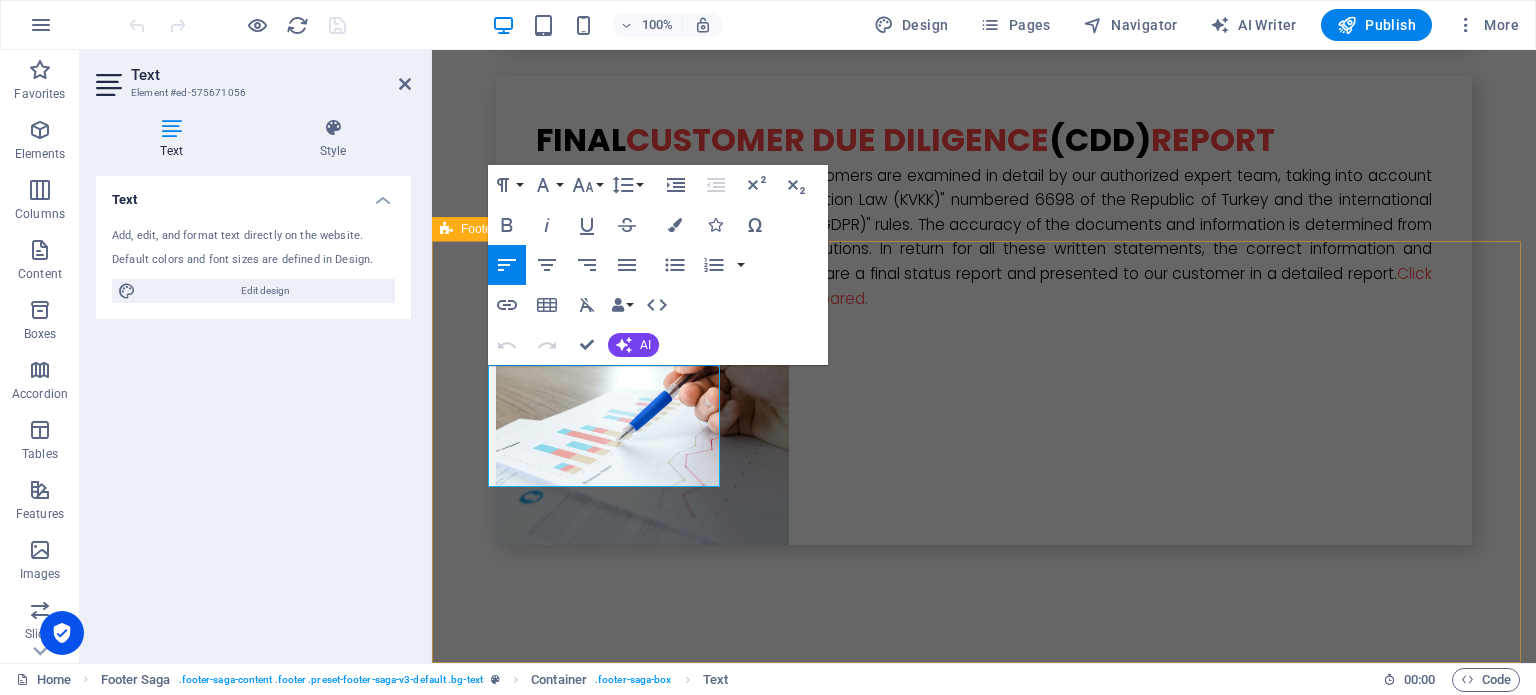 drag, startPoint x: 544, startPoint y: 471, endPoint x: 464, endPoint y: 473, distance: 80.024994 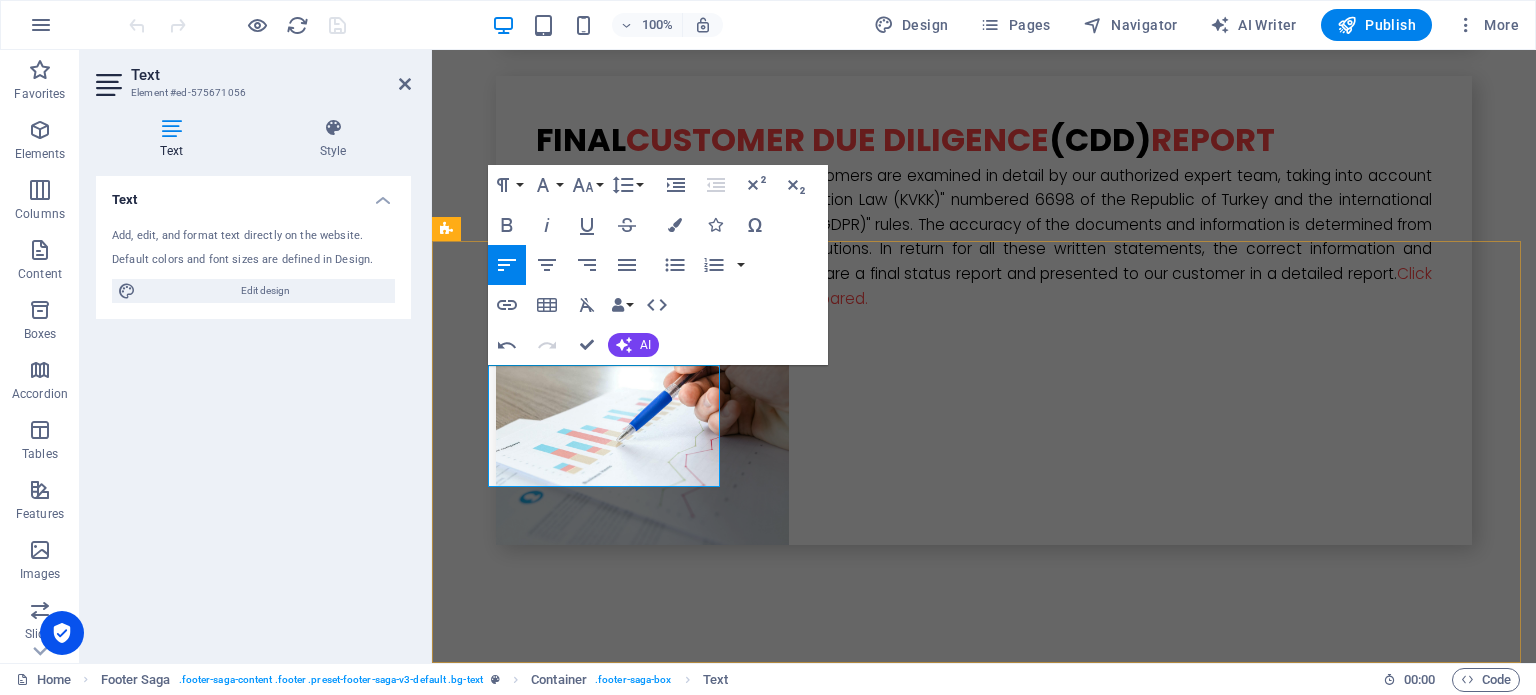 type 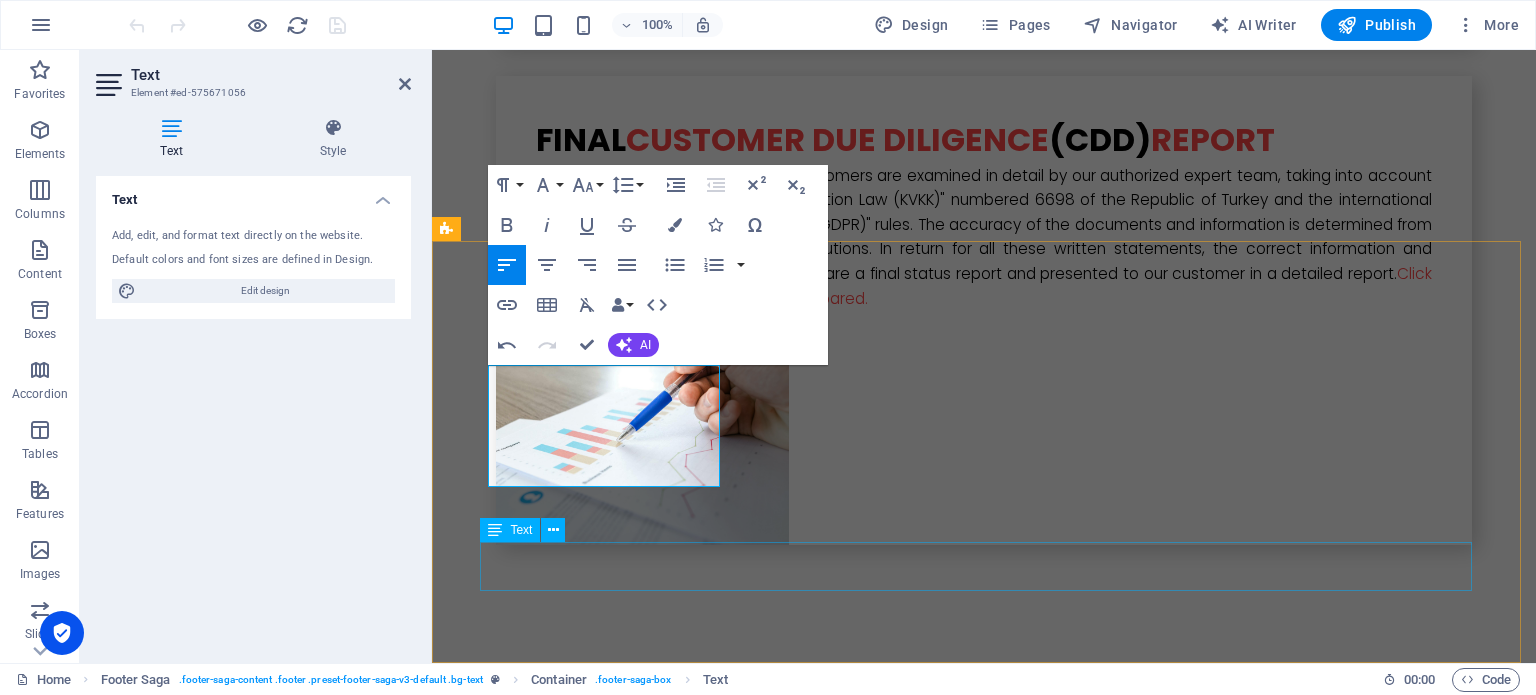 click on "© 2025 Y8Y Consultancy, All Rights Reserved." at bounding box center [920, 6692] 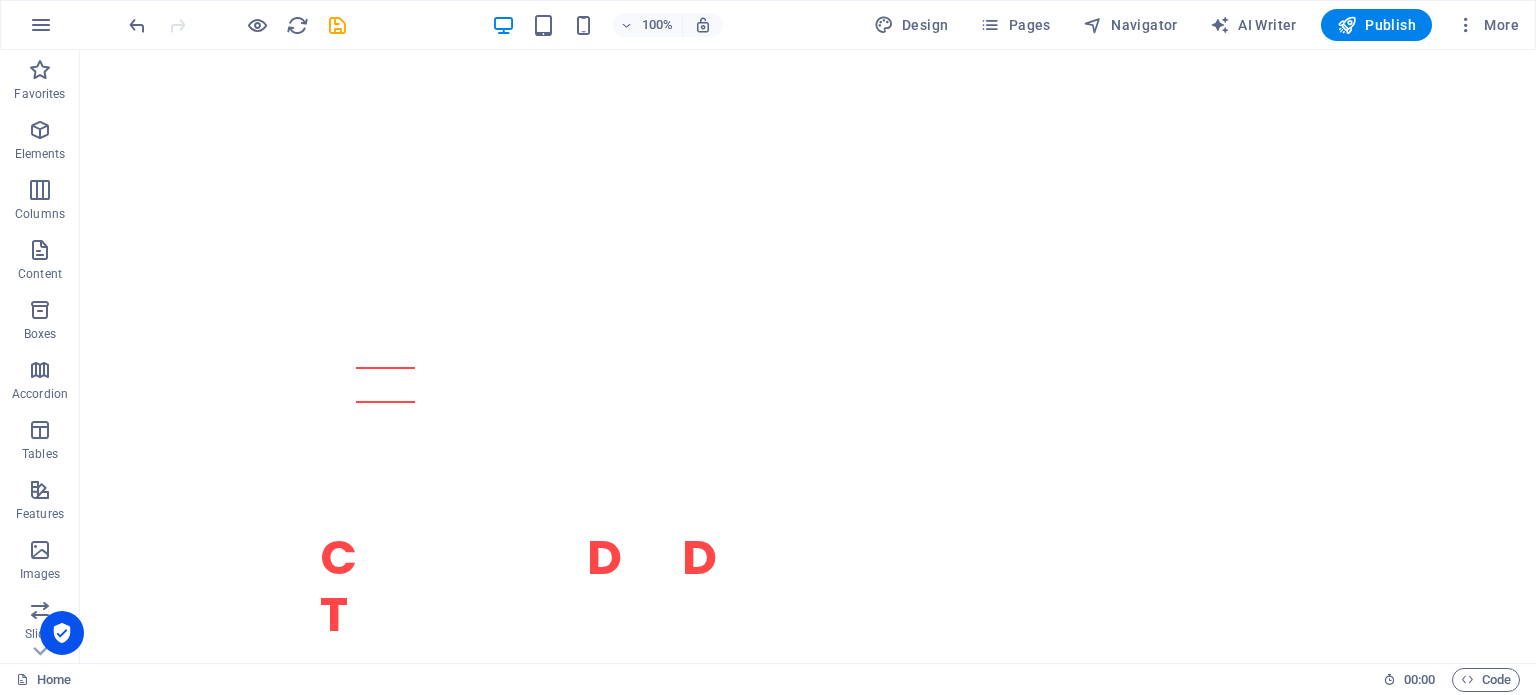 scroll, scrollTop: 504, scrollLeft: 0, axis: vertical 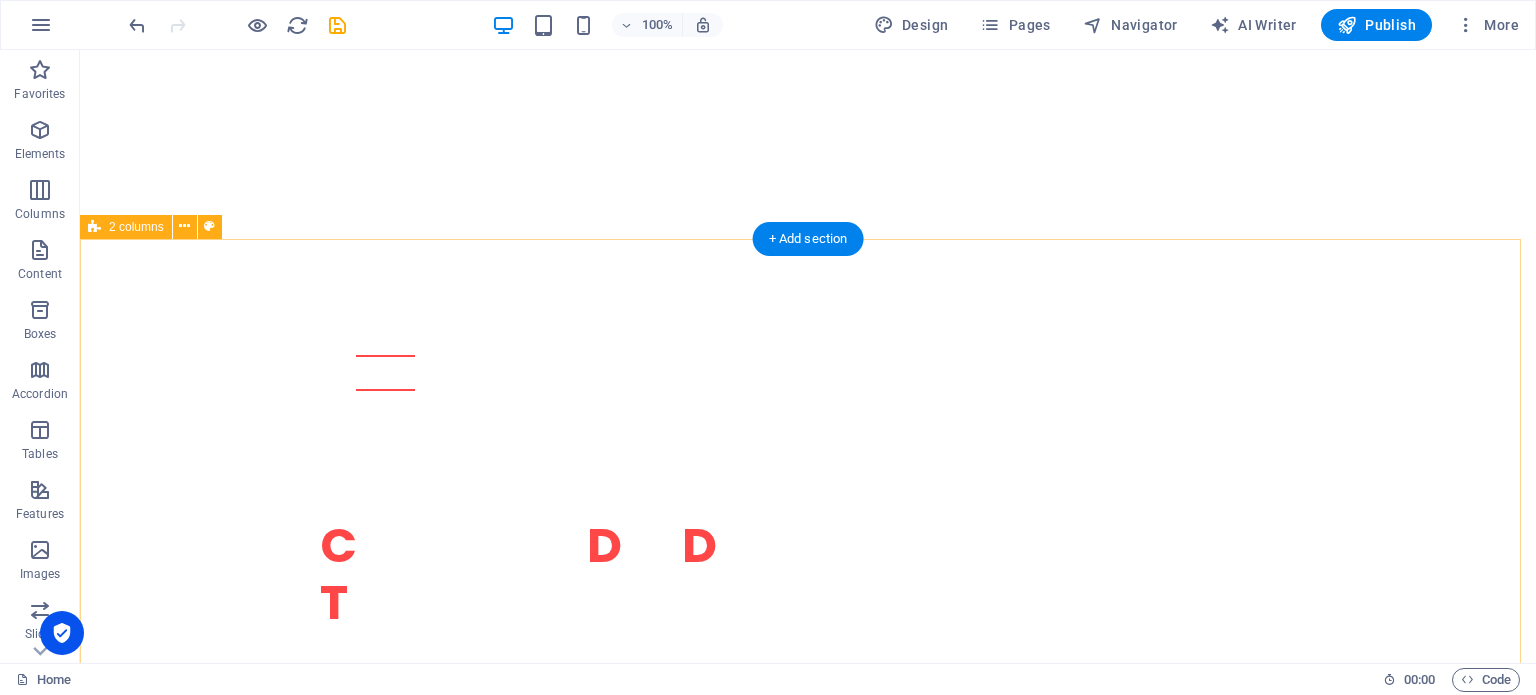 click on "w e work wıth explıcıt consent Our job is to verify the documents and information requested by our customers from the persons with whom they have a specific business relationship. These verification processes are carried out in accordance with national and international general and personal data protection laws (KVKK, GDPR). At the beginning of this work, our customers must prove to us that this business relationship has been established with the express consent and declaration of the person or company's general and personal data.    w e are a dynamıc team wıth our experts     Our company is supported by BTM,  an organization of the Istanbul Chamber of Commerce." at bounding box center (808, 1508) 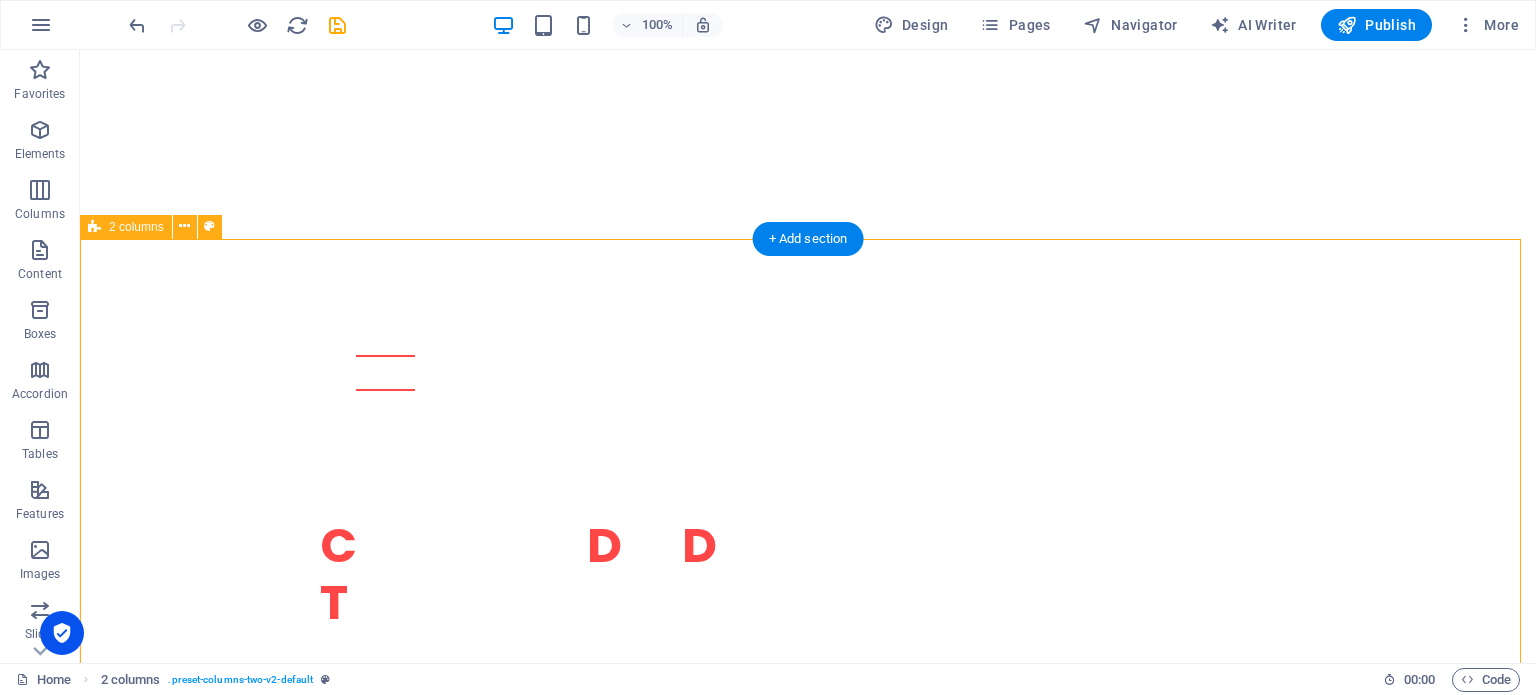 click on "w e work wıth explıcıt consent Our job is to verify the documents and information requested by our customers from the persons with whom they have a specific business relationship. These verification processes are carried out in accordance with national and international general and personal data protection laws (KVKK, GDPR). At the beginning of this work, our customers must prove to us that this business relationship has been established with the express consent and declaration of the person or company's general and personal data.    w e are a dynamıc team wıth our experts     Our company is supported by BTM,  an organization of the Istanbul Chamber of Commerce." at bounding box center [808, 1508] 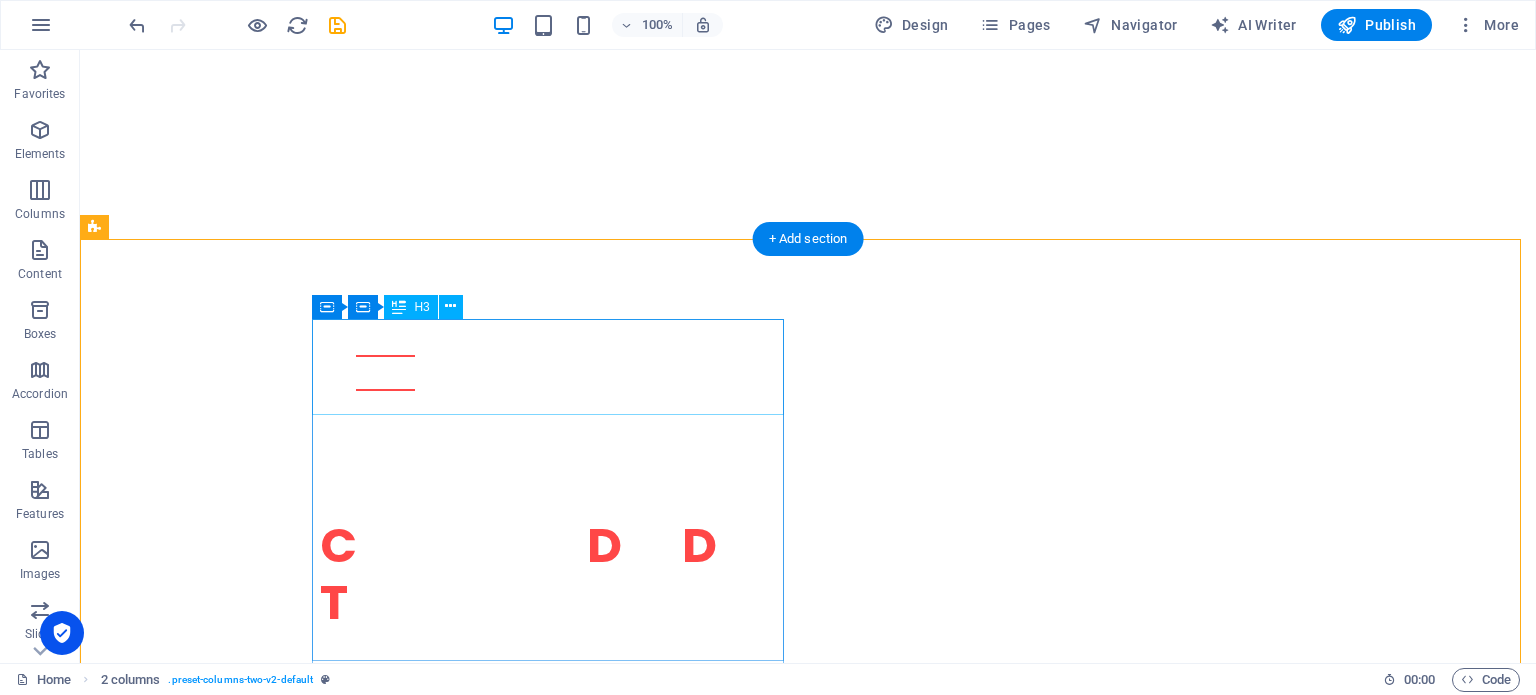 click on "w e work wıth explıcıt consent" at bounding box center [316, 1042] 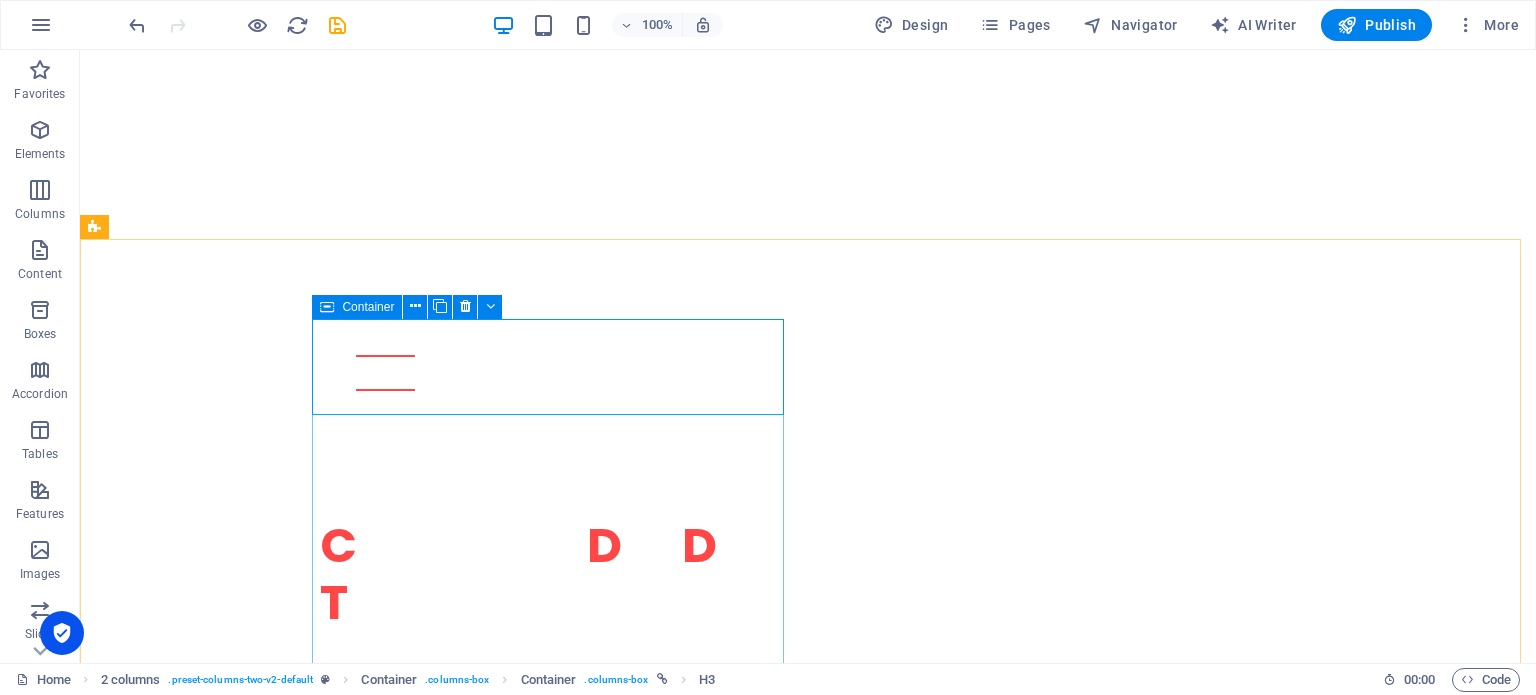 click on "Container" at bounding box center [368, 307] 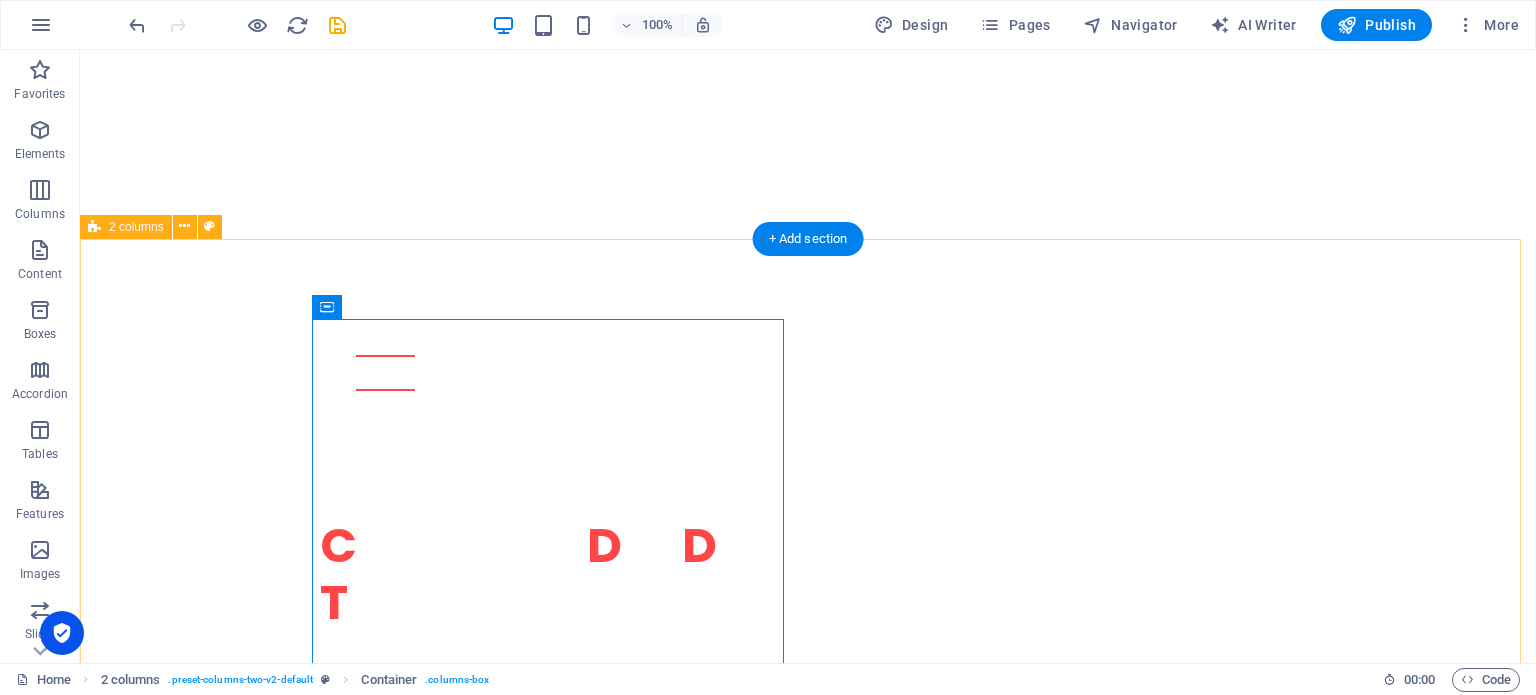 click on "w e work wıth explıcıt consent Our job is to verify the documents and information requested by our customers from the persons with whom they have a specific business relationship. These verification processes are carried out in accordance with national and international general and personal data protection laws (KVKK, GDPR). At the beginning of this work, our customers must prove to us that this business relationship has been established with the express consent and declaration of the person or company's general and personal data.    w e are a dynamıc team wıth our experts     Our company is supported by BTM,  an organization of the Istanbul Chamber of Commerce." at bounding box center (808, 1508) 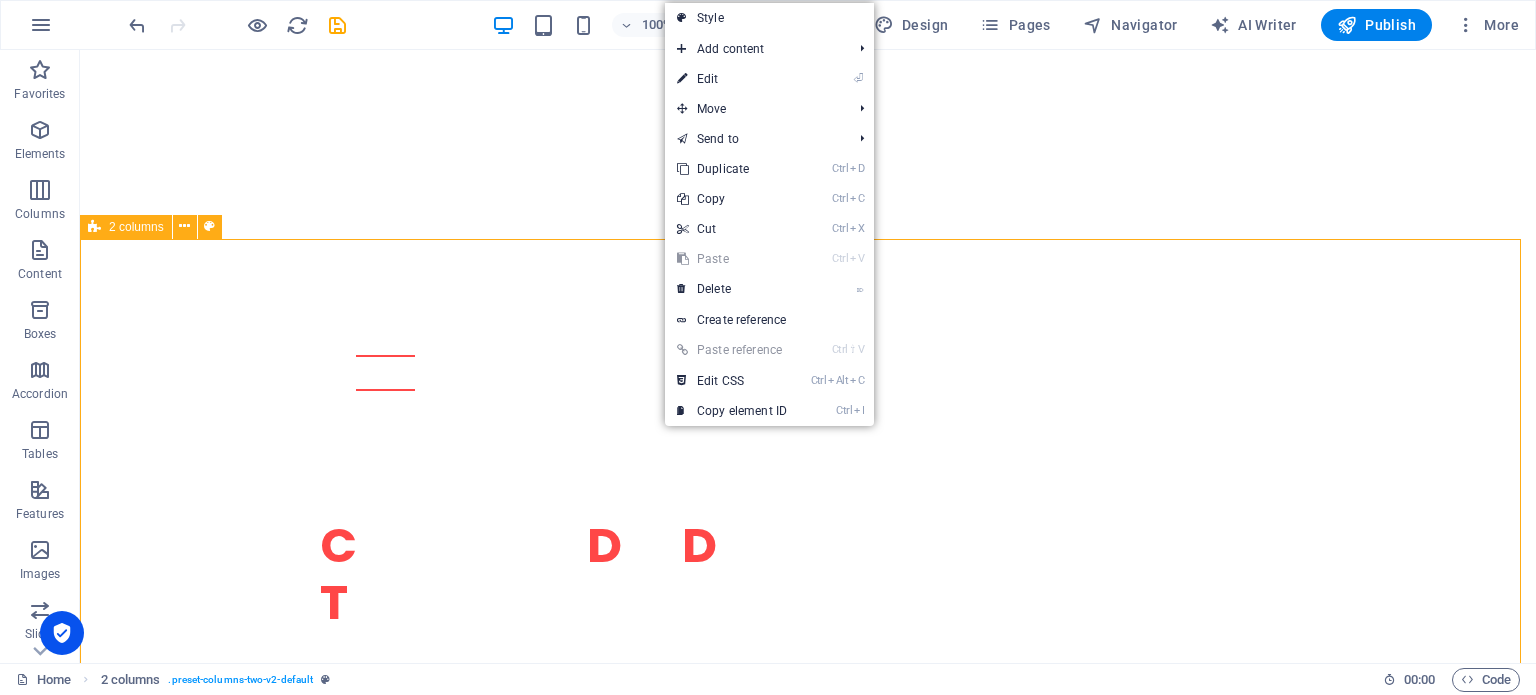 click on "w e work wıth explıcıt consent Our job is to verify the documents and information requested by our customers from the persons with whom they have a specific business relationship. These verification processes are carried out in accordance with national and international general and personal data protection laws (KVKK, GDPR). At the beginning of this work, our customers must prove to us that this business relationship has been established with the express consent and declaration of the person or company's general and personal data.    w e are a dynamıc team wıth our experts     Our company is supported by BTM,  an organization of the Istanbul Chamber of Commerce." at bounding box center (808, 1508) 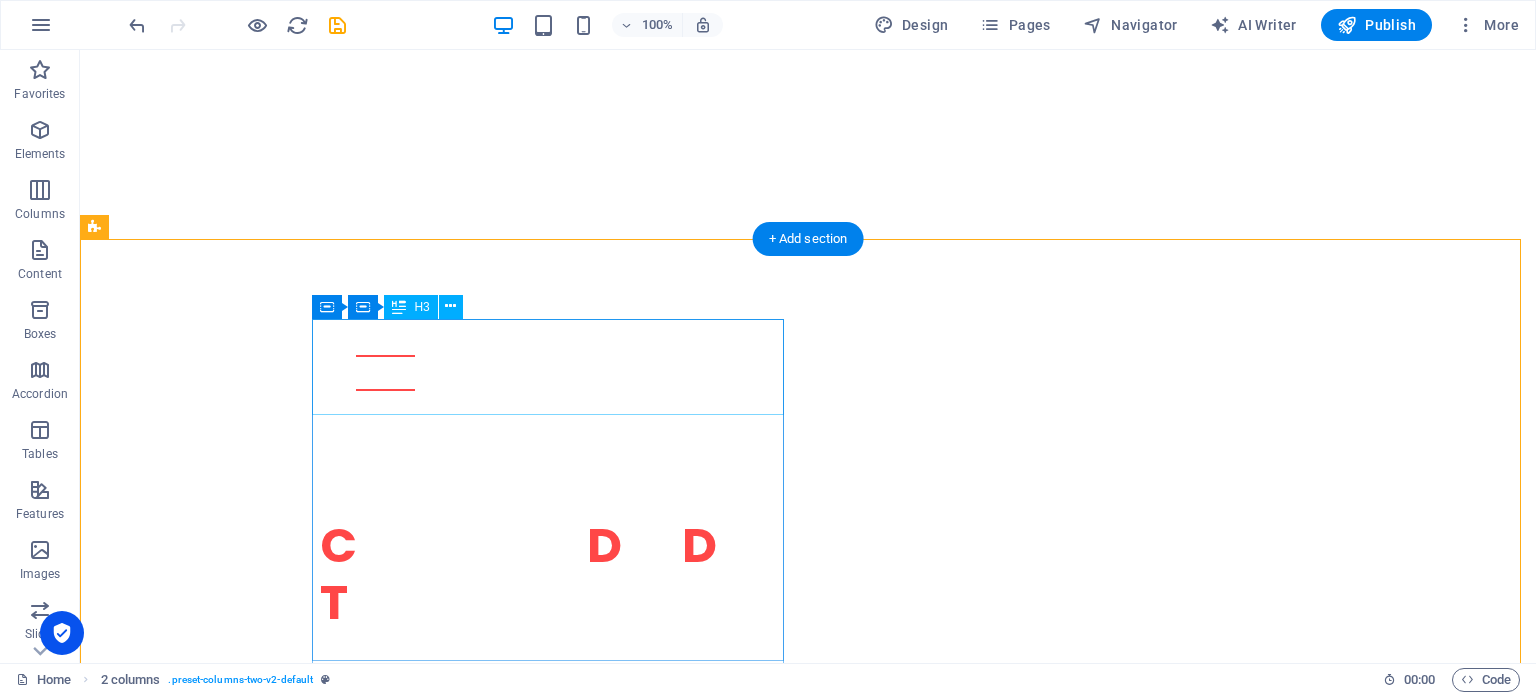 click on "w e work wıth explıcıt consent" at bounding box center [316, 1042] 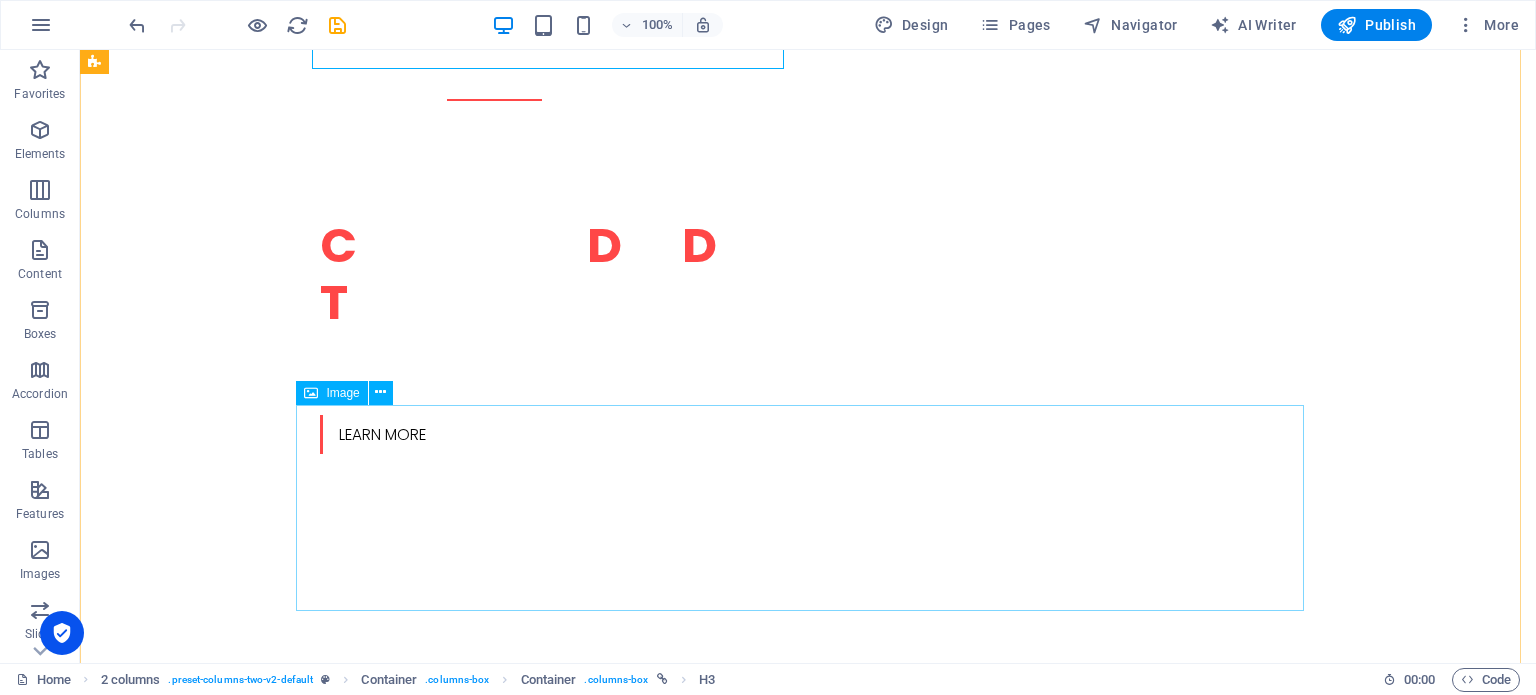 scroll, scrollTop: 1104, scrollLeft: 0, axis: vertical 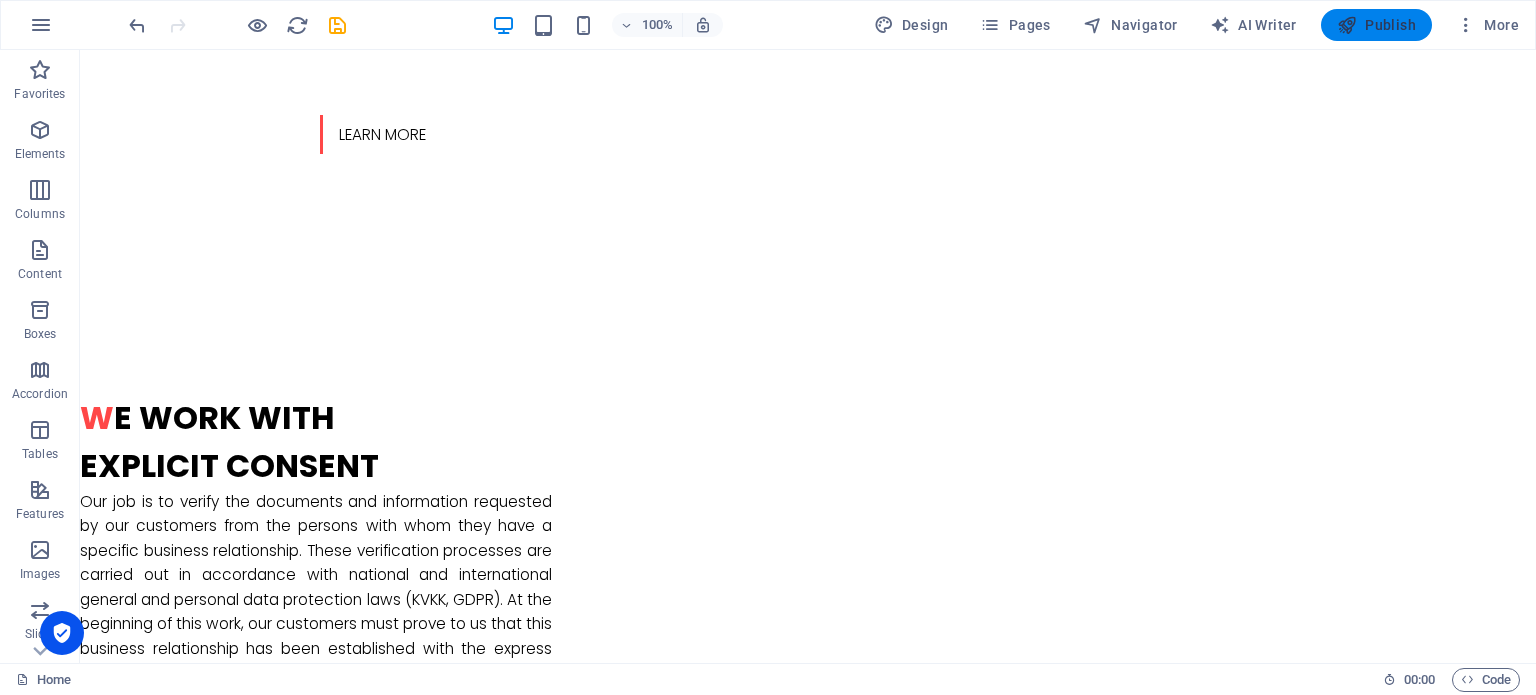 click on "Publish" at bounding box center (1376, 25) 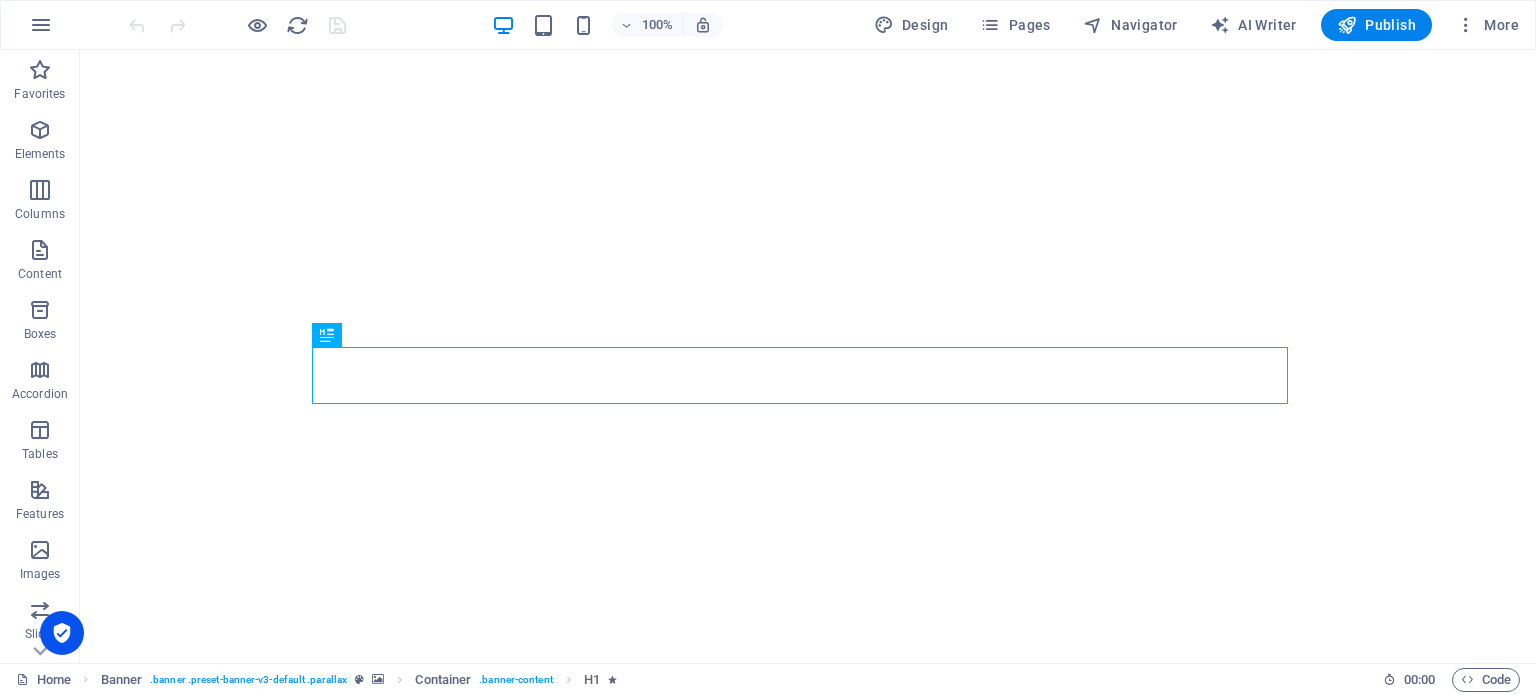 scroll, scrollTop: 0, scrollLeft: 0, axis: both 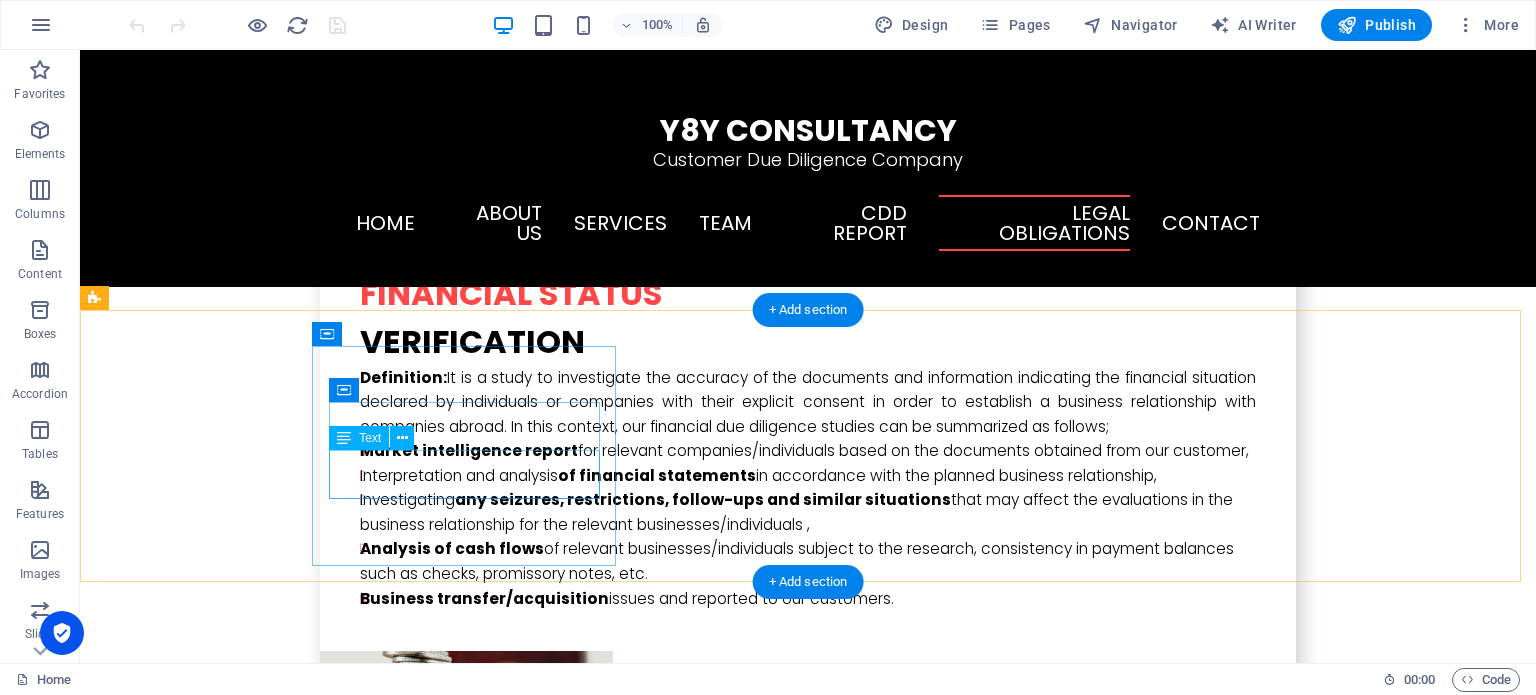 click on "Click to see the  CDD Report  example we prepared" at bounding box center [232, 3694] 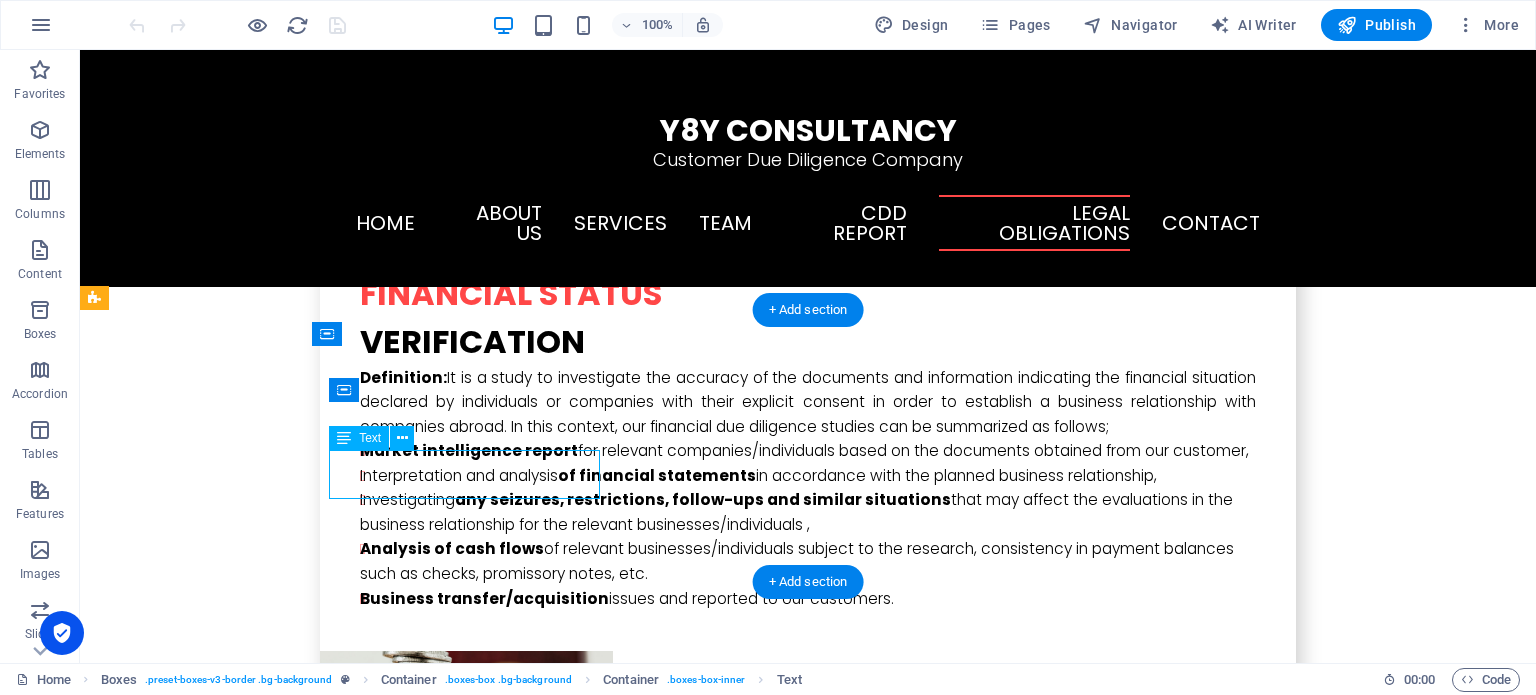 click on "Click to see the  CDD Report  example we prepared" at bounding box center [232, 3694] 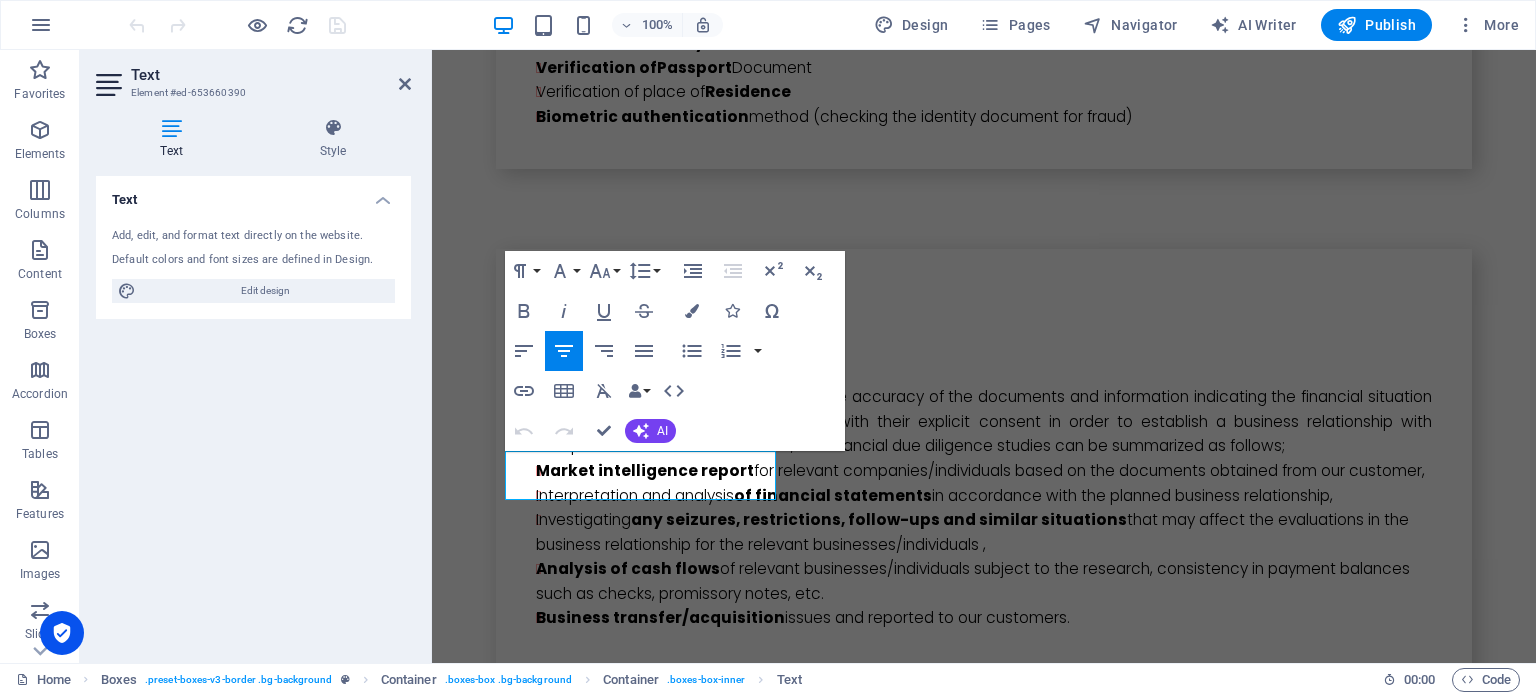 scroll, scrollTop: 6380, scrollLeft: 0, axis: vertical 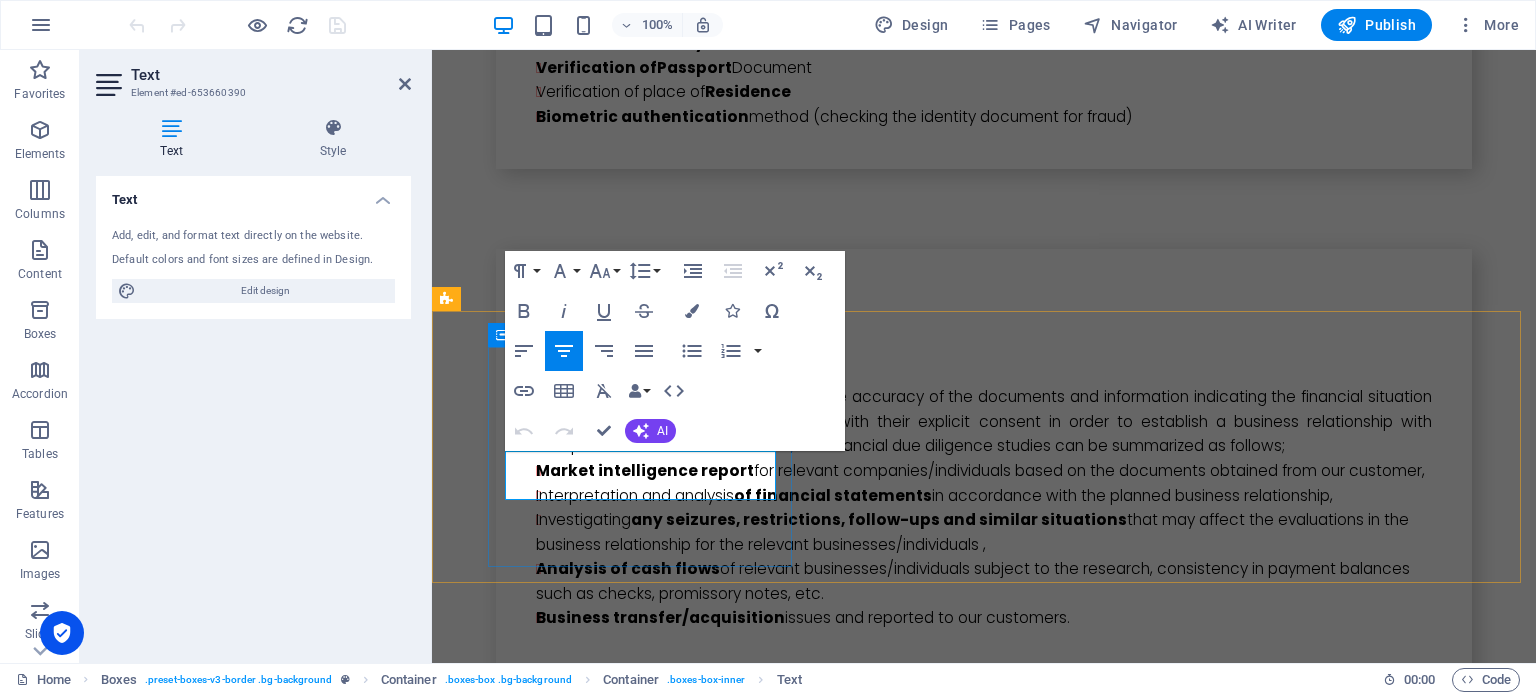 click on "Click to see the  CDD Report  example we prepared" at bounding box center (584, 3714) 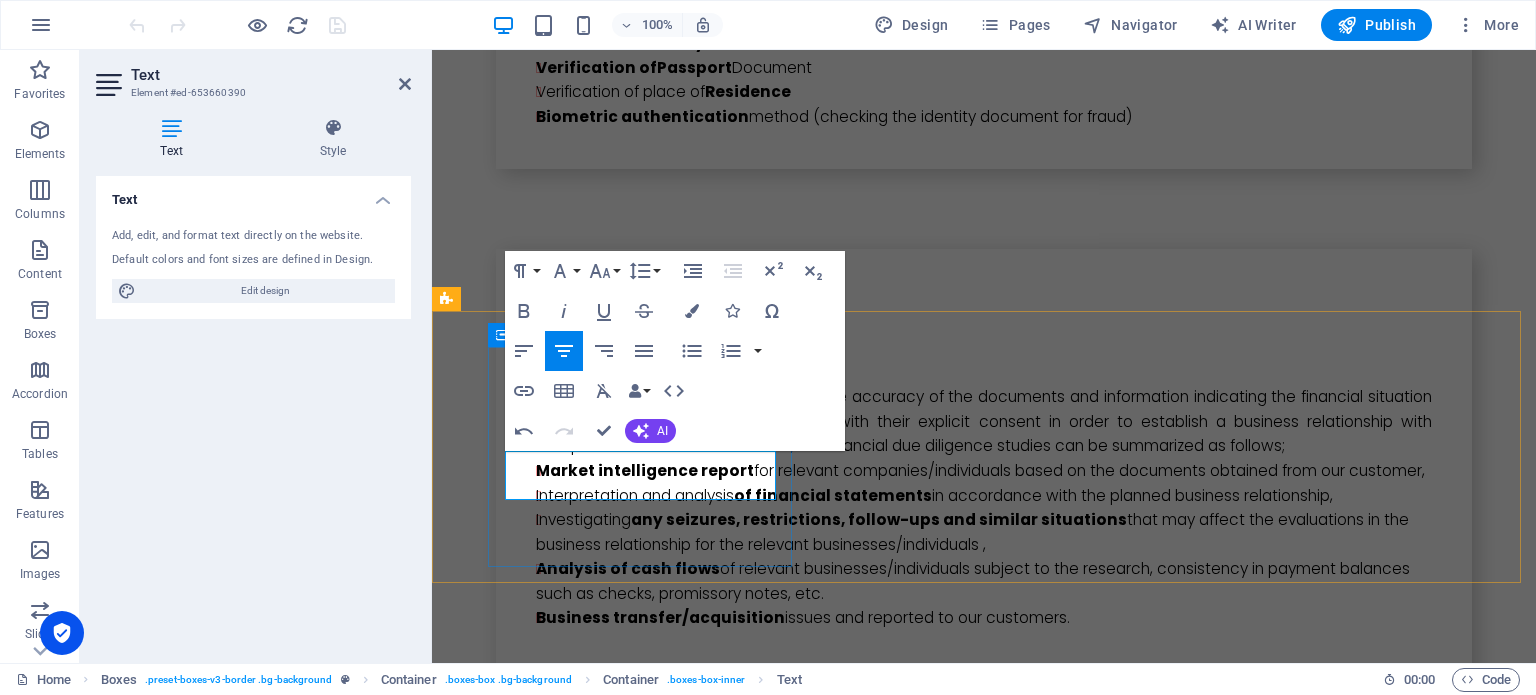click on "Click to see the  CDD Report  example we prepared" at bounding box center [584, 3714] 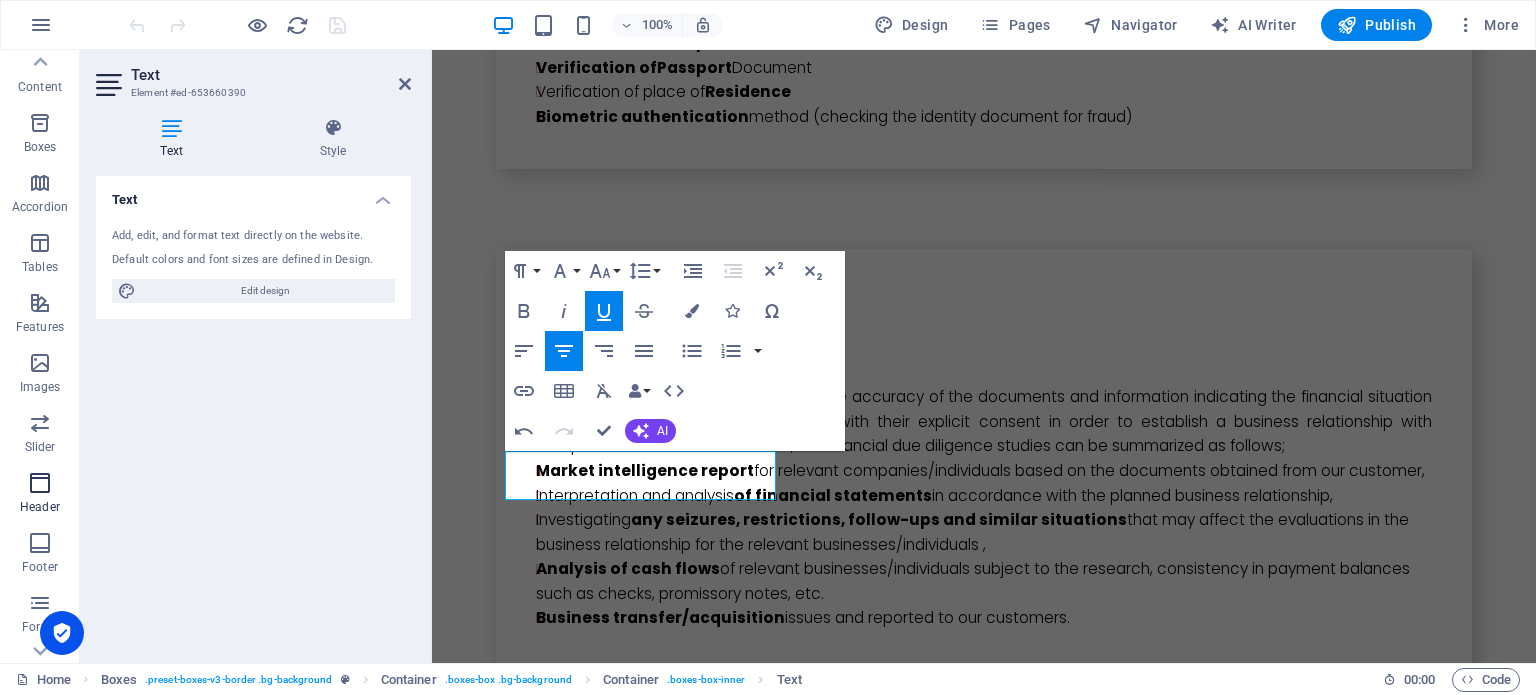 scroll, scrollTop: 0, scrollLeft: 0, axis: both 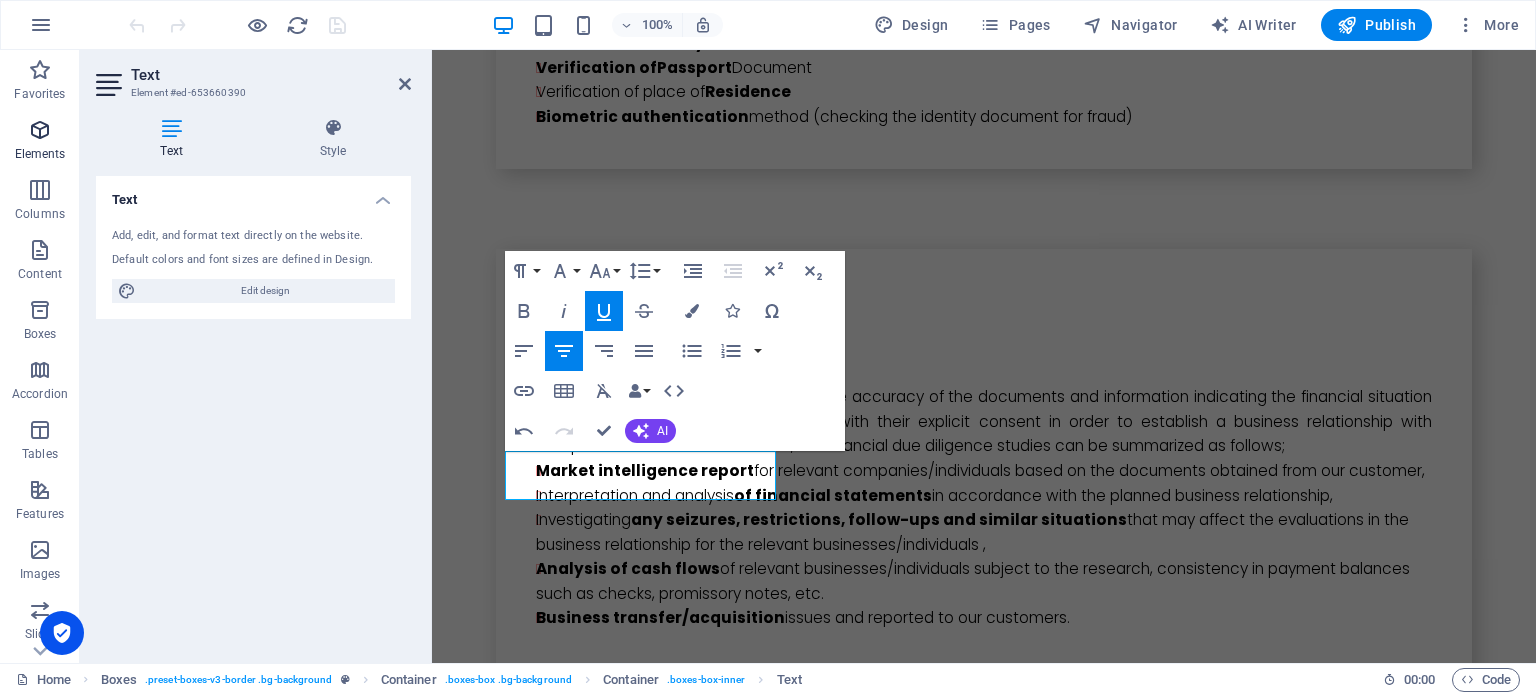 click at bounding box center [40, 130] 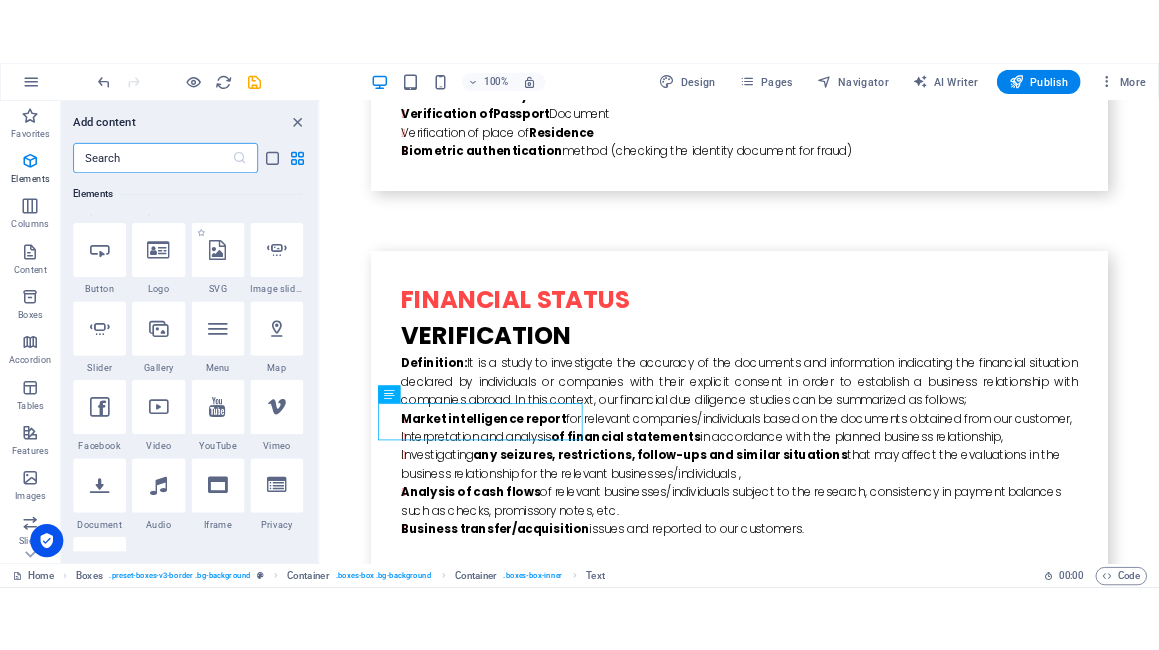 scroll, scrollTop: 612, scrollLeft: 0, axis: vertical 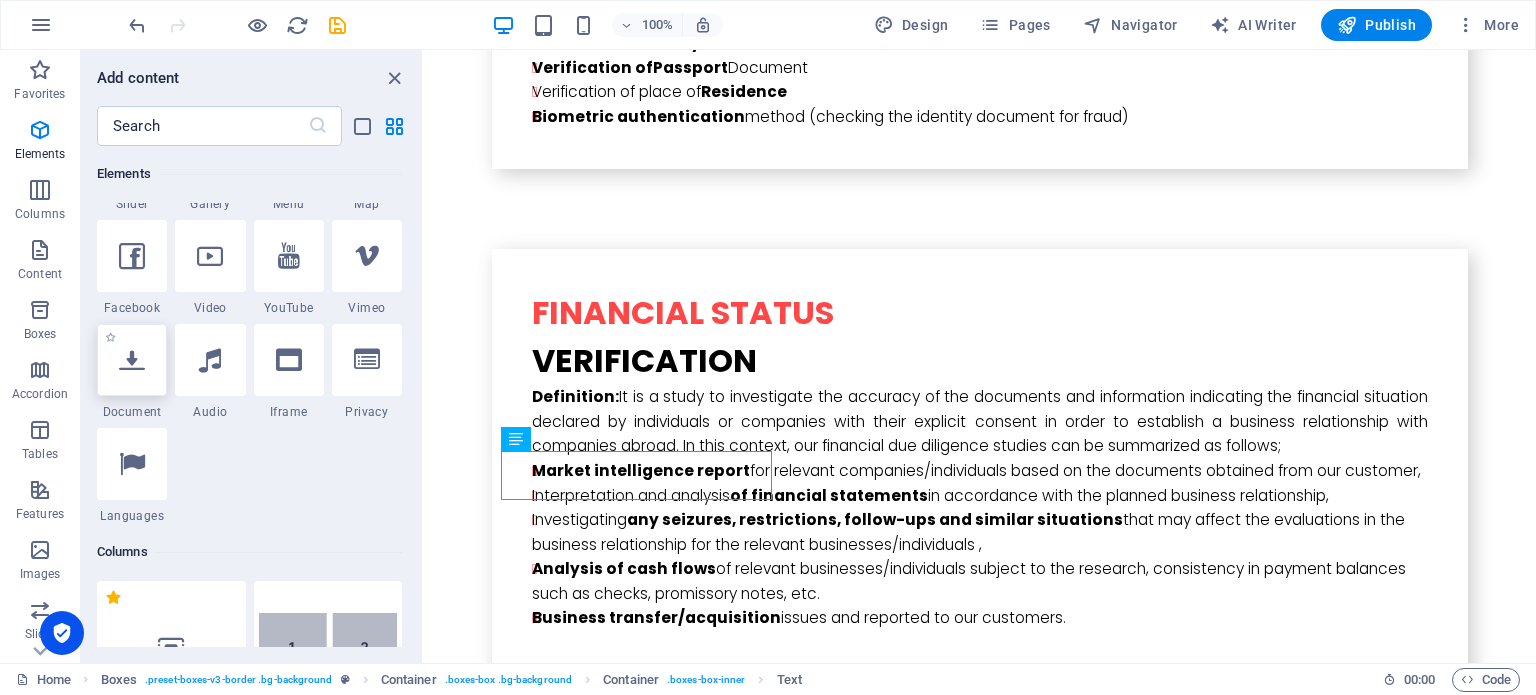 click at bounding box center (132, 360) 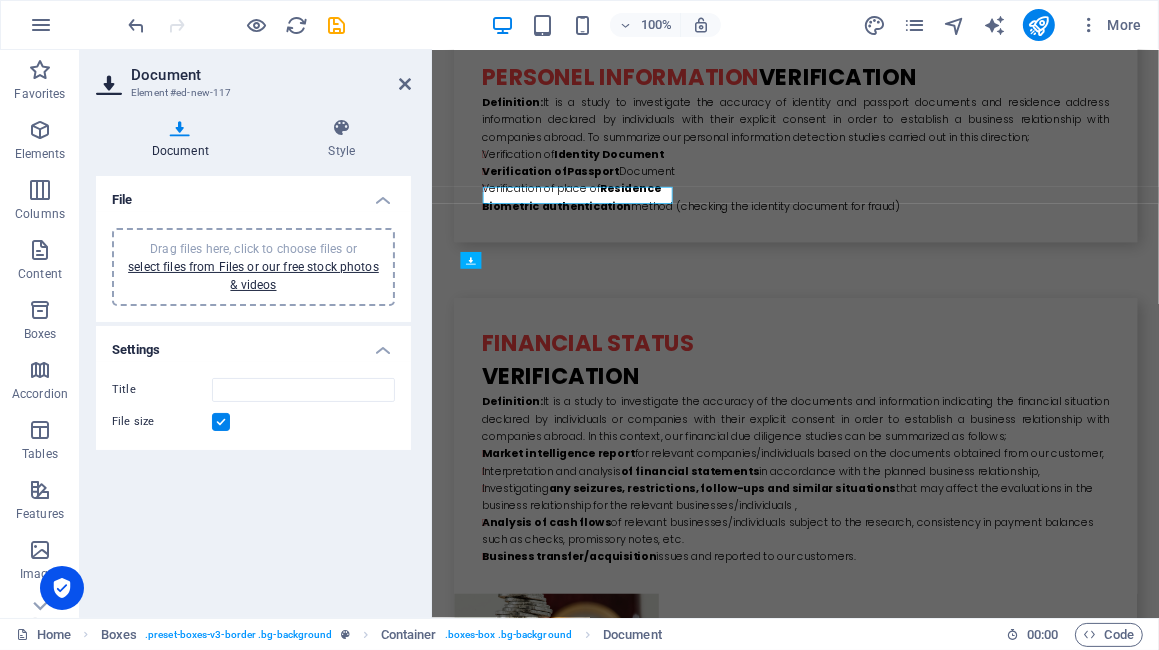 scroll, scrollTop: 6497, scrollLeft: 0, axis: vertical 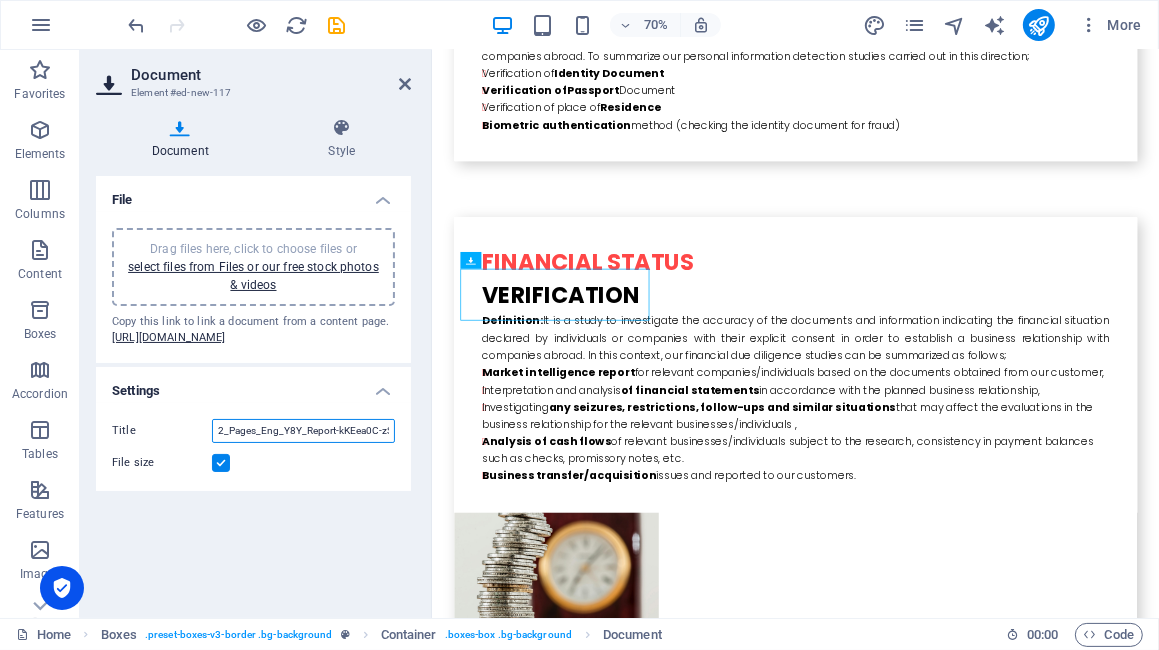 click on "2_Pages_Eng_Y8Y_Report-kKEea0C-zSYL0iEcm1zg4A.pdf" at bounding box center (303, 431) 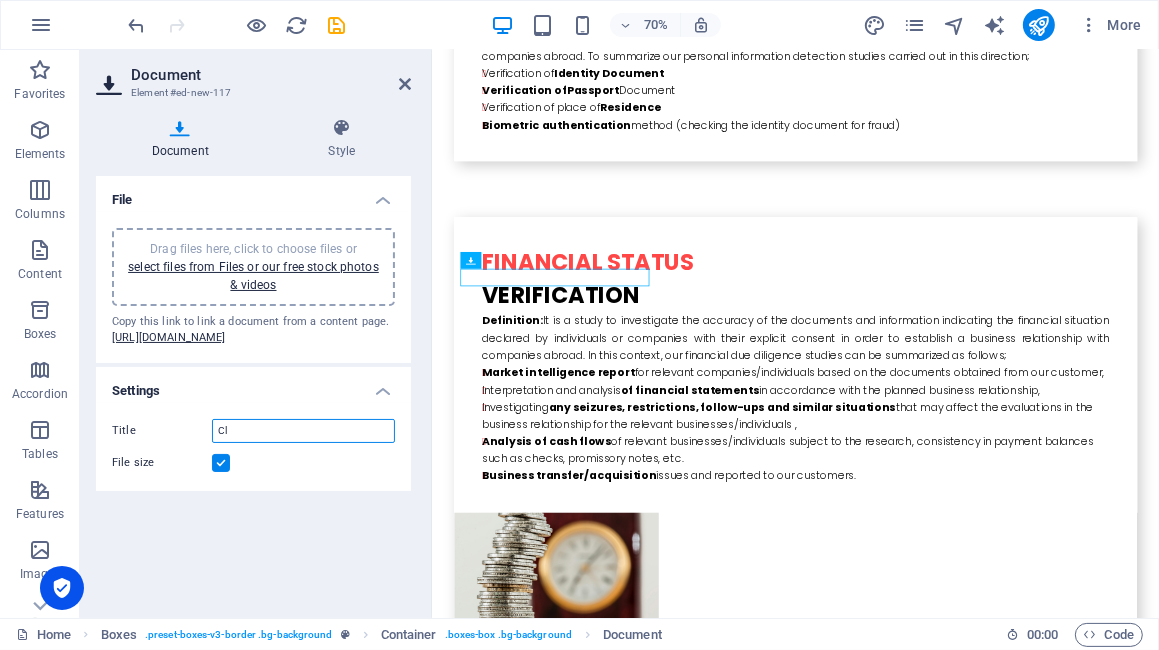 type on "C" 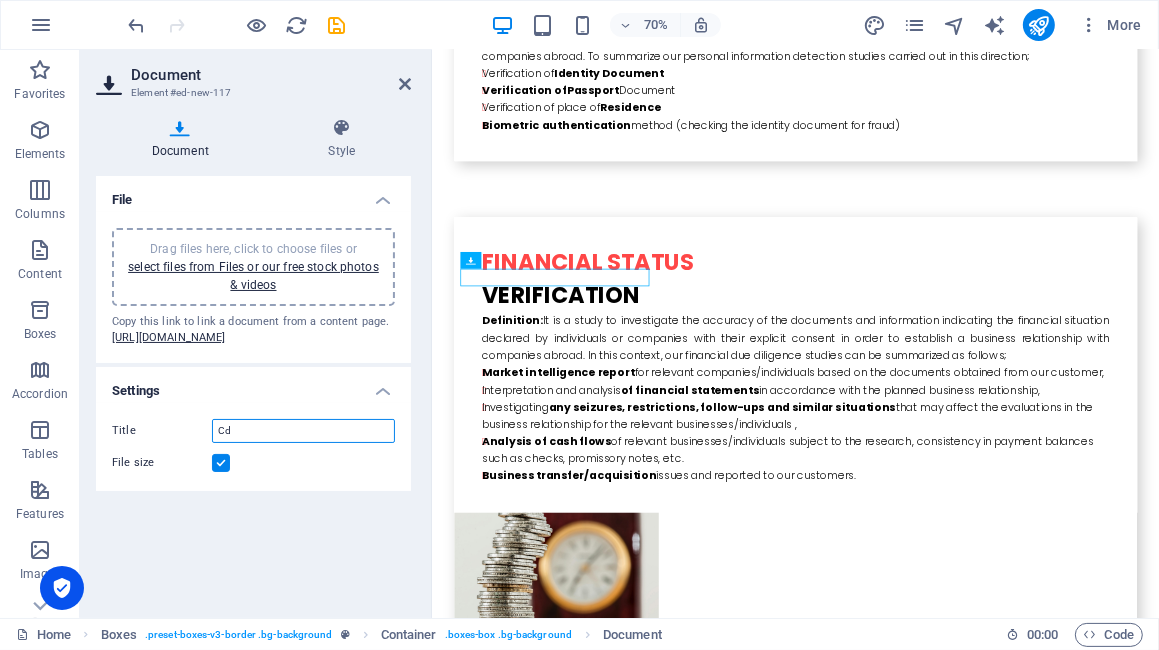type on "C" 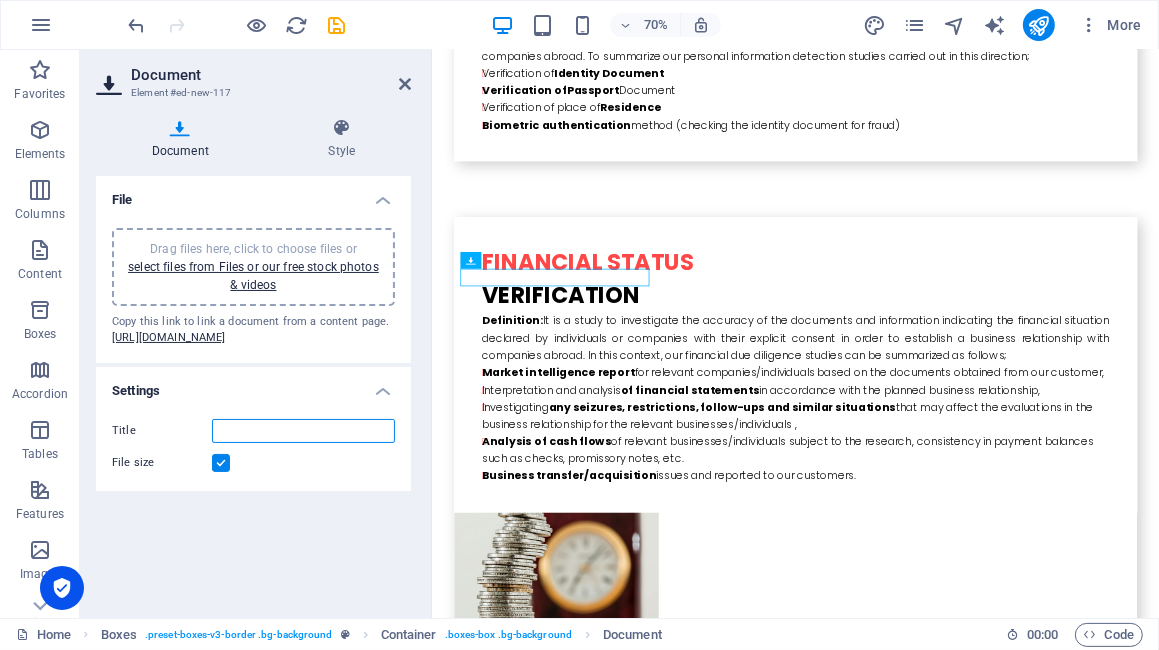 type on "c" 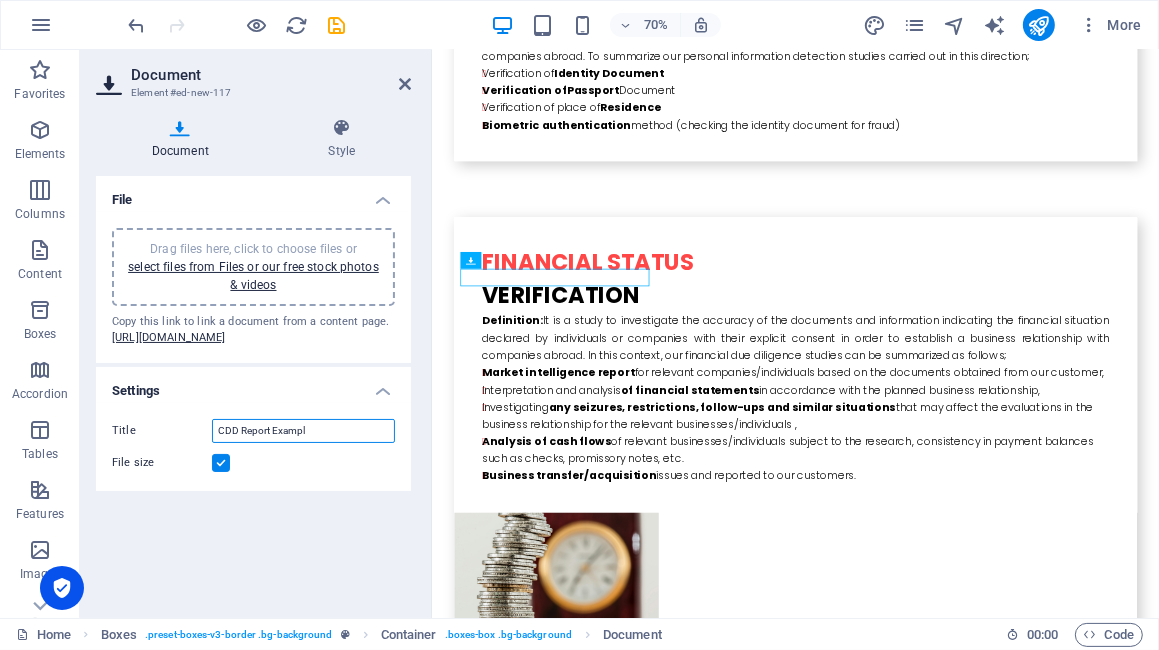type on "CDD Report Example" 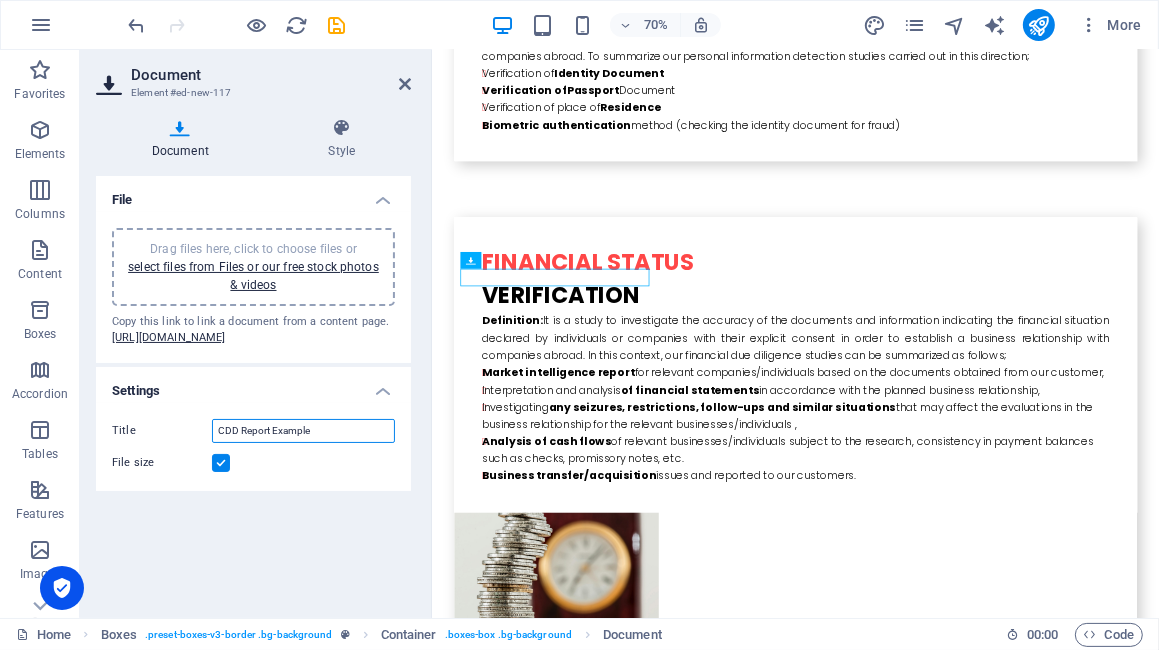 click on "CDD Report Example" at bounding box center [303, 431] 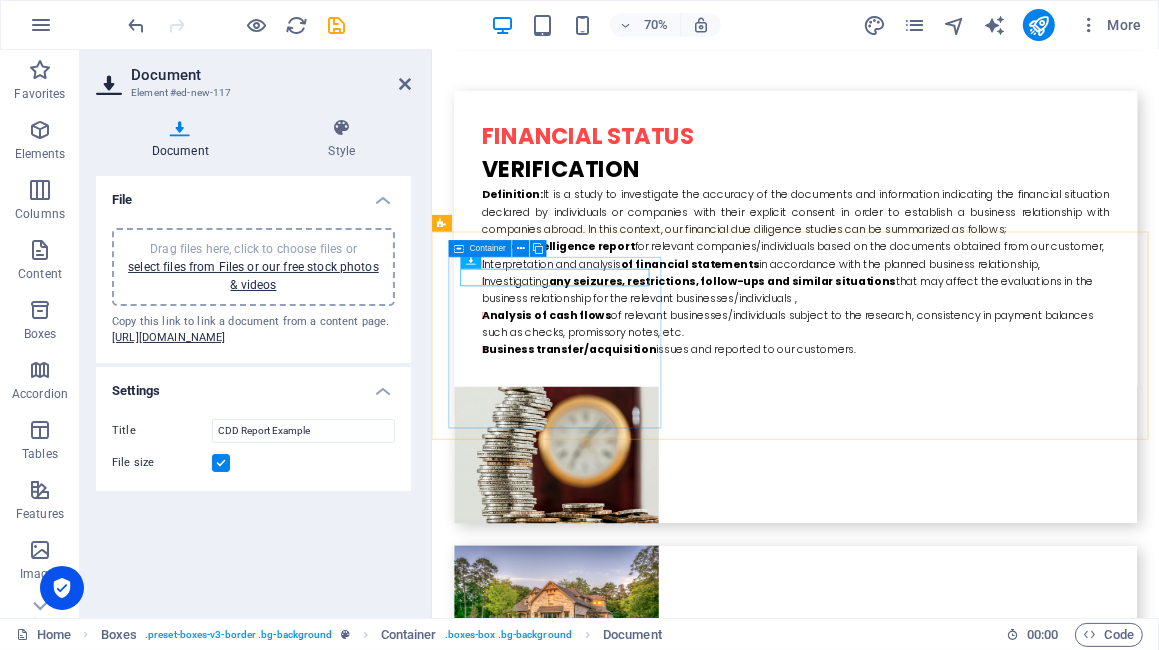 scroll, scrollTop: 6380, scrollLeft: 0, axis: vertical 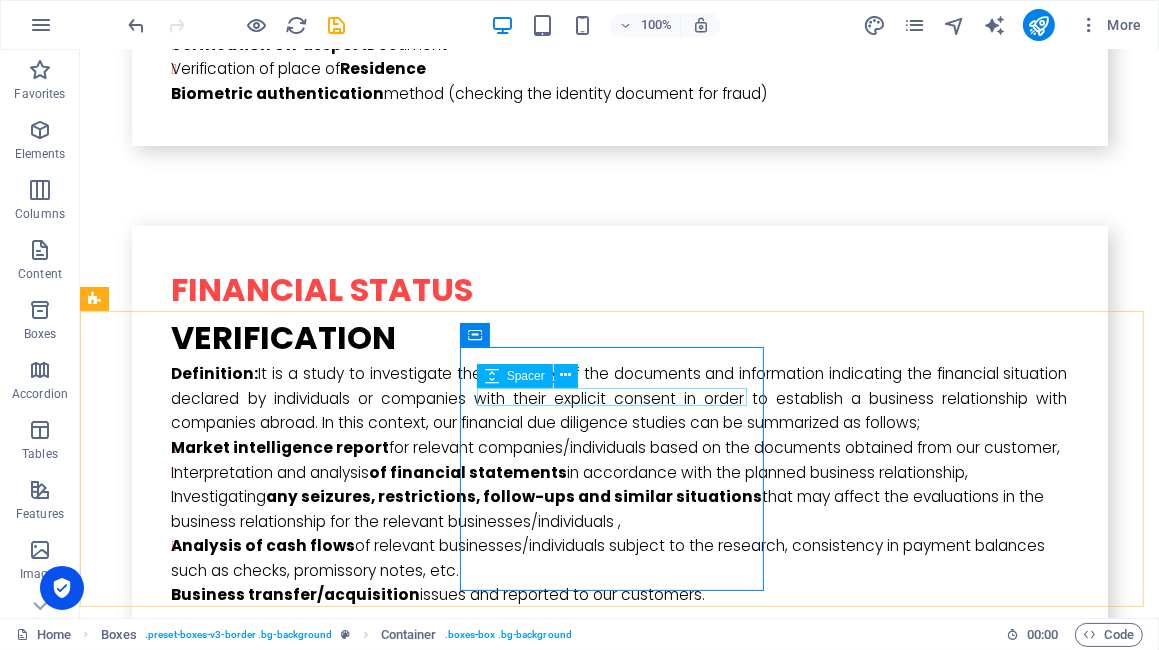click on "Spacer" at bounding box center (526, 376) 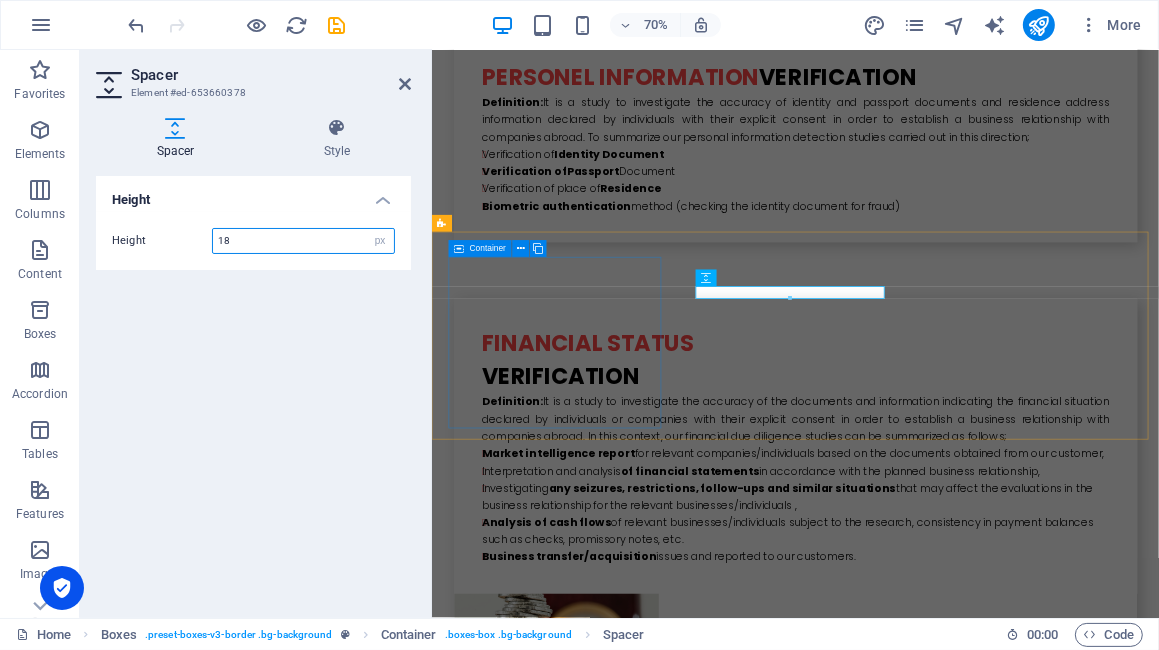 scroll, scrollTop: 6497, scrollLeft: 0, axis: vertical 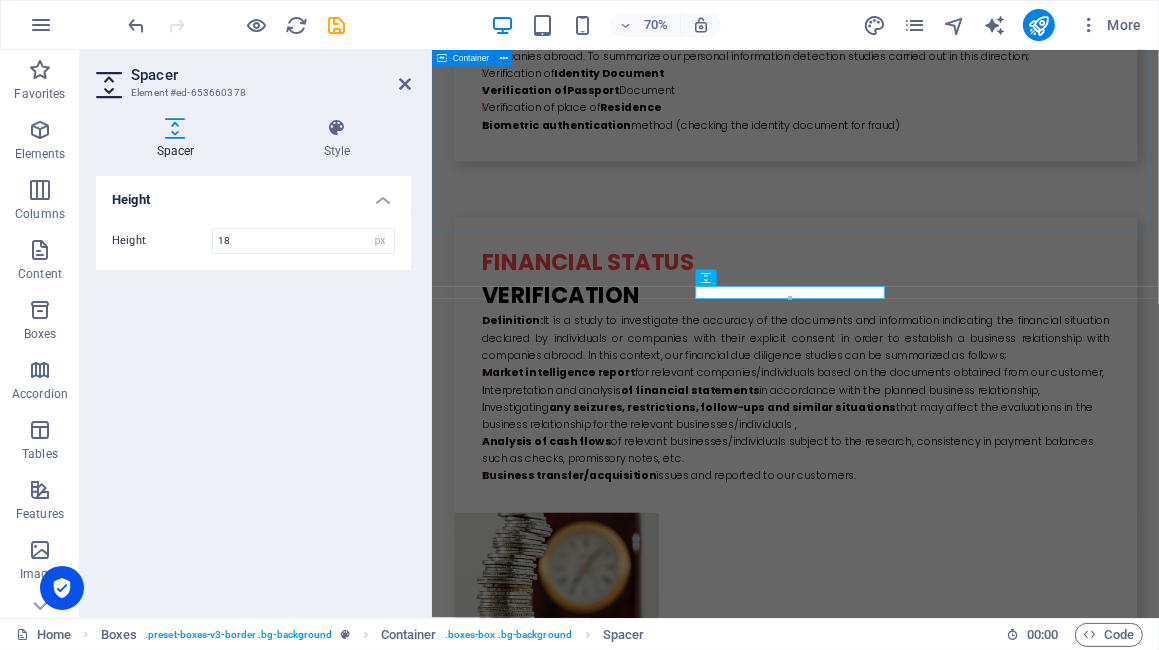click on "PERSONEL INFORMATION  VERIFICATION  Definition:  It is a study to investigate the accuracy of identity and passport documents and residence address information declared by individuals with their explicit consent in order to establish a business relationship with companies abroad. To summarize our personal information detection studies carried out in this direction;   Verification of  Identity Document   Verification of  Passport  Document   Verification of place of  Residence   Biometric authentication  method (checking the identity document for fraud) FINANCIAL STATUS   VERIFICATION Definition:  It is a study to investigate the accuracy of the documents and information indicating the financial situation declared by individuals or companies with their explicit consent in order to establish a business relationship with companies abroad. In this context, our financial due diligence studies can be summarized as follows;     Market intelligence report     Interpretation and analysis   VERIFICATION" at bounding box center [950, 1611] 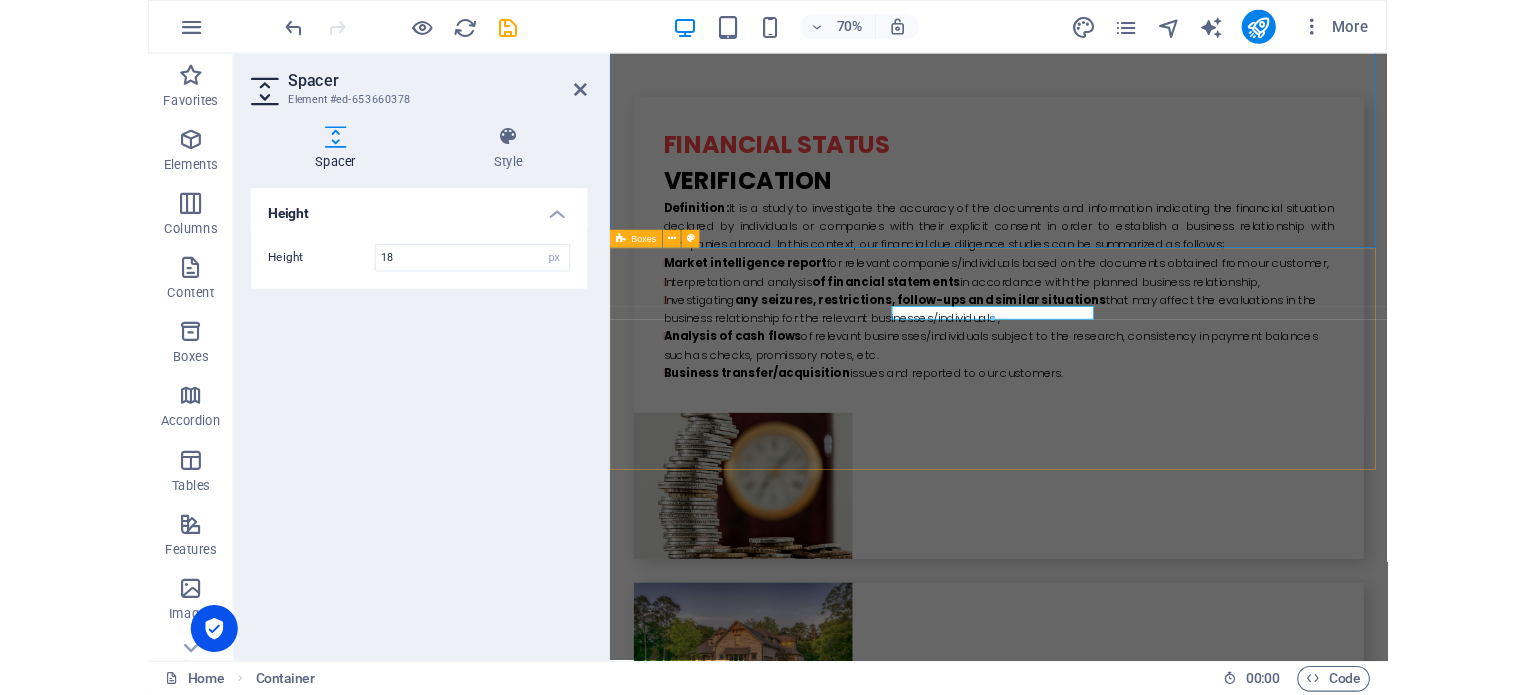 scroll, scrollTop: 6380, scrollLeft: 0, axis: vertical 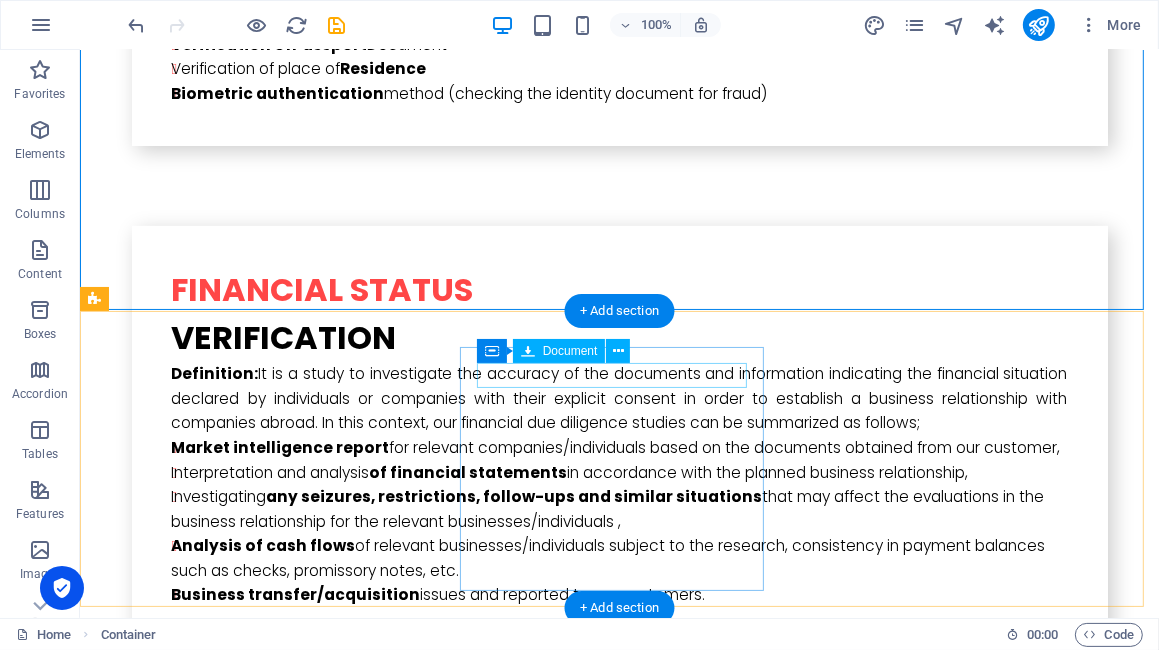 click on "CDD Report Example   129.29 KB" at bounding box center (231, 3813) 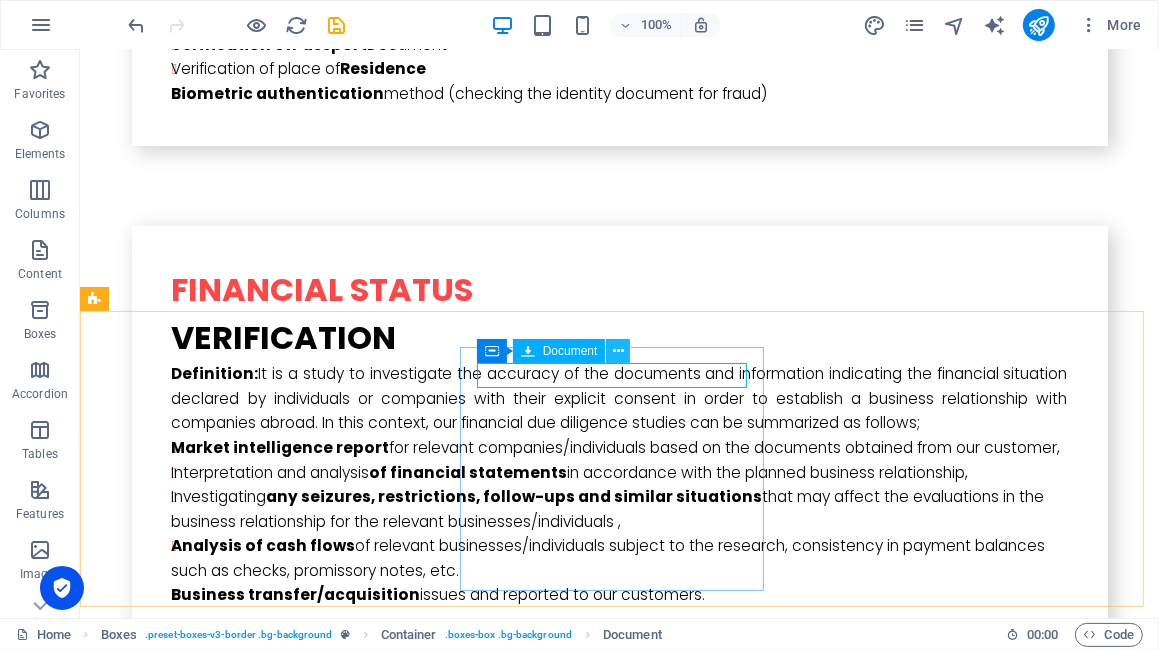 click at bounding box center [618, 351] 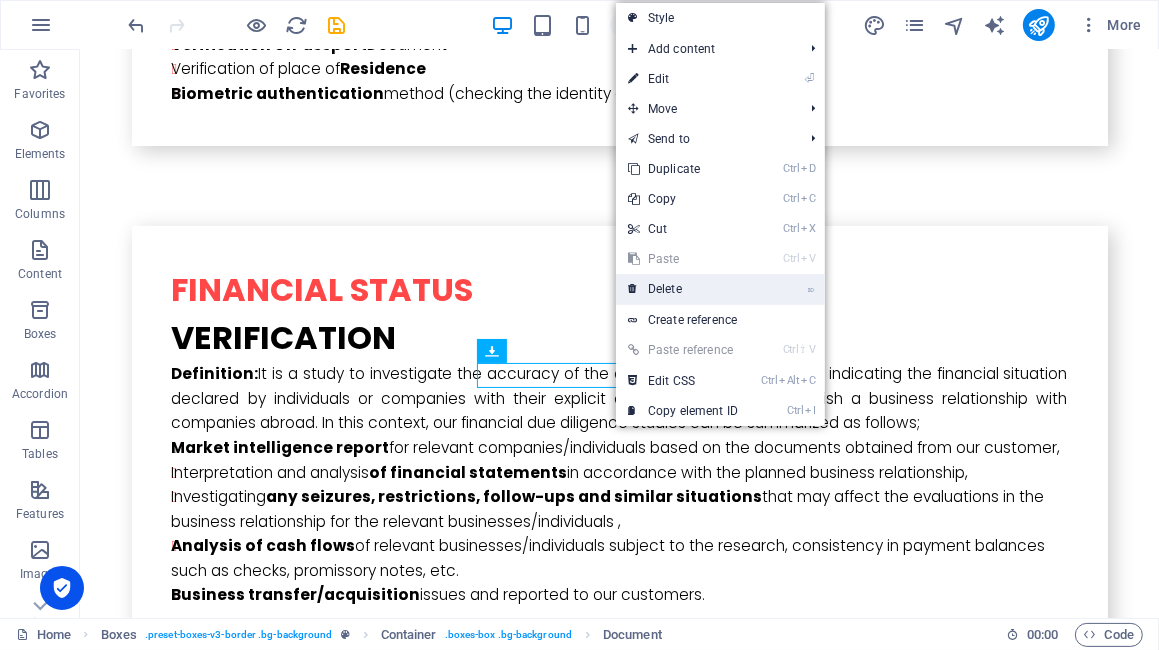 click on "⌦  Delete" at bounding box center [683, 289] 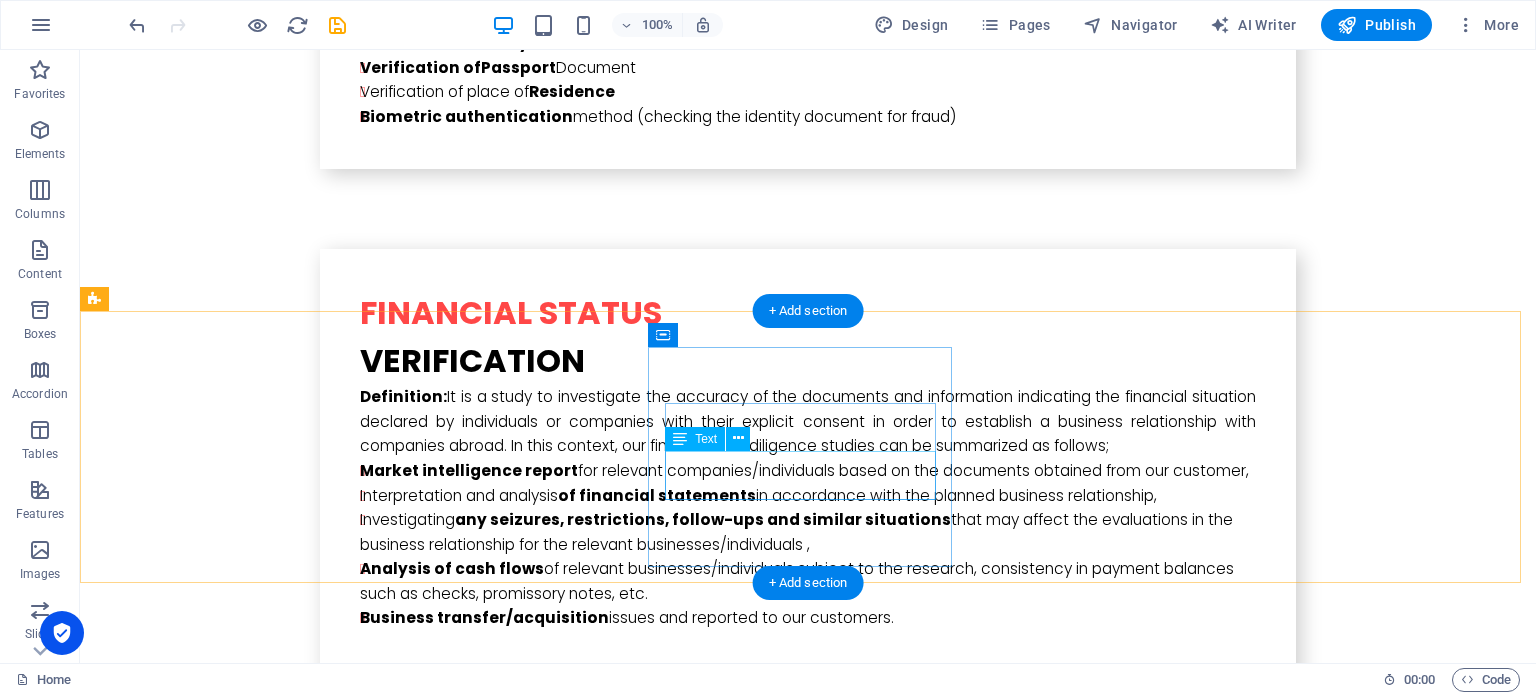 scroll, scrollTop: 6680, scrollLeft: 0, axis: vertical 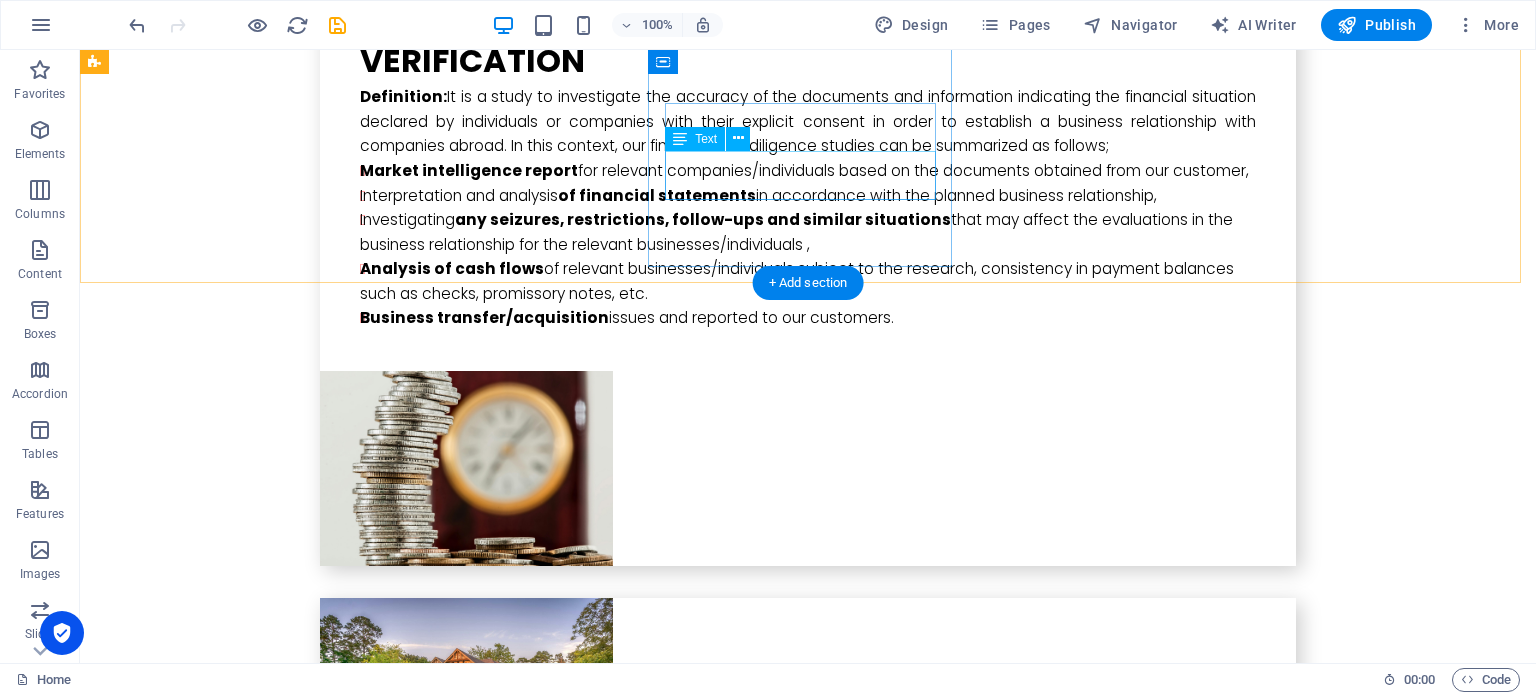 click on "Click to see the  CDD Report  example we prepared" at bounding box center [232, 3637] 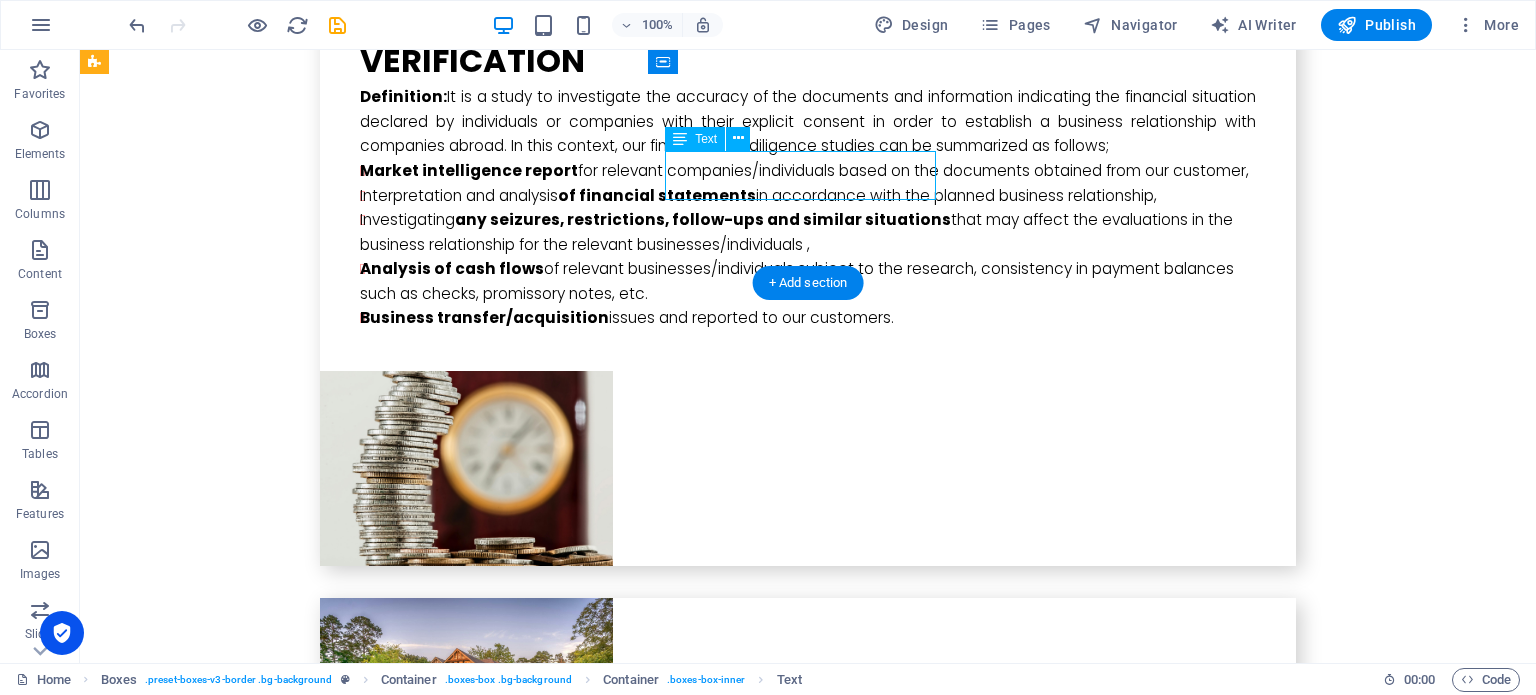 click on "Click to see the  CDD Report  example we prepared" at bounding box center [232, 3637] 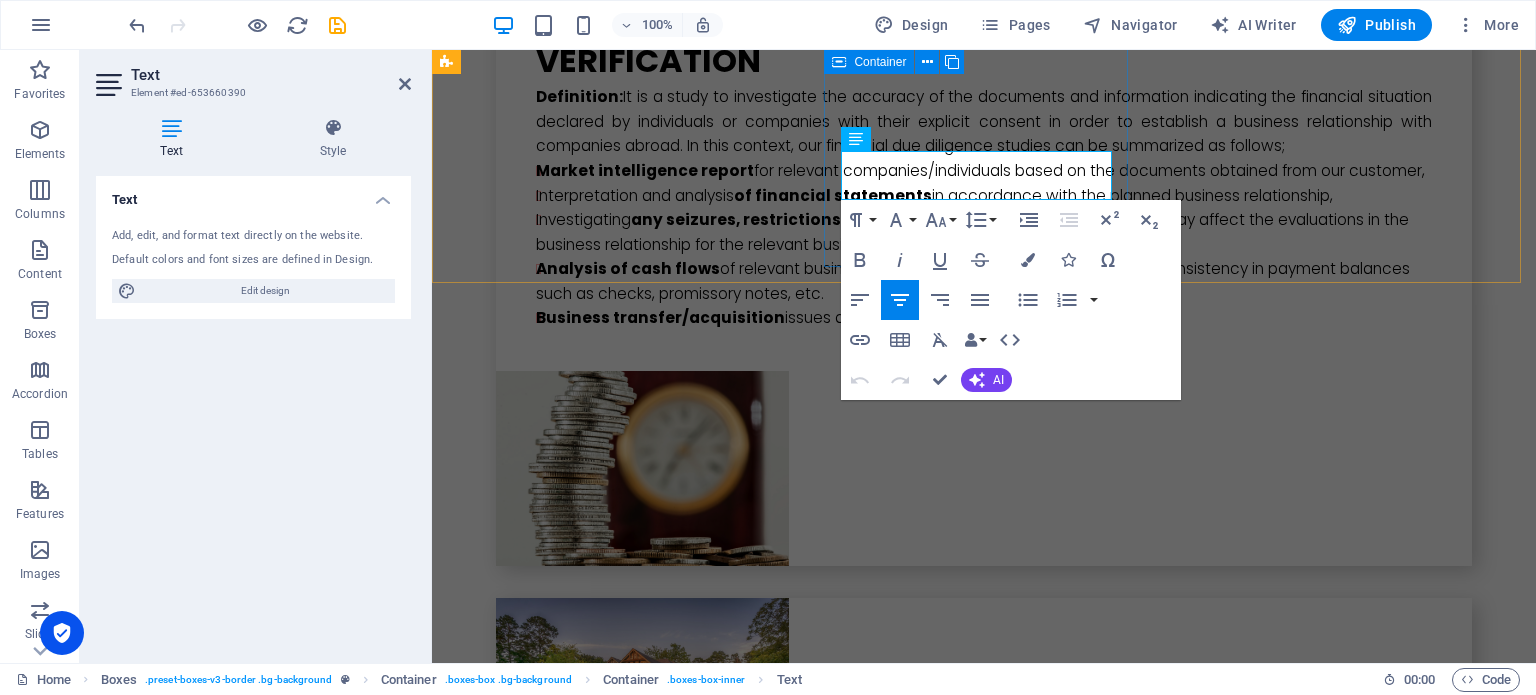 drag, startPoint x: 916, startPoint y: 167, endPoint x: 1112, endPoint y: 195, distance: 197.9899 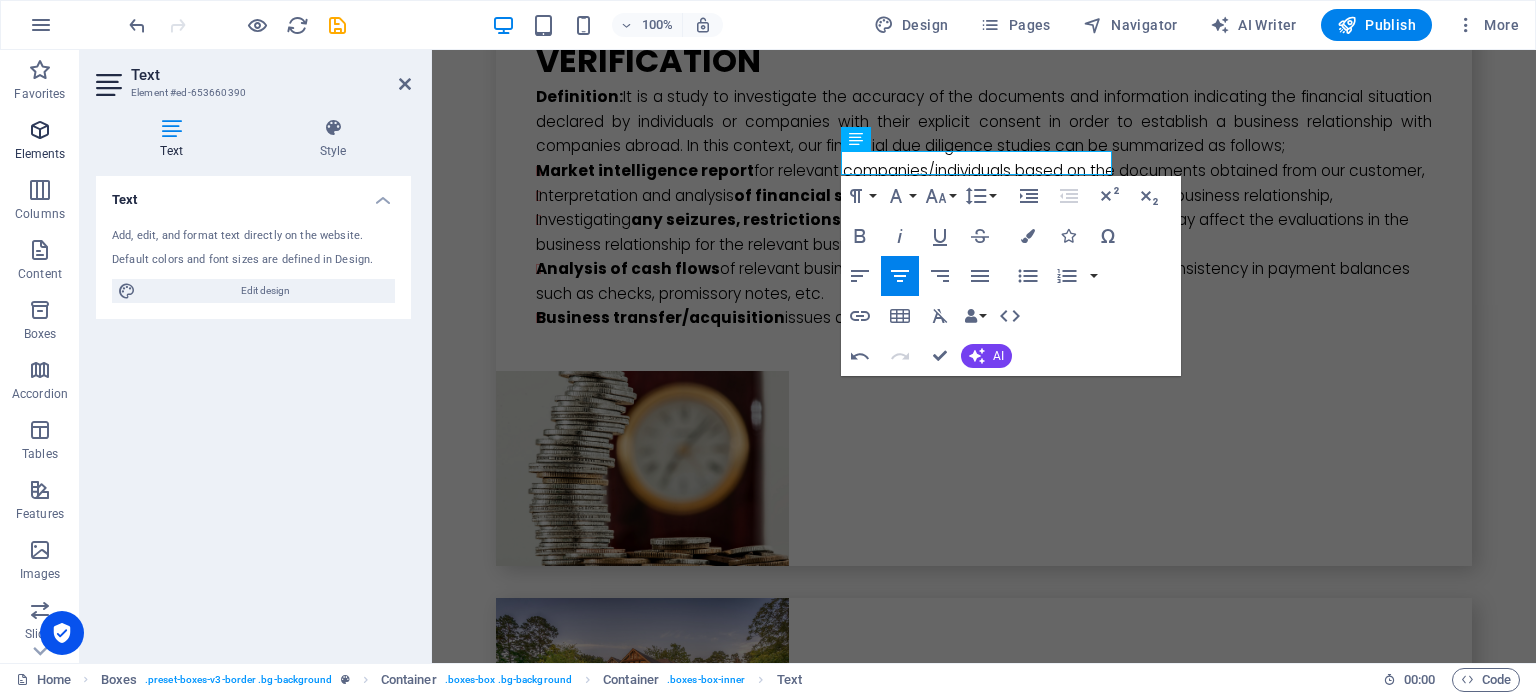 click at bounding box center [40, 130] 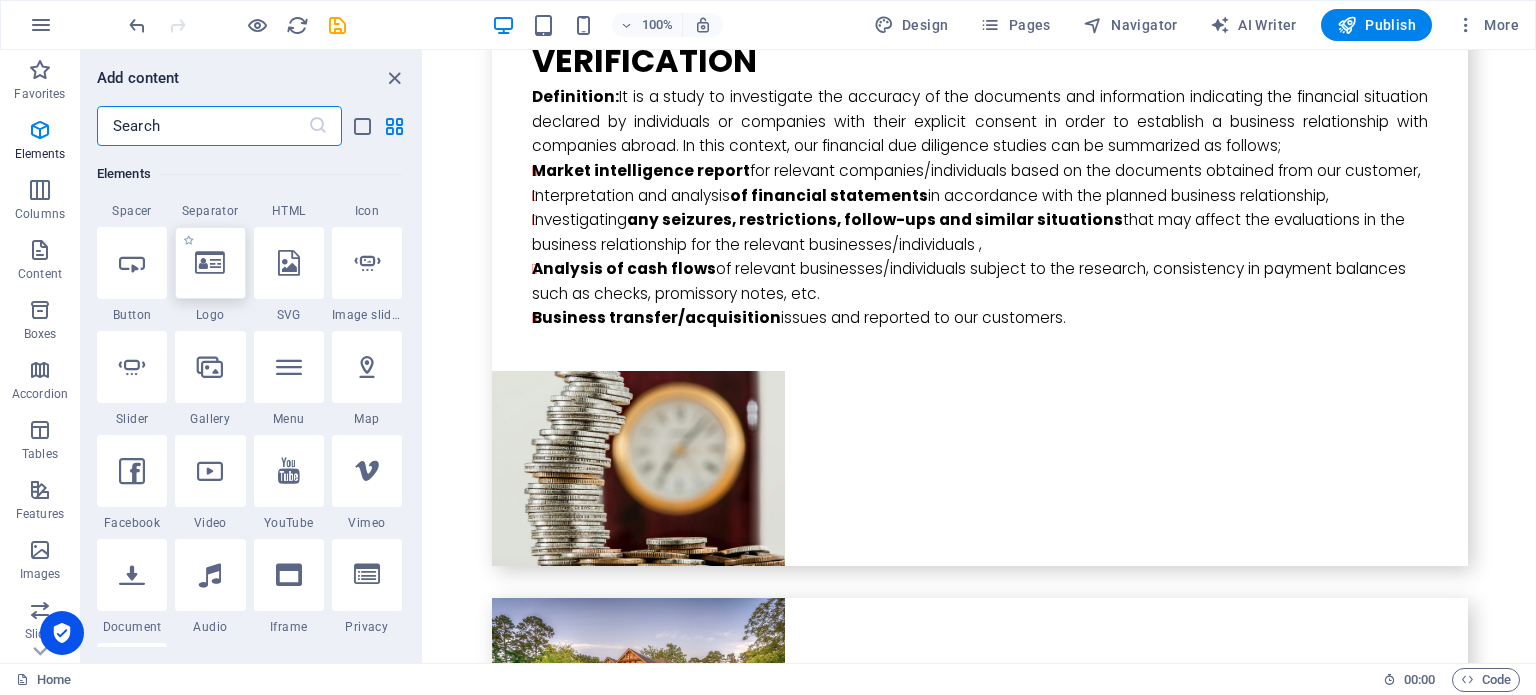 scroll, scrollTop: 512, scrollLeft: 0, axis: vertical 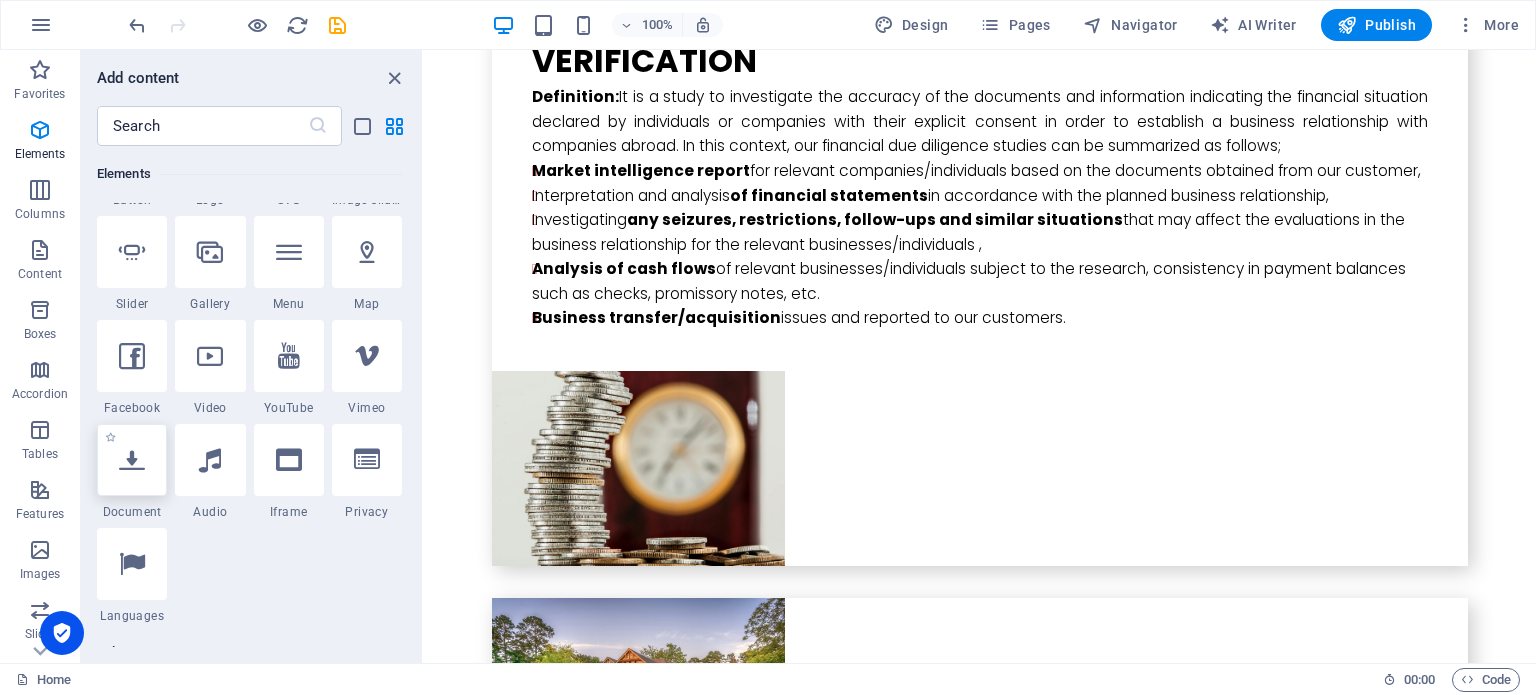 click at bounding box center (132, 460) 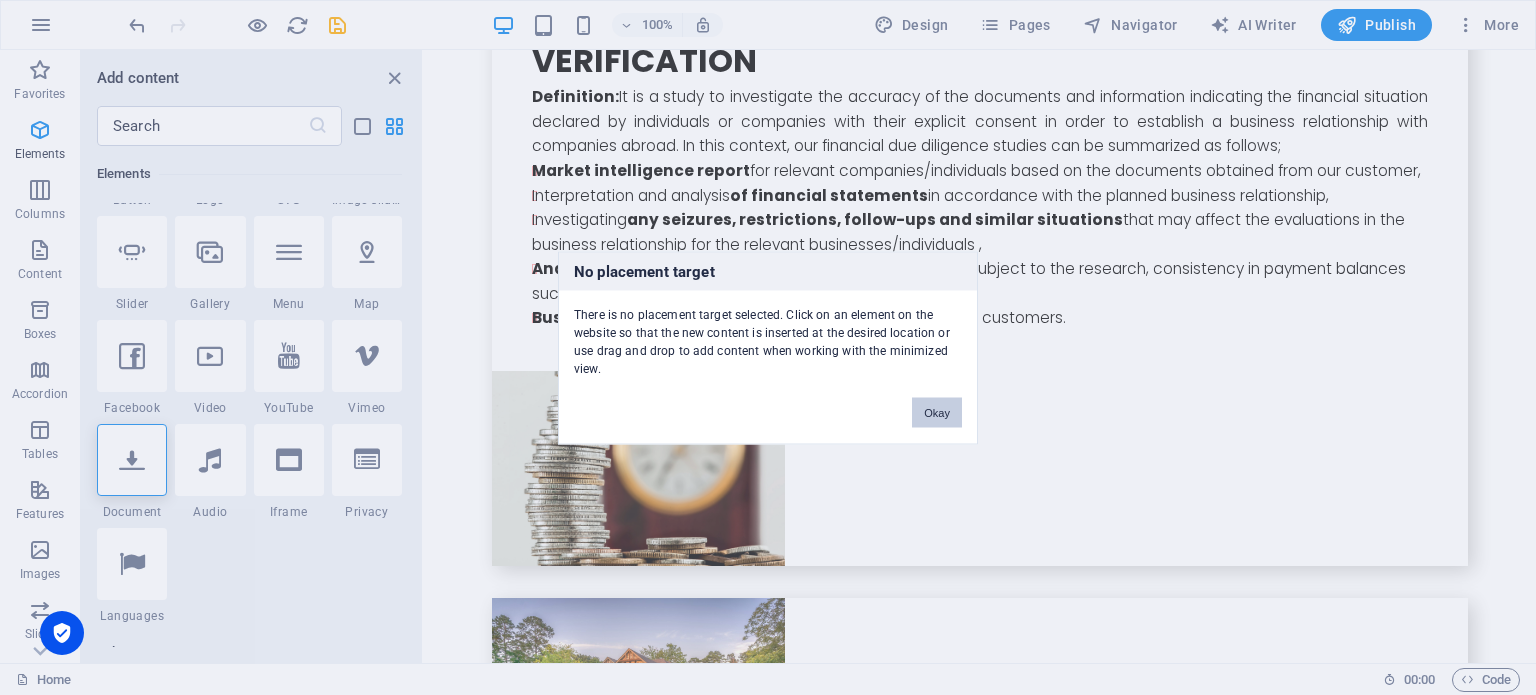 drag, startPoint x: 944, startPoint y: 413, endPoint x: 490, endPoint y: 257, distance: 480.05417 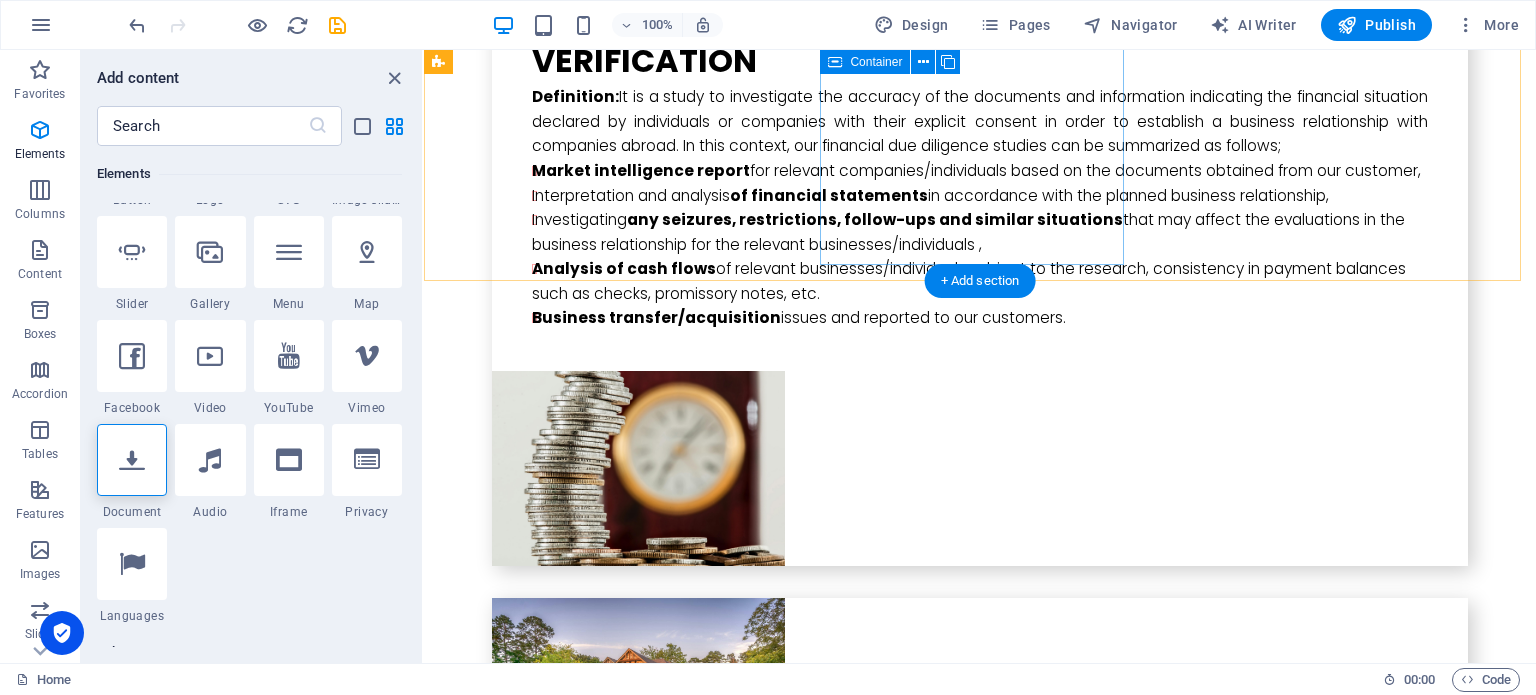 click on "CDD REPORT" at bounding box center (576, 3594) 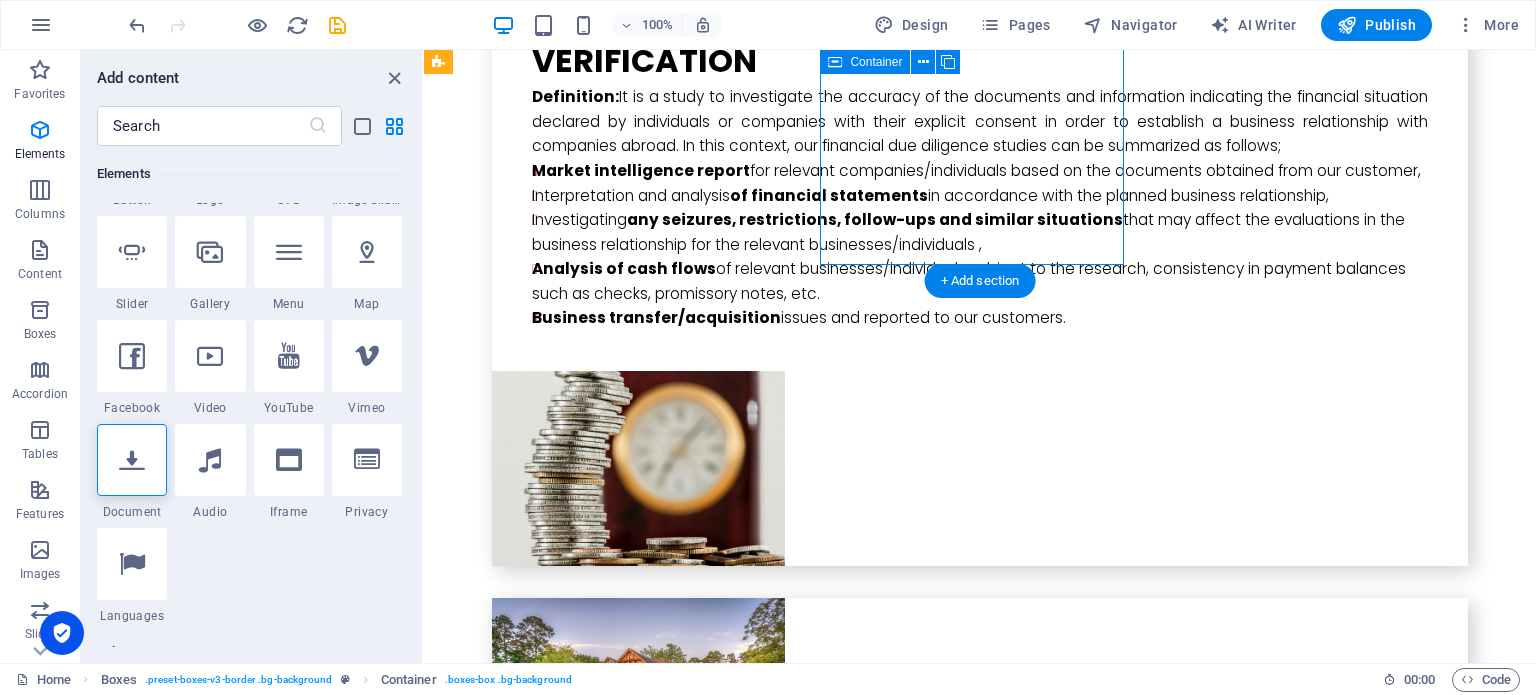 click on "CDD REPORT" at bounding box center [576, 3594] 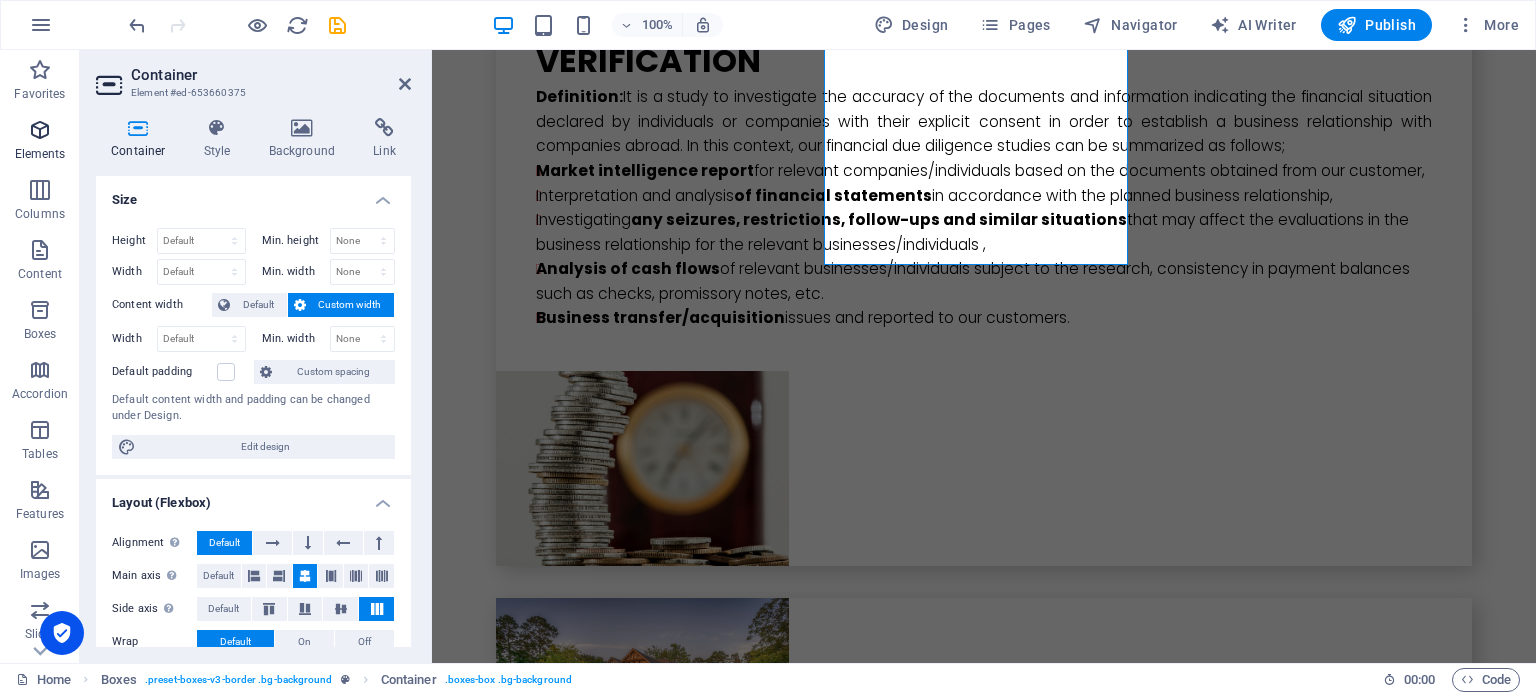 click at bounding box center (40, 130) 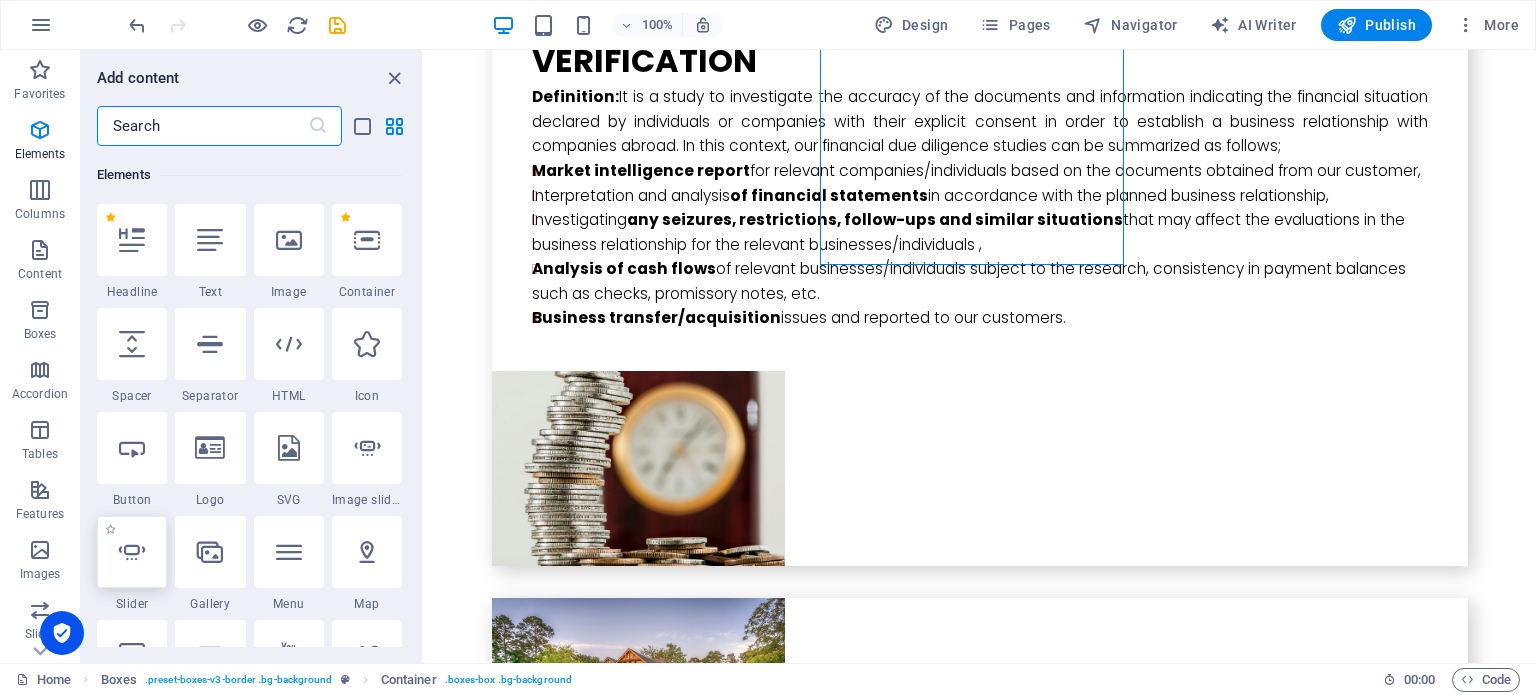 scroll, scrollTop: 512, scrollLeft: 0, axis: vertical 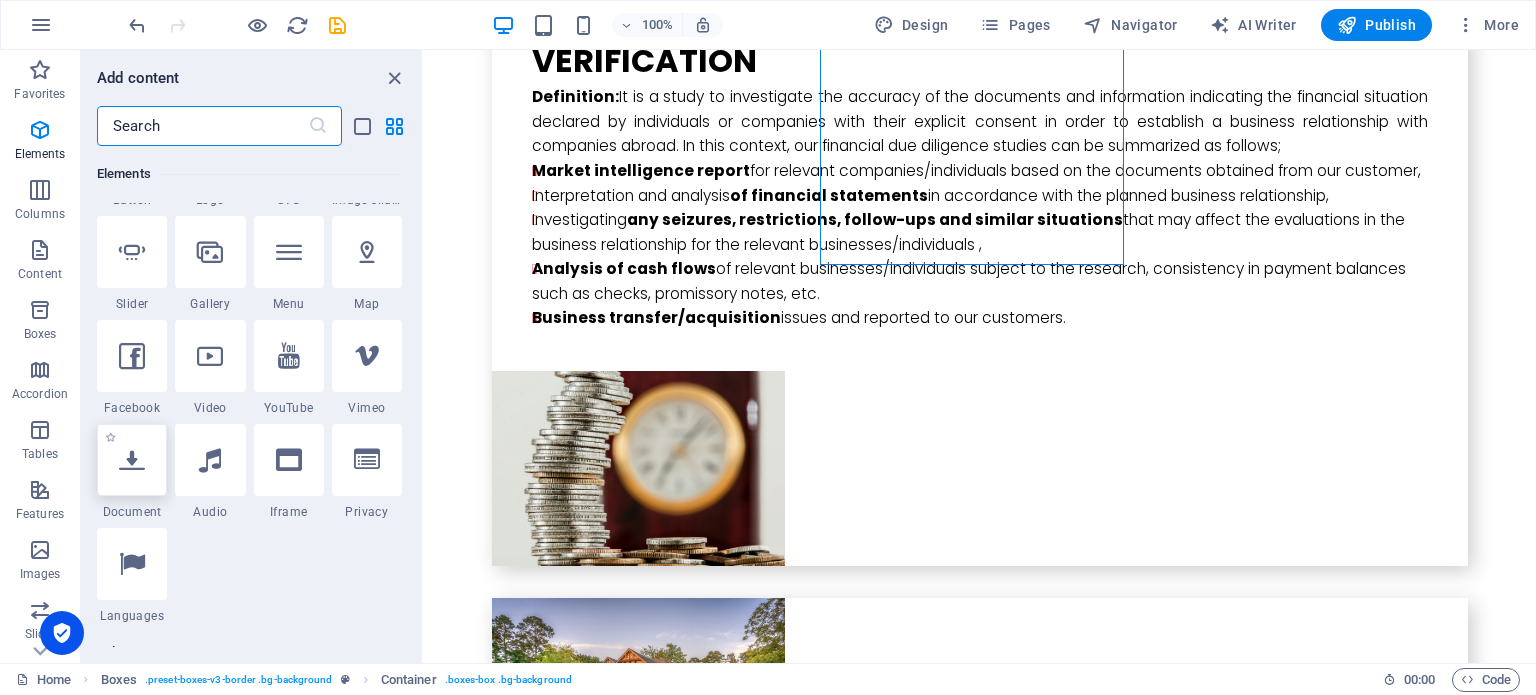 click at bounding box center [132, 460] 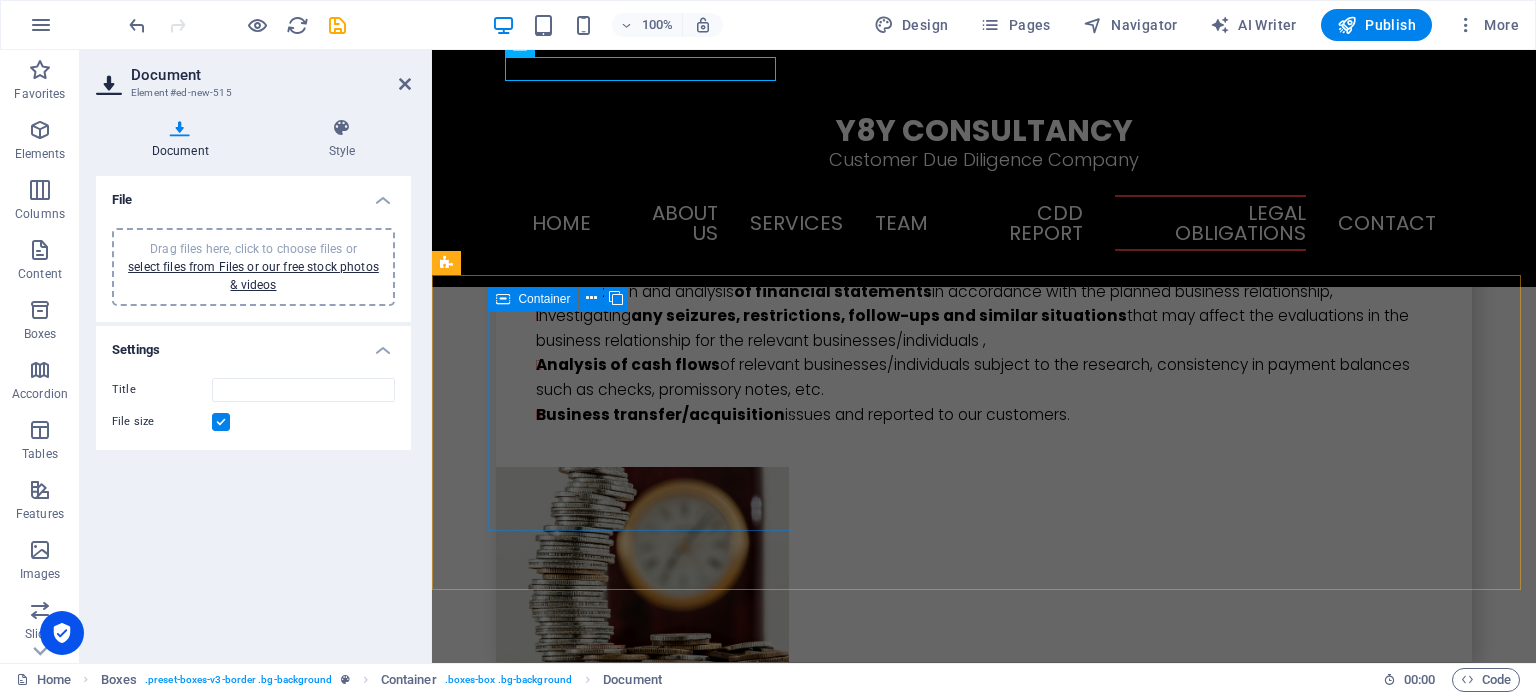 scroll, scrollTop: 6504, scrollLeft: 0, axis: vertical 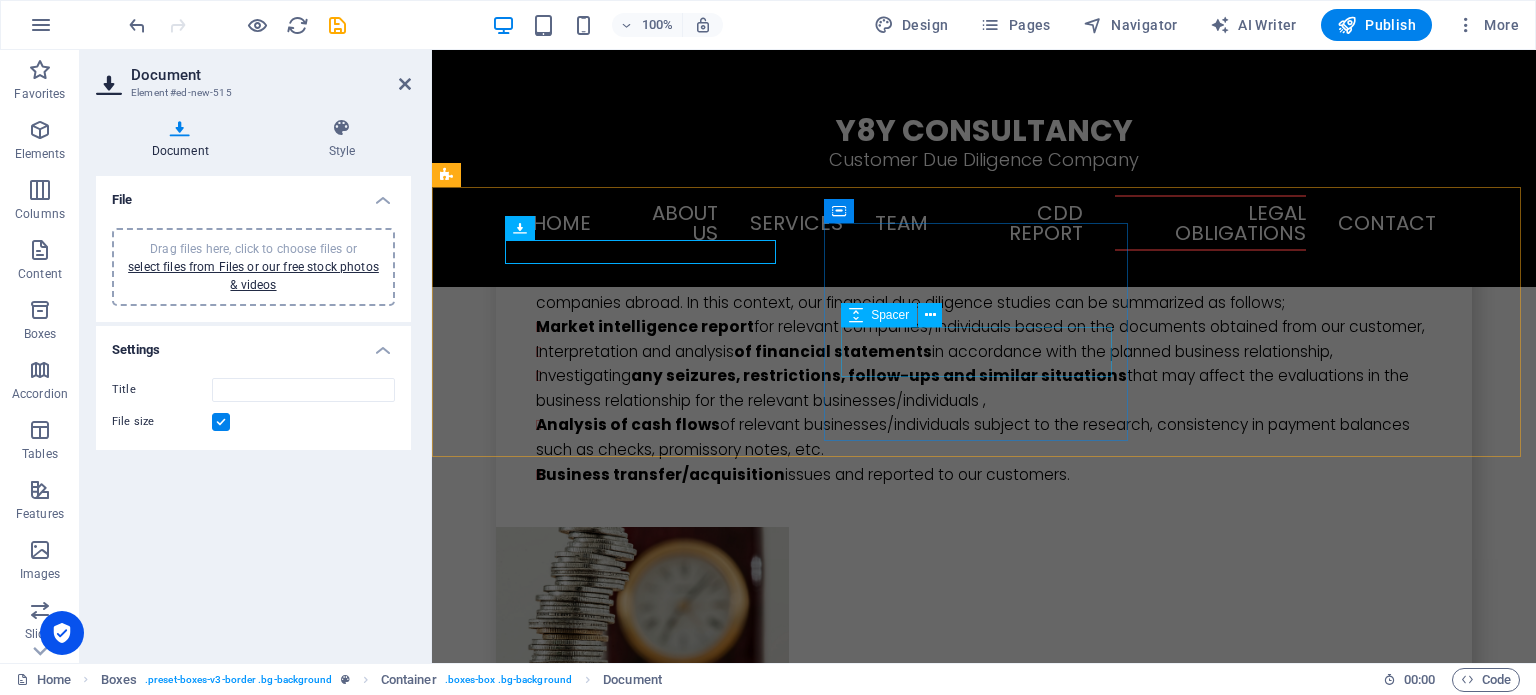 drag, startPoint x: 942, startPoint y: 260, endPoint x: 861, endPoint y: 364, distance: 131.82185 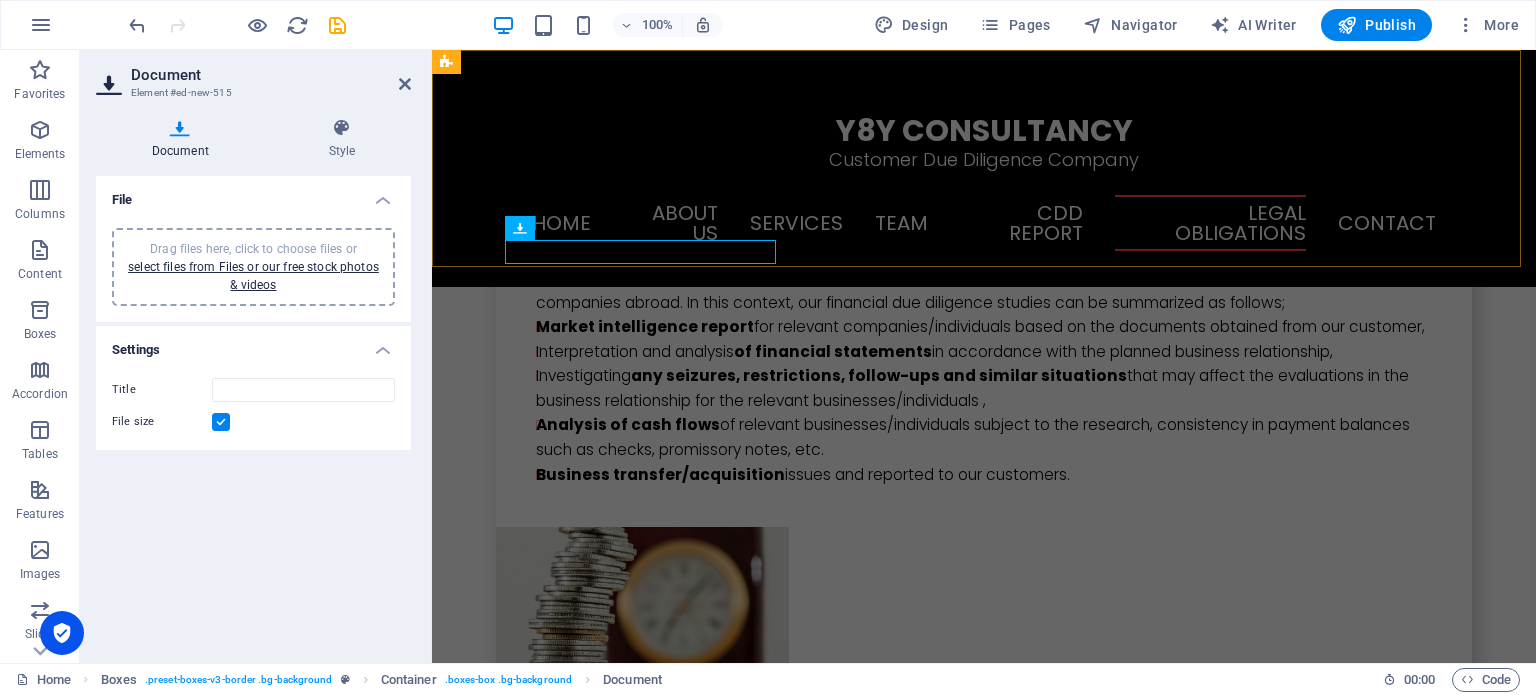 click on "Y8Y CONSULTANCY Customer Due Diligence Co mpany Home About us Services Team CDD Report Legal Obligations Contact" at bounding box center [984, 168] 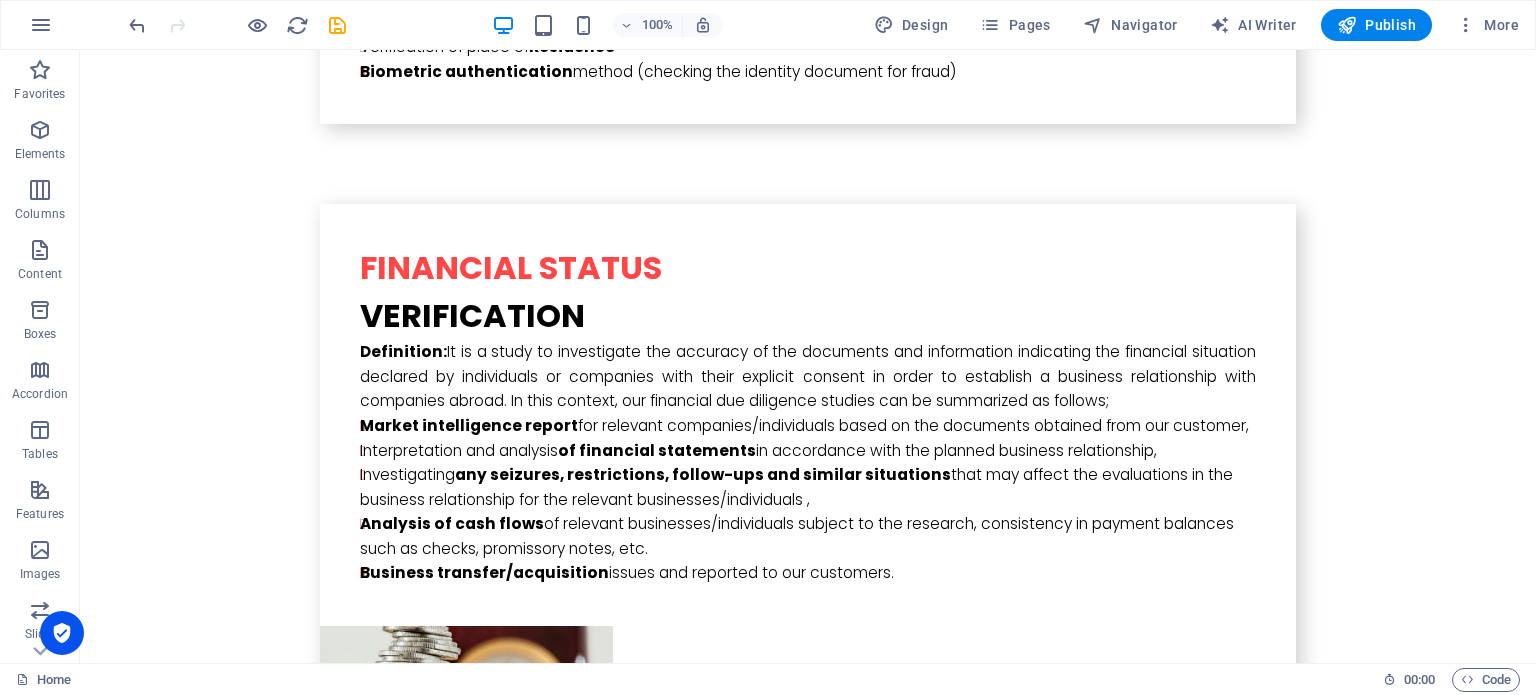 scroll, scrollTop: 6467, scrollLeft: 0, axis: vertical 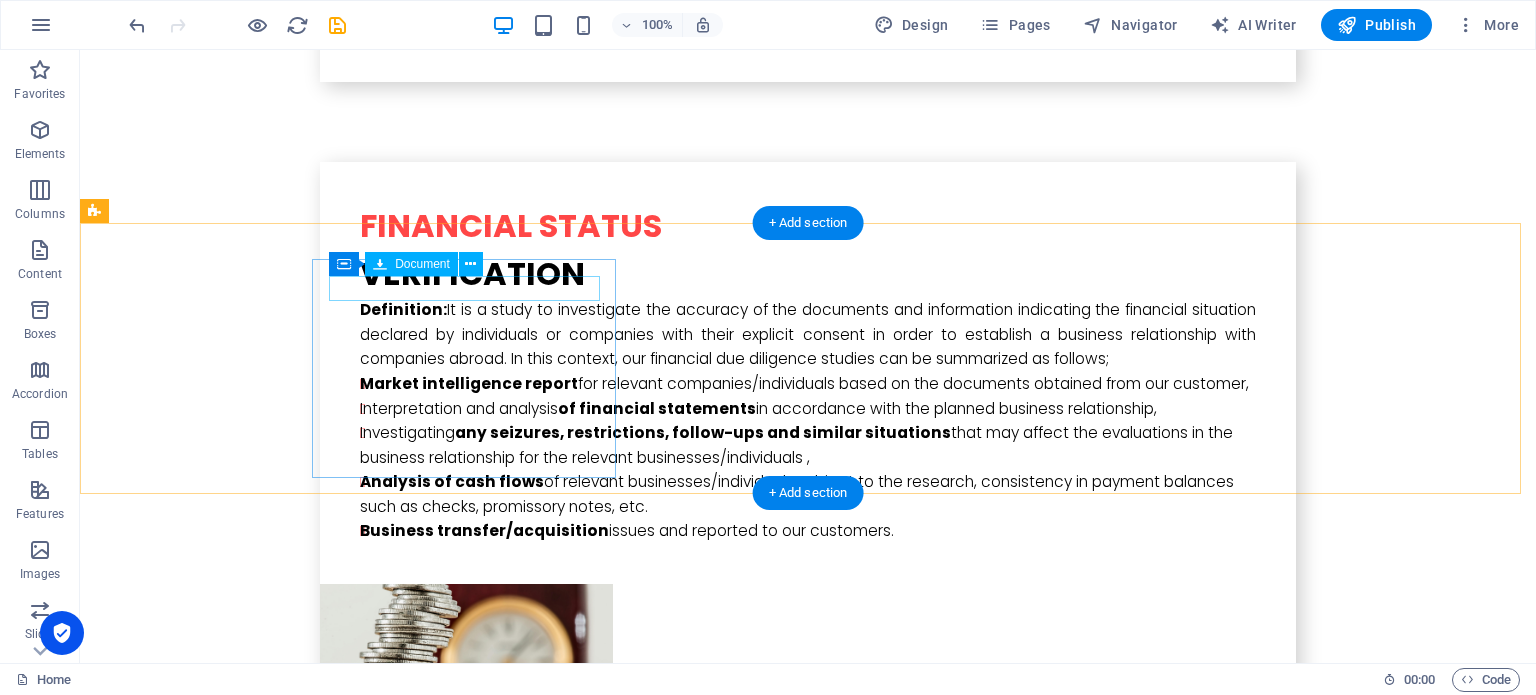 click on "New document" at bounding box center (232, 3527) 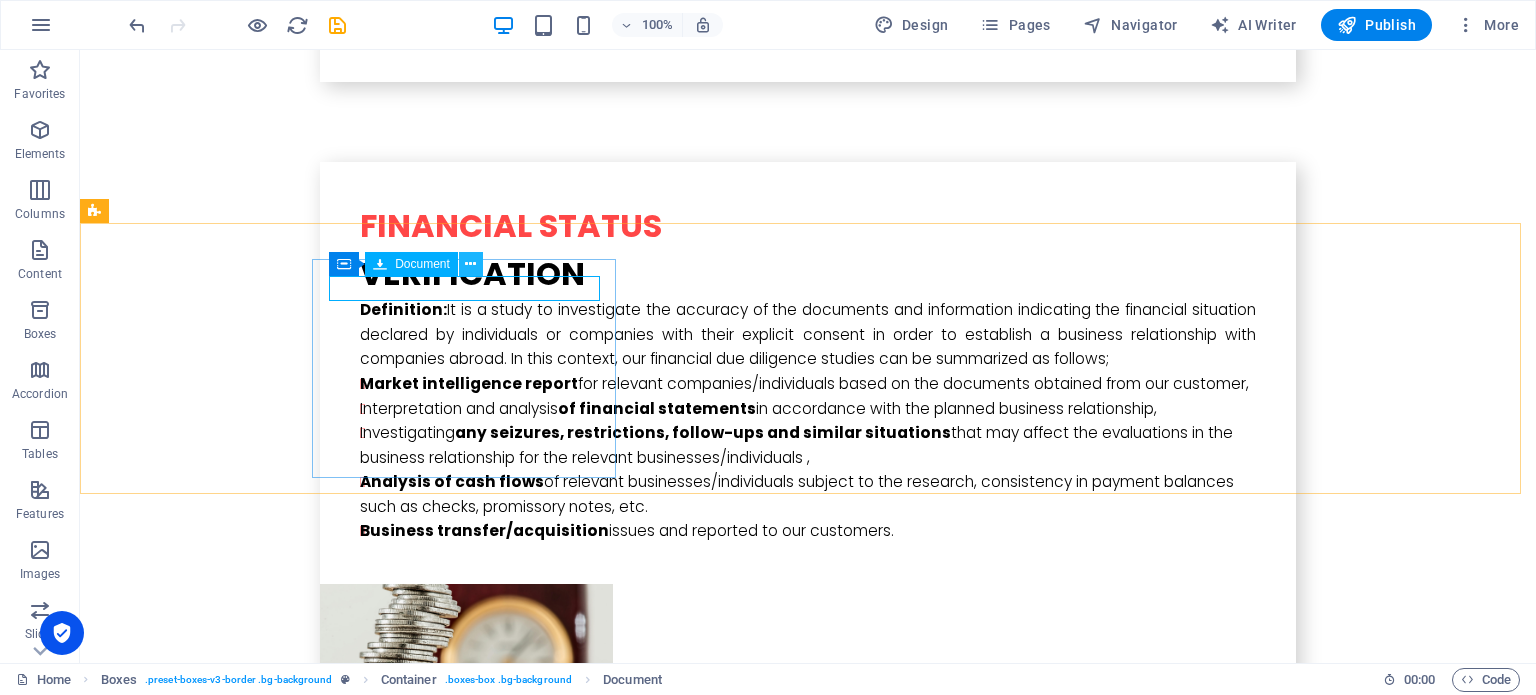 click at bounding box center [470, 264] 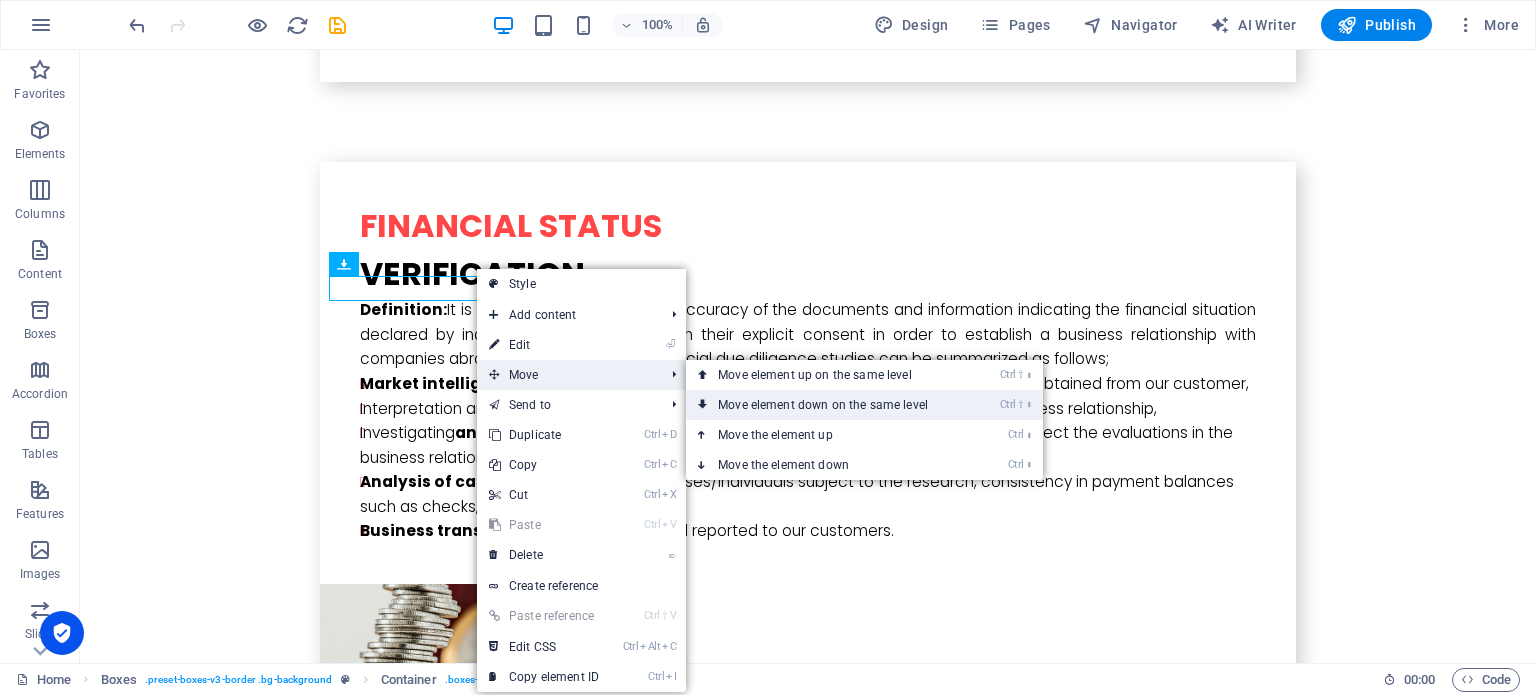 click on "Ctrl ⇧ ⬇  Move element down on the same level" at bounding box center [827, 405] 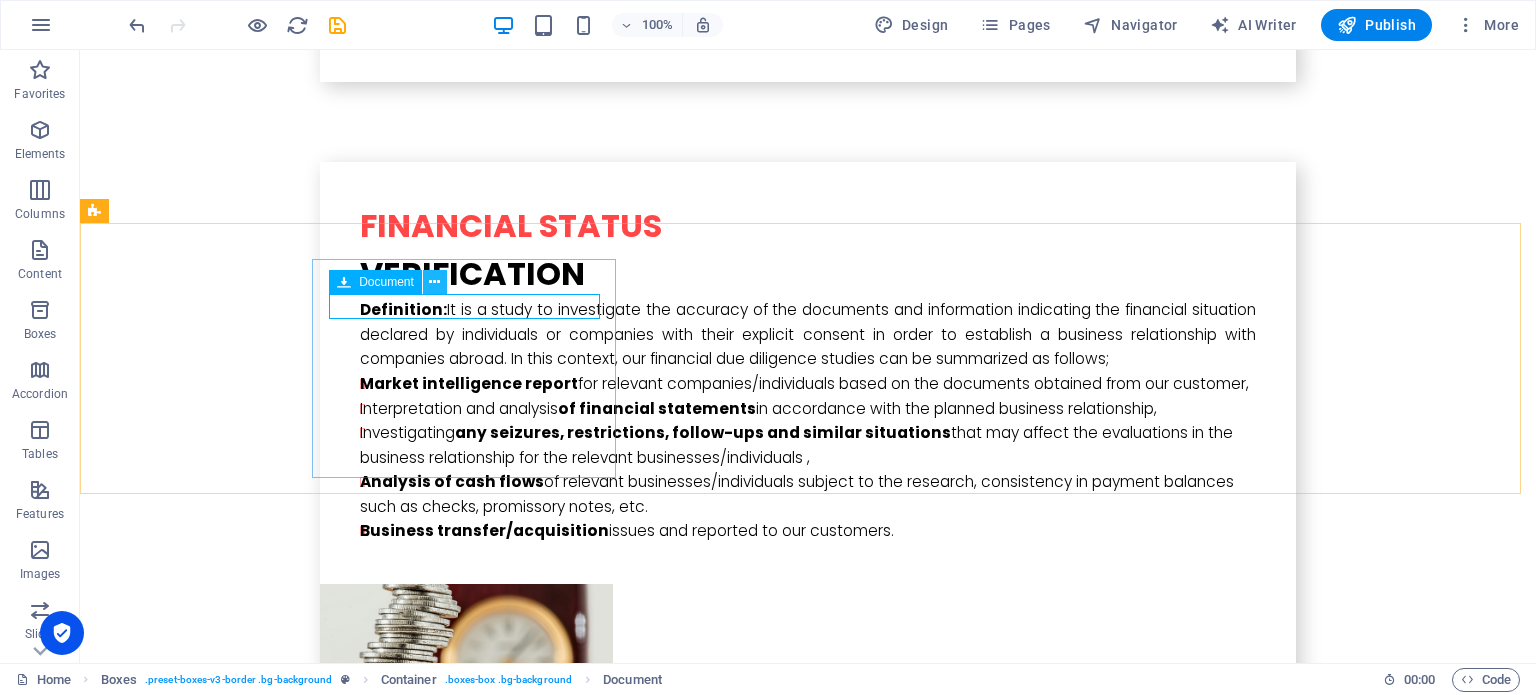 click at bounding box center (434, 282) 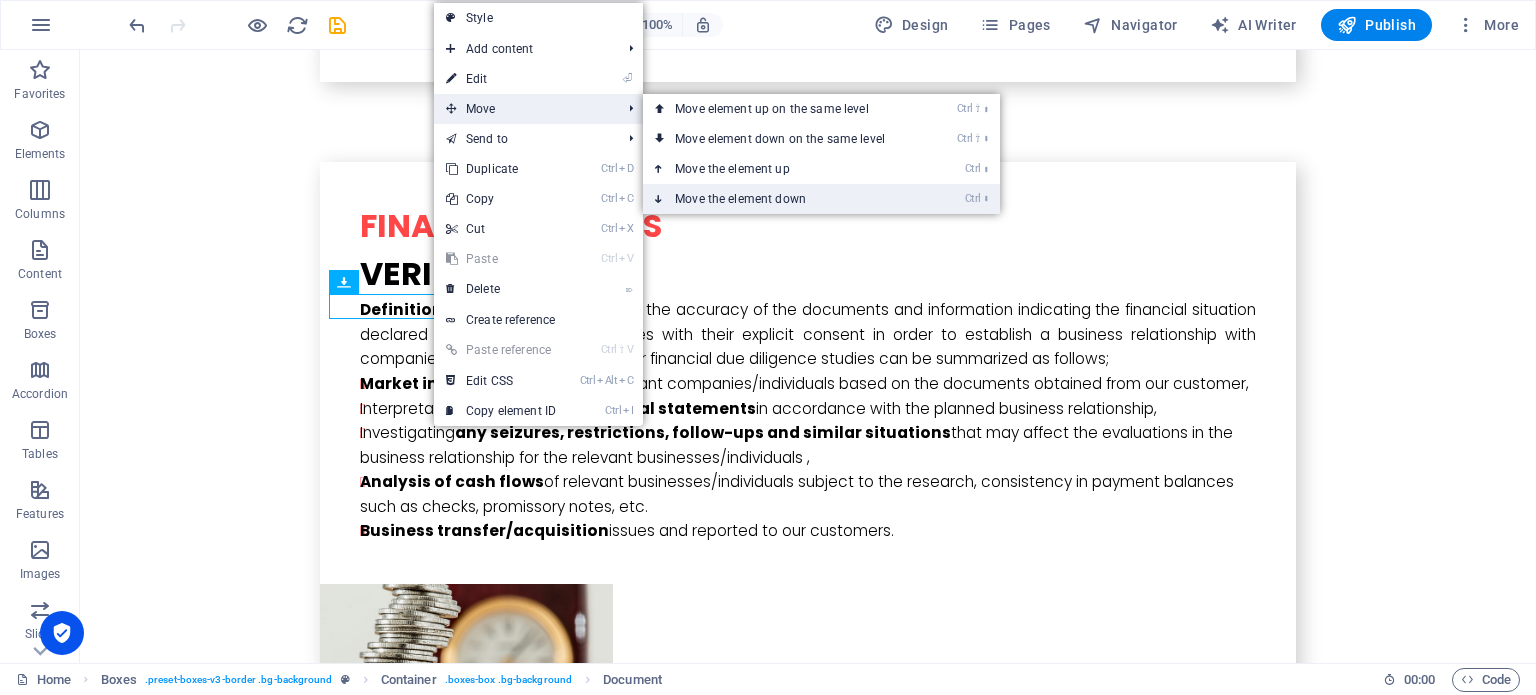 click on "Ctrl ⬇  Move the element down" at bounding box center [784, 199] 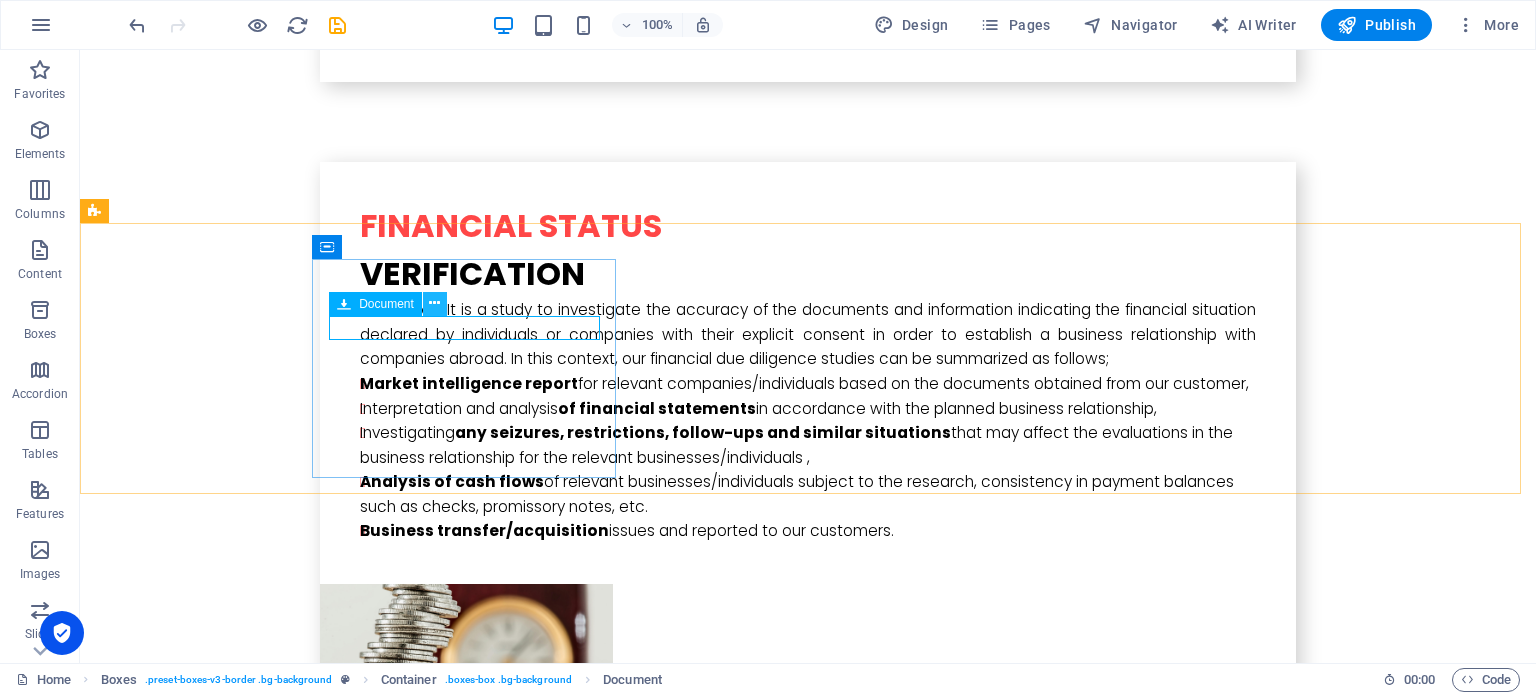 click at bounding box center [434, 303] 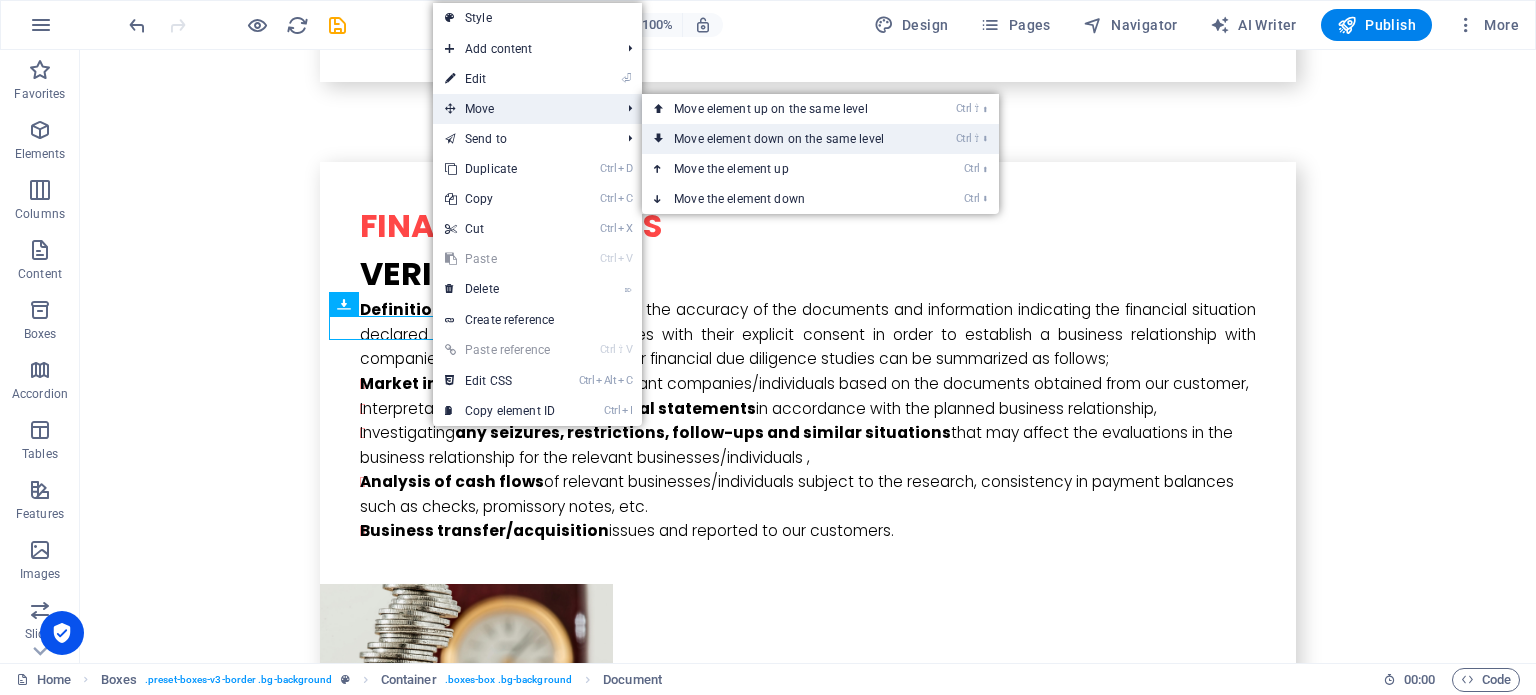 click on "Ctrl ⇧ ⬇  Move element down on the same level" at bounding box center [783, 139] 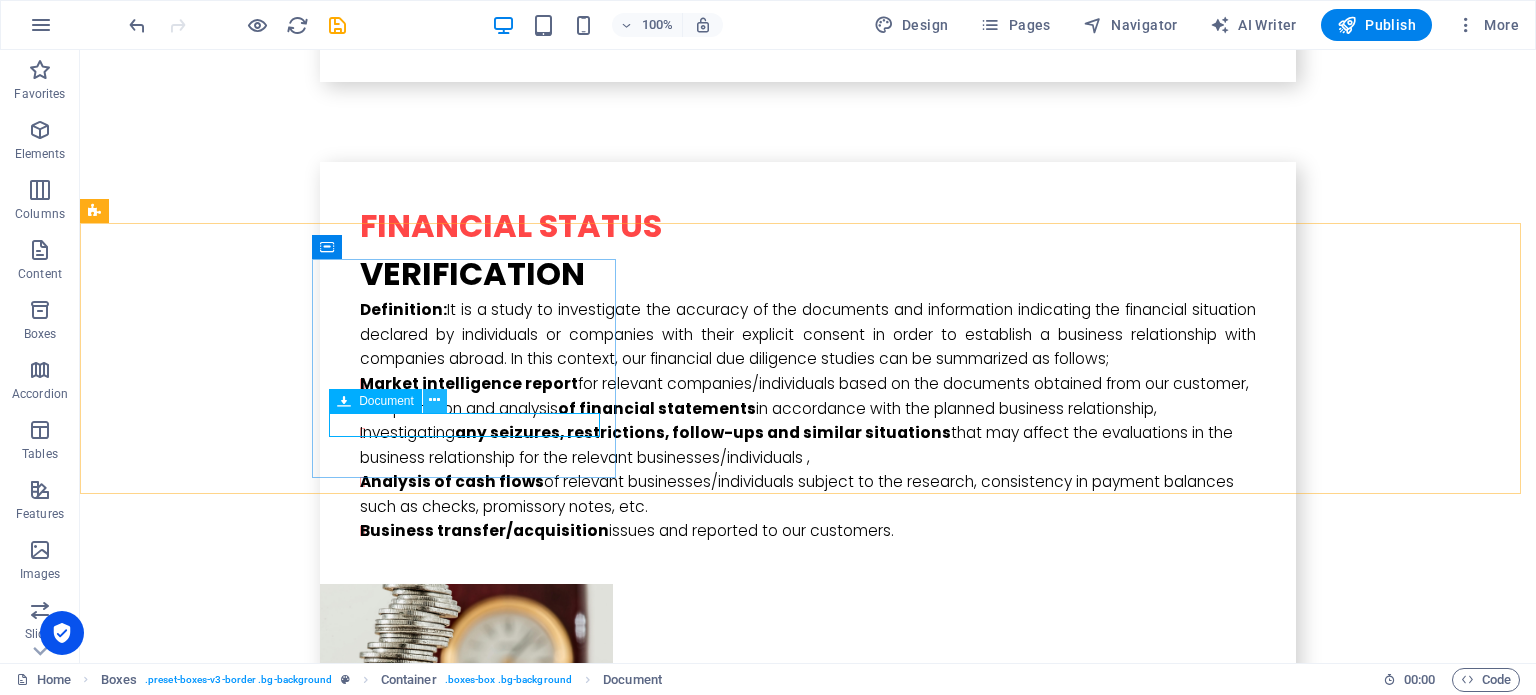 click at bounding box center [434, 400] 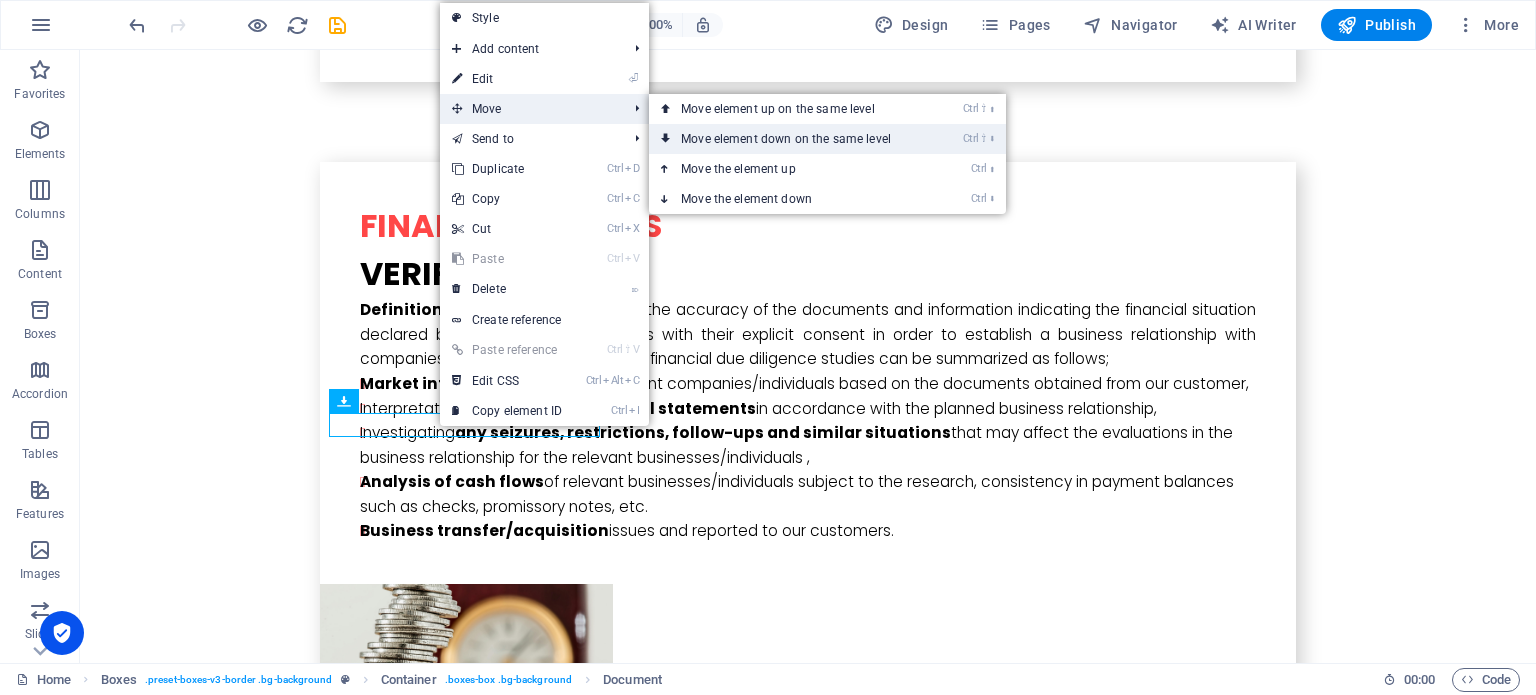 click on "Ctrl ⇧ ⬇  Move element down on the same level" at bounding box center [790, 139] 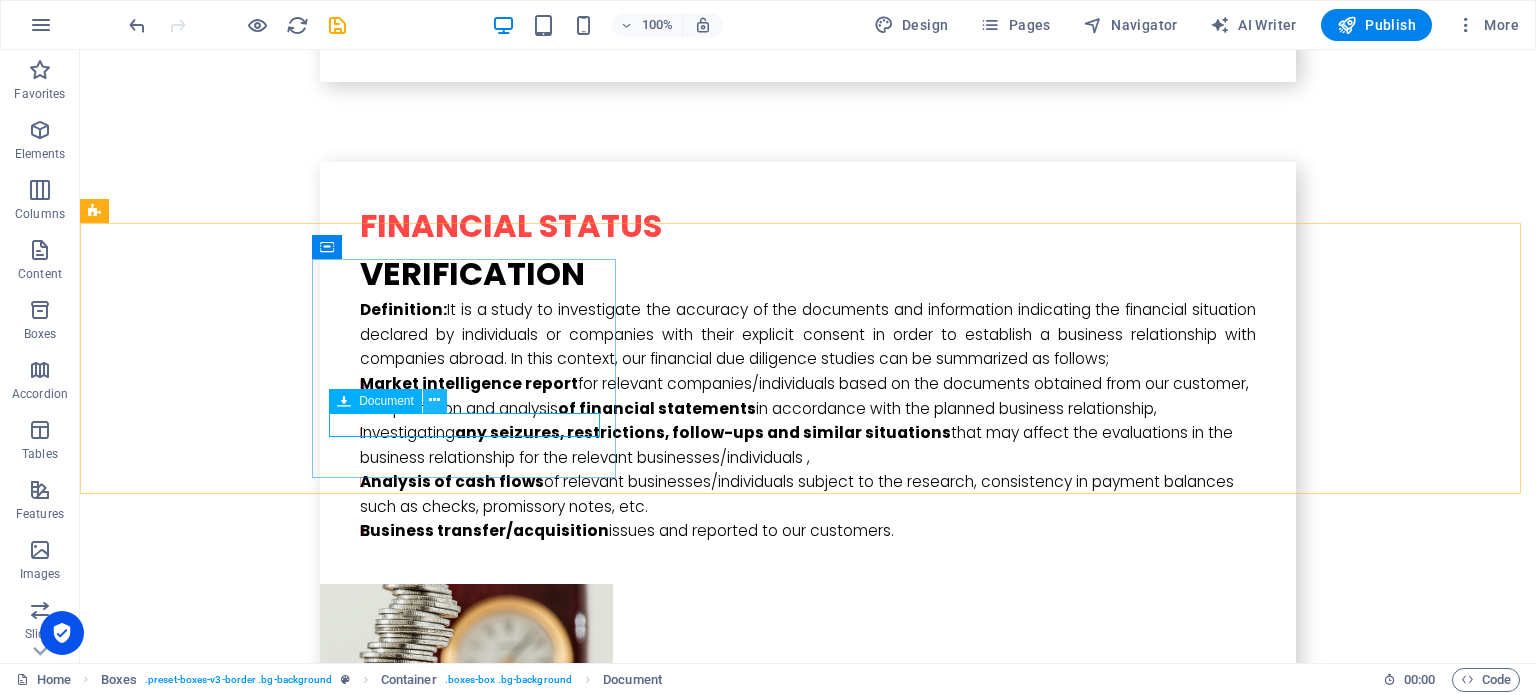 click at bounding box center (434, 400) 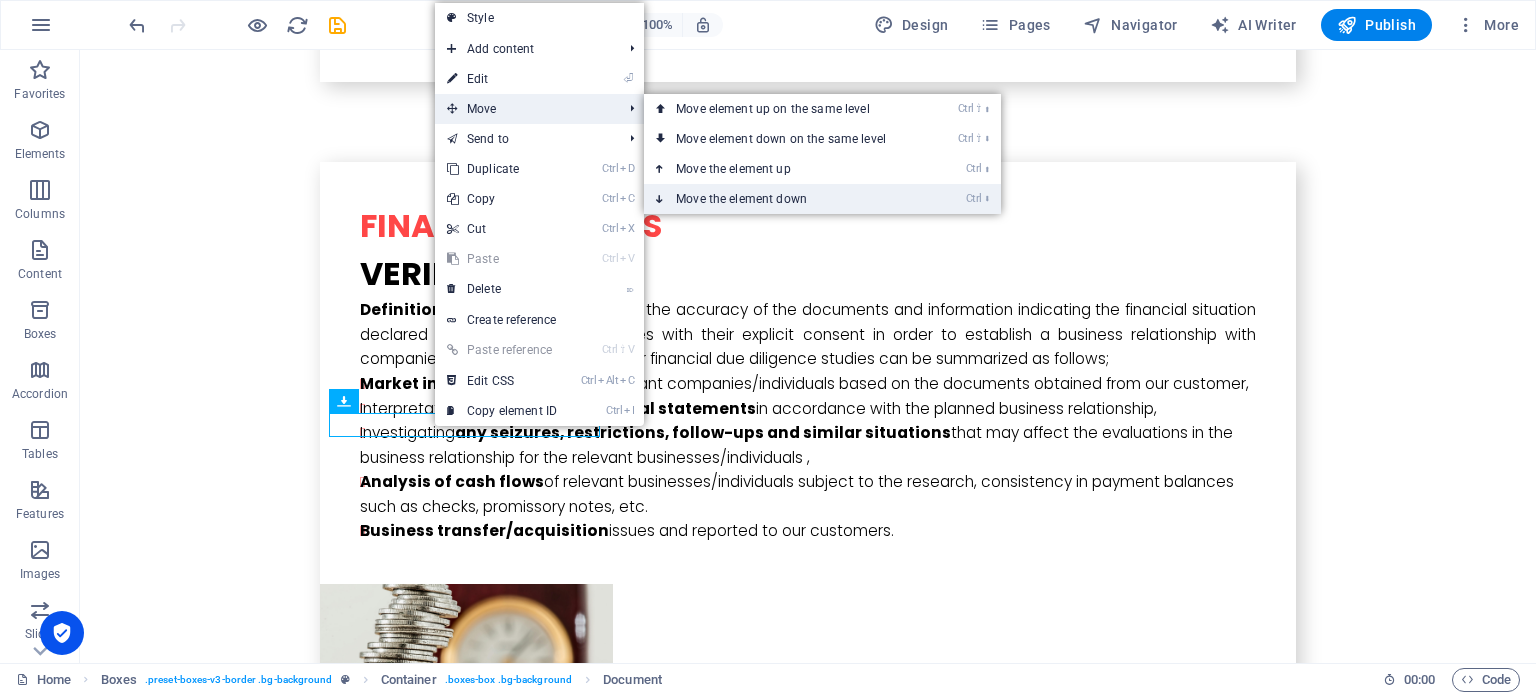click on "Ctrl ⬇  Move the element down" at bounding box center (785, 199) 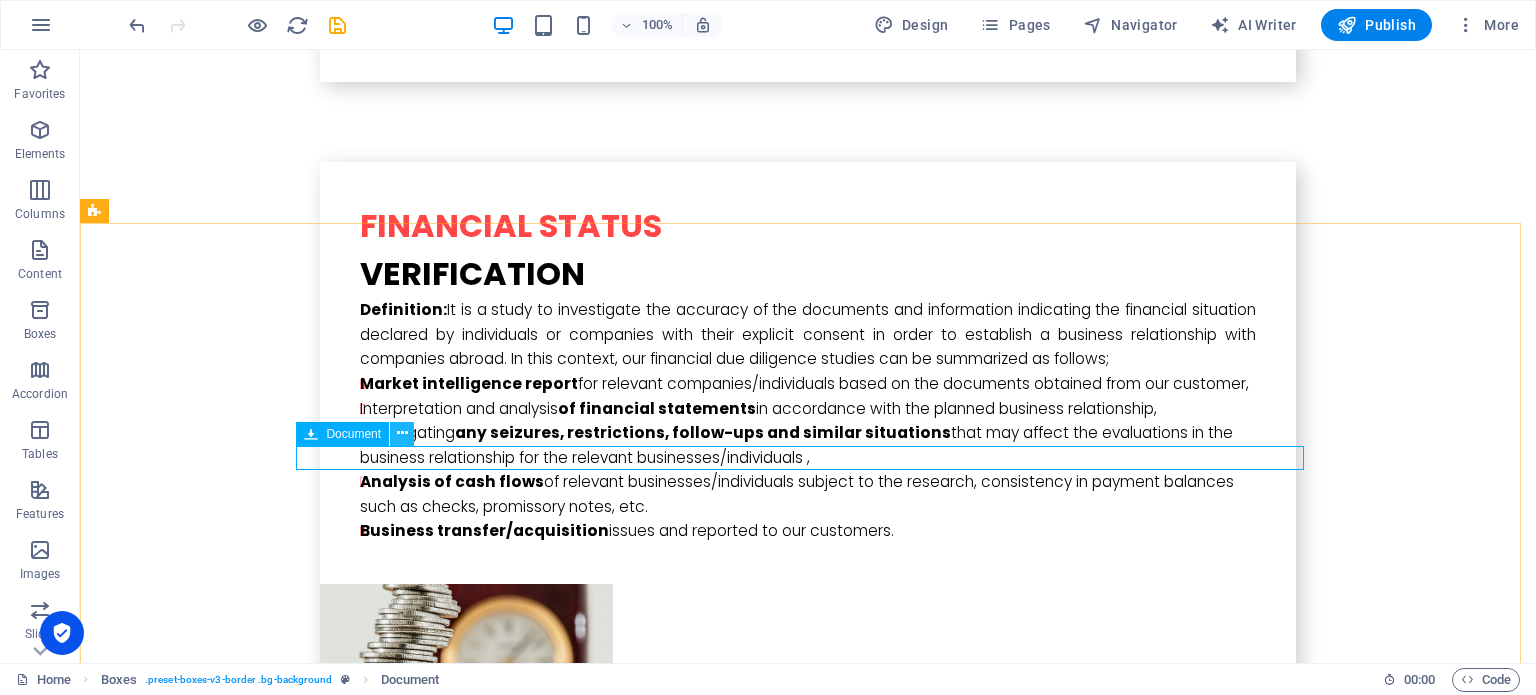 click at bounding box center (402, 434) 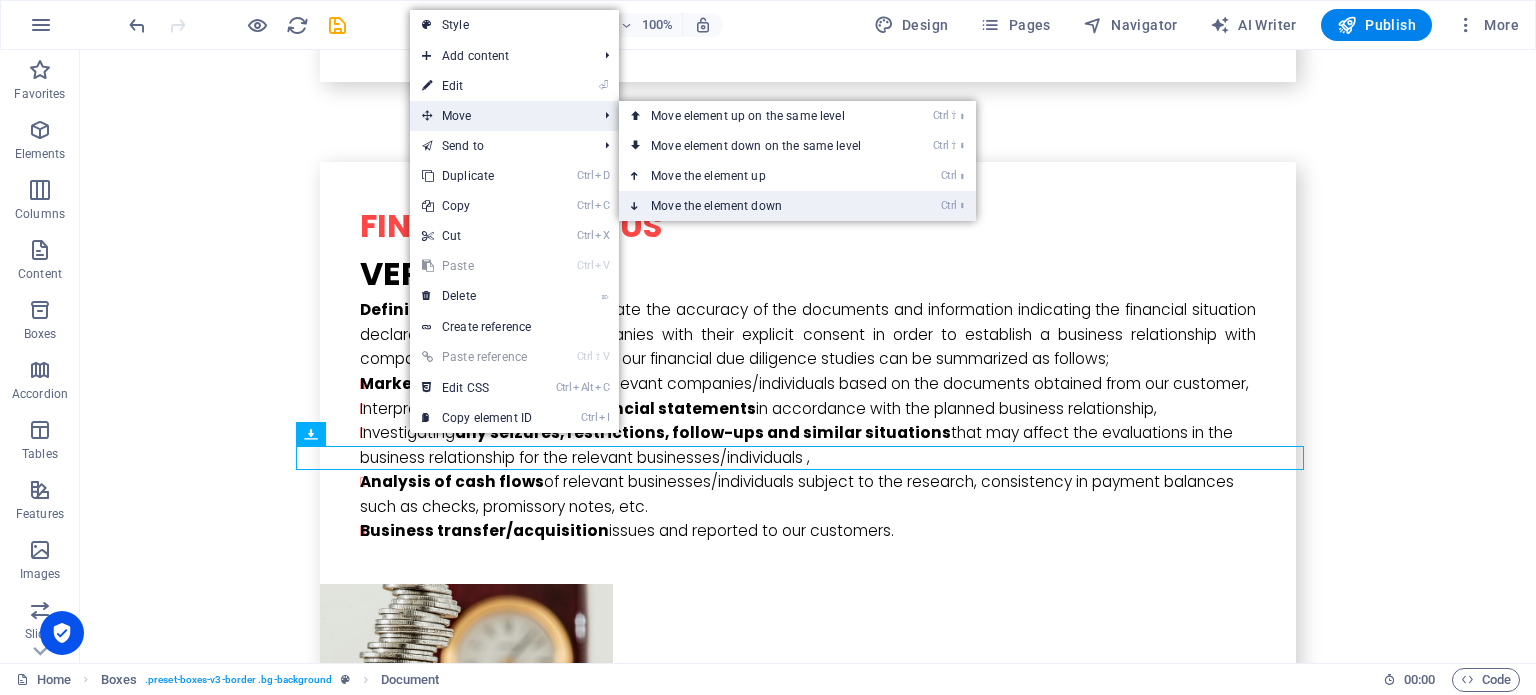 click on "Ctrl ⬇  Move the element down" at bounding box center (760, 206) 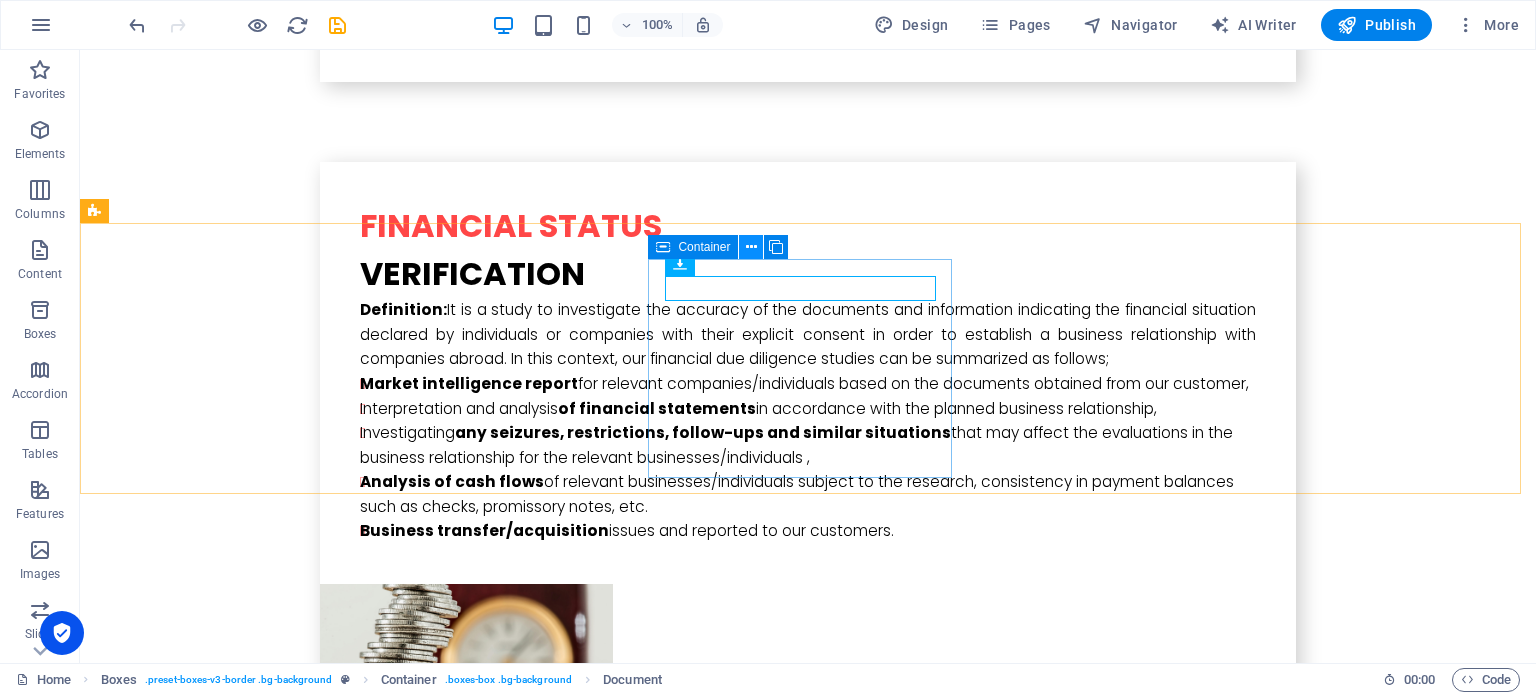 click at bounding box center [751, 247] 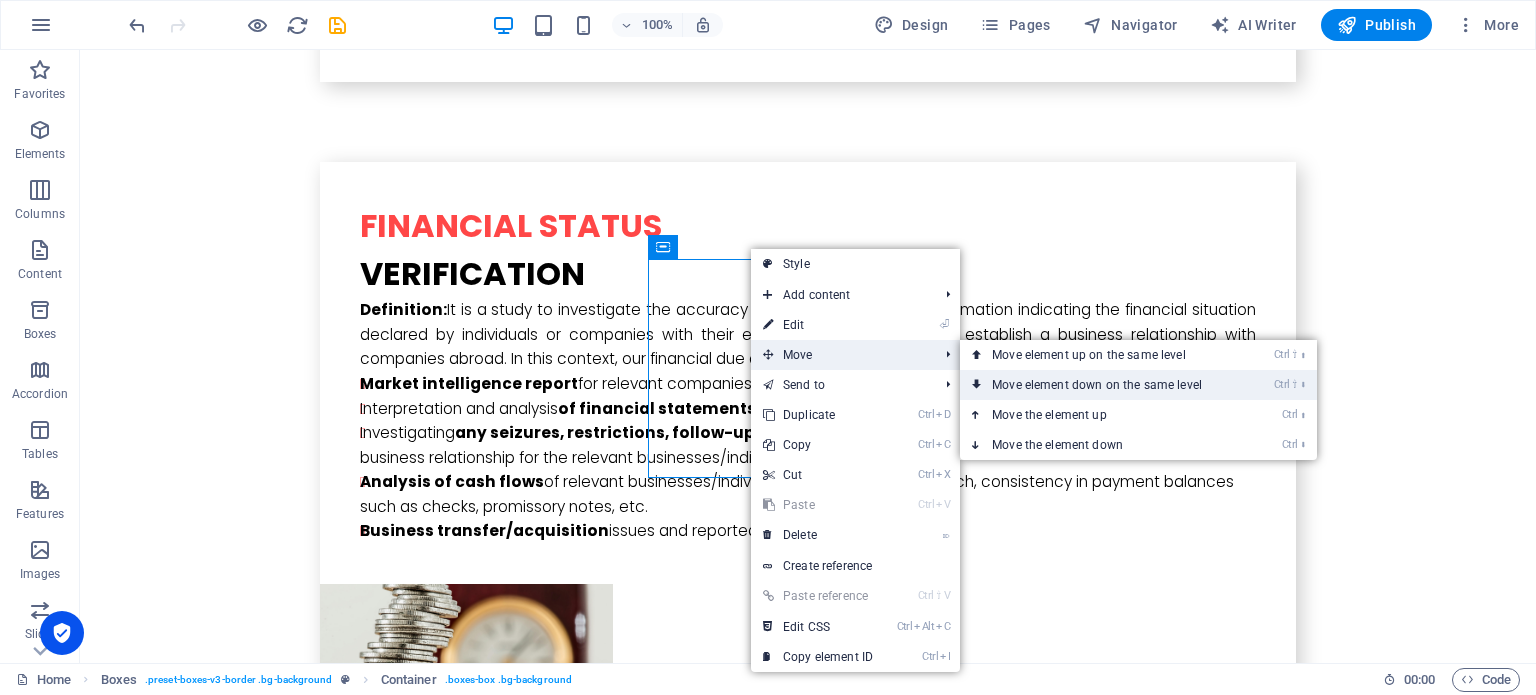 click on "Ctrl ⇧ ⬇  Move element down on the same level" at bounding box center [1101, 385] 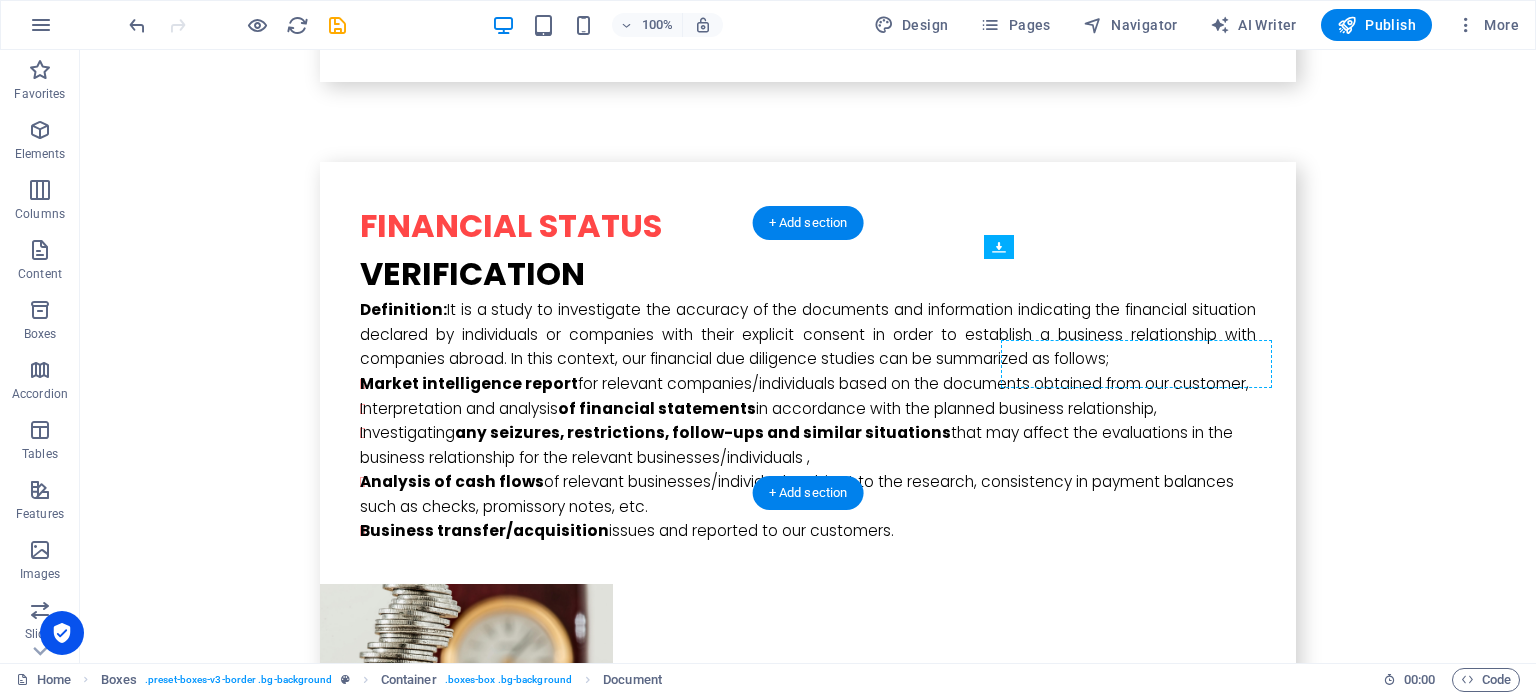 drag, startPoint x: 1087, startPoint y: 285, endPoint x: 1085, endPoint y: 411, distance: 126.01587 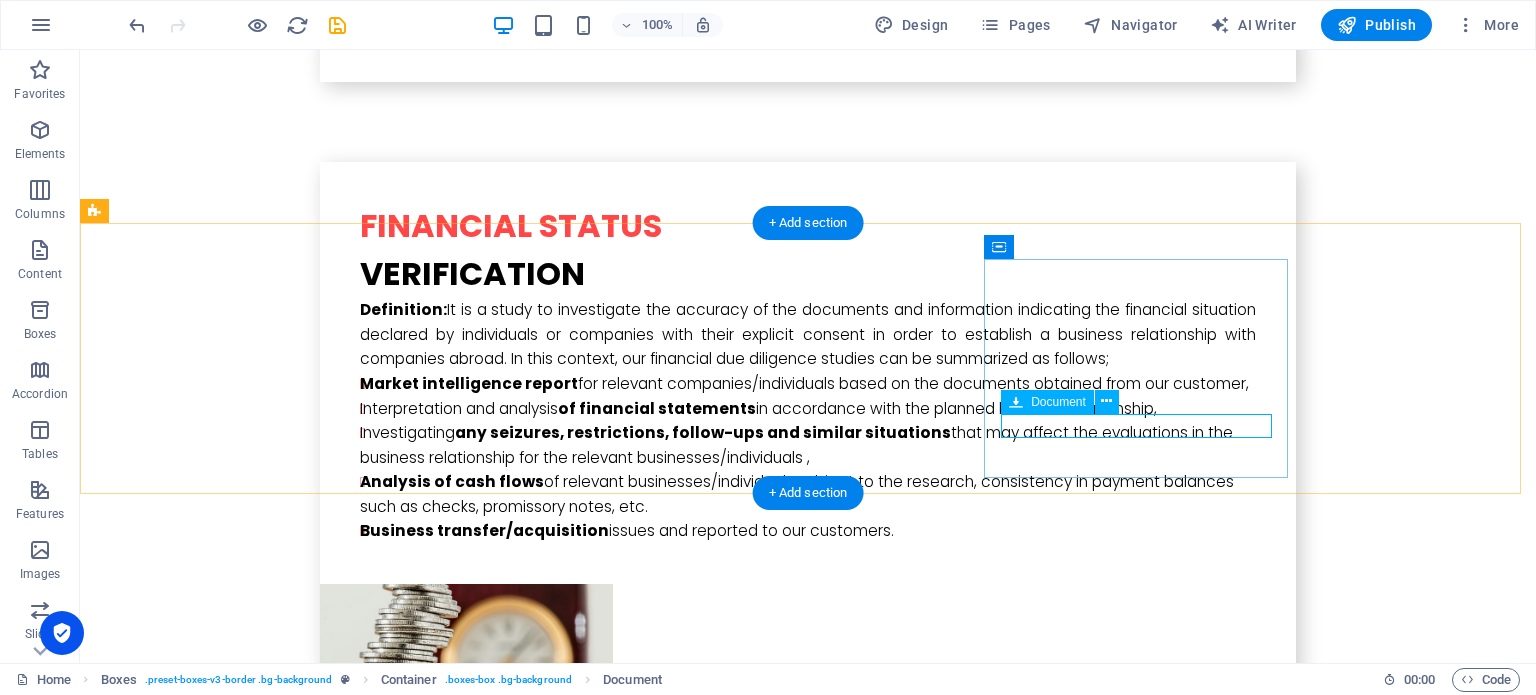 click on "New document" at bounding box center [232, 4159] 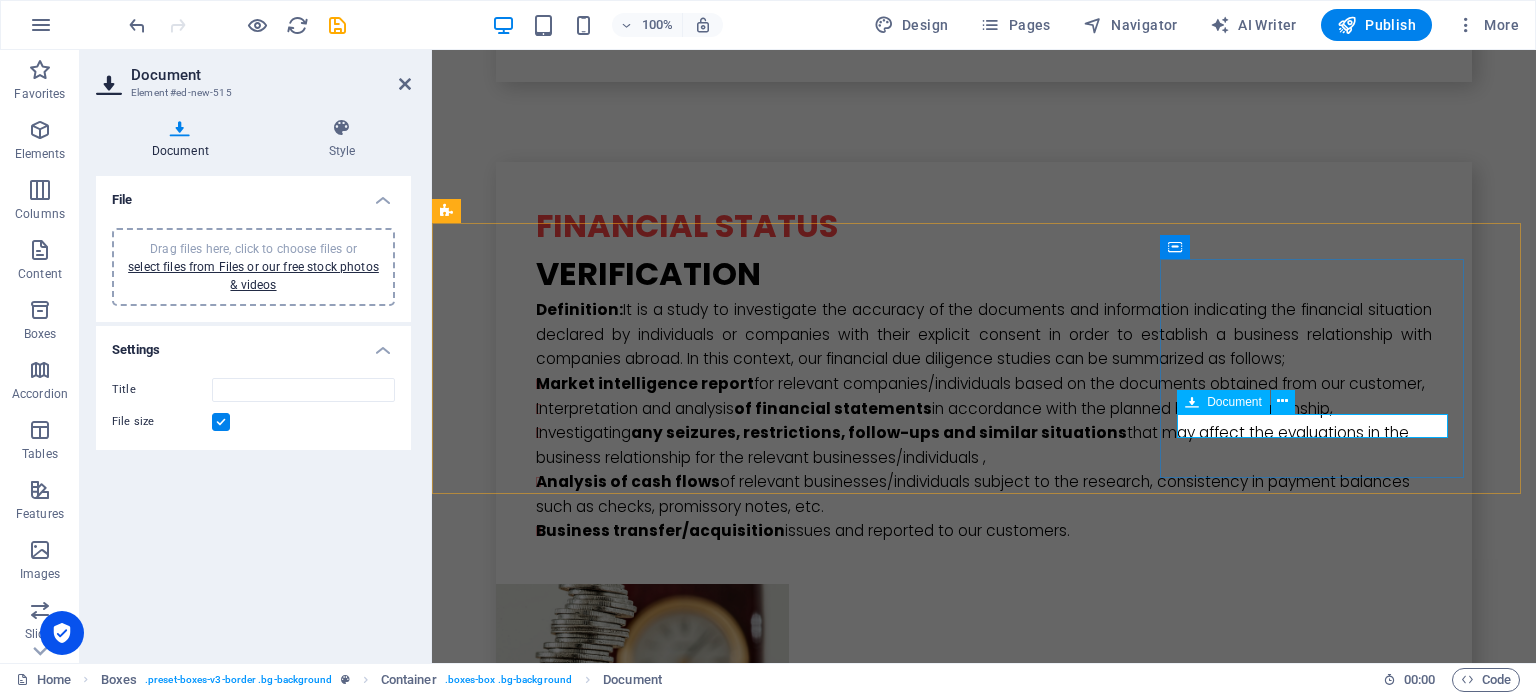 click on "New document" at bounding box center (584, 4159) 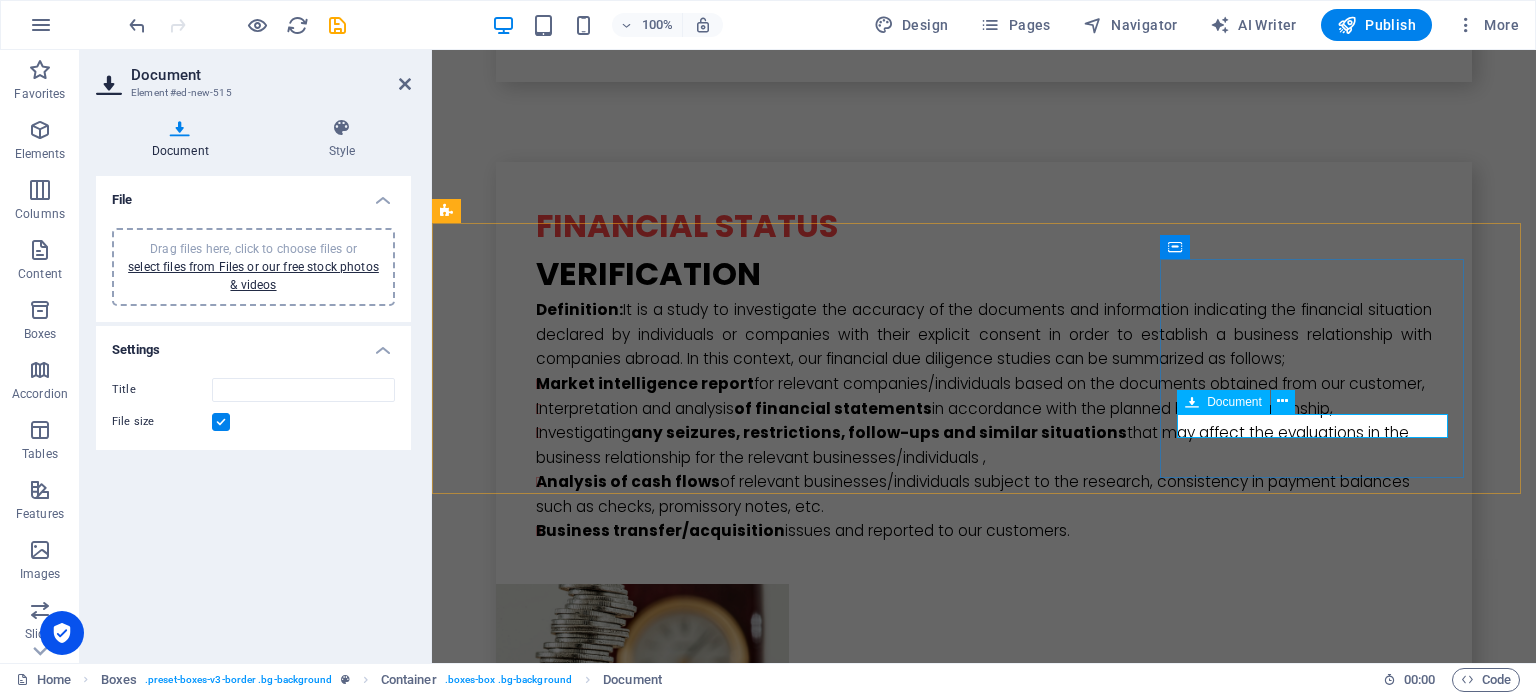 click on "New document" at bounding box center [584, 4159] 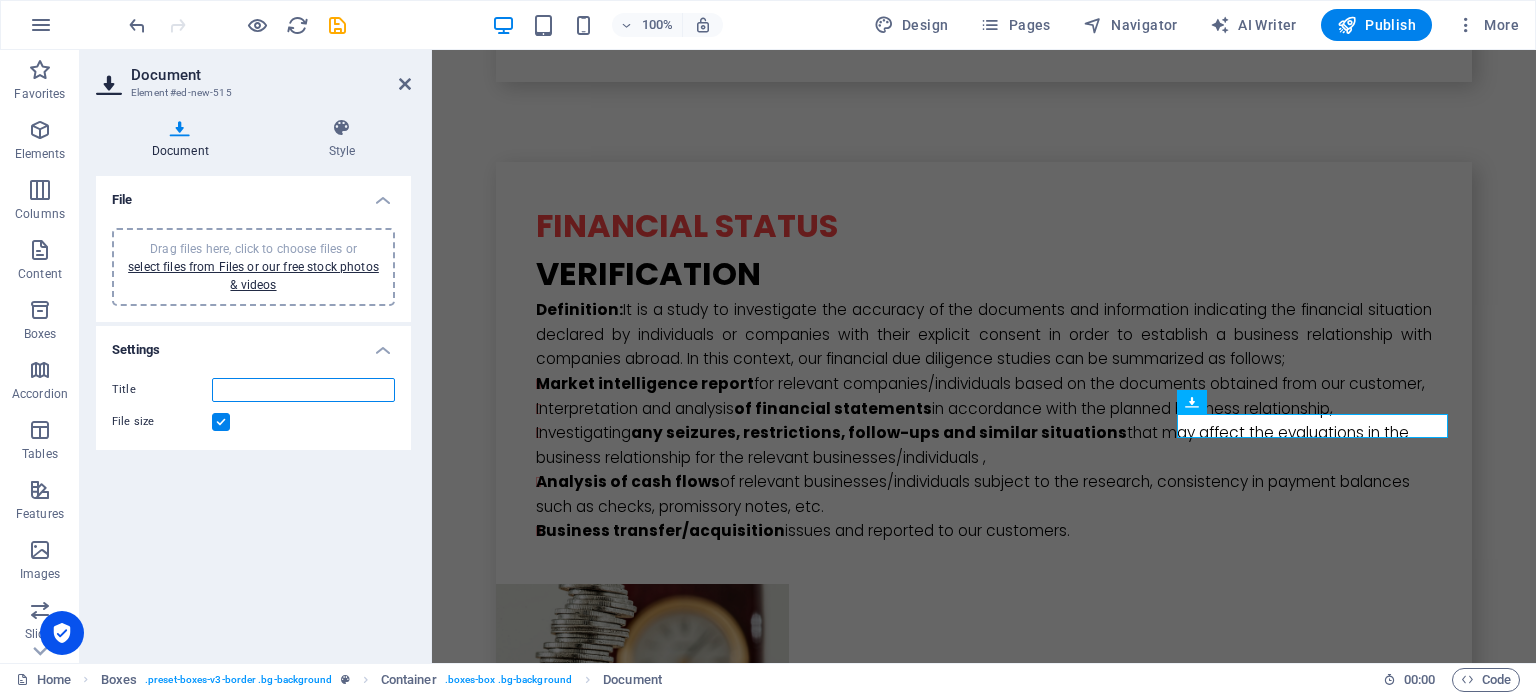 click on "Title" at bounding box center [303, 390] 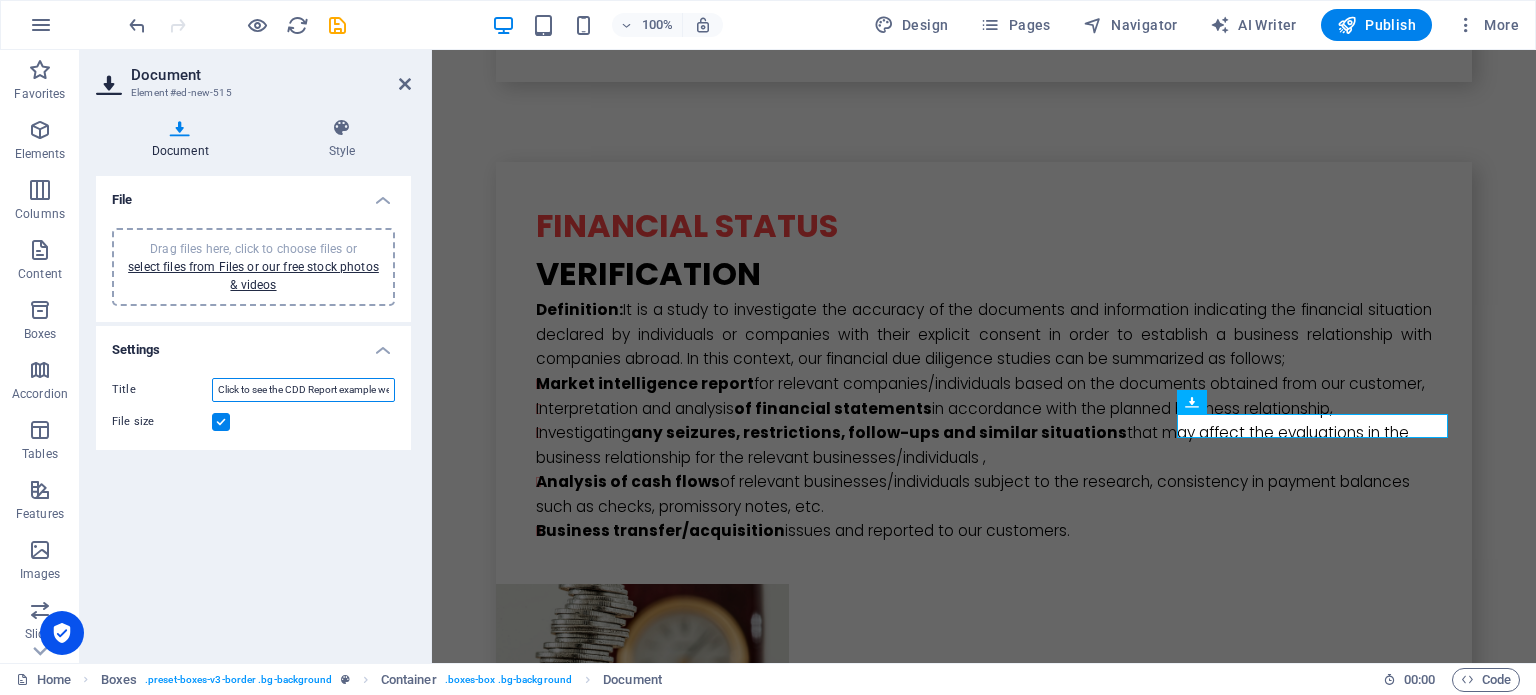 scroll, scrollTop: 0, scrollLeft: 50, axis: horizontal 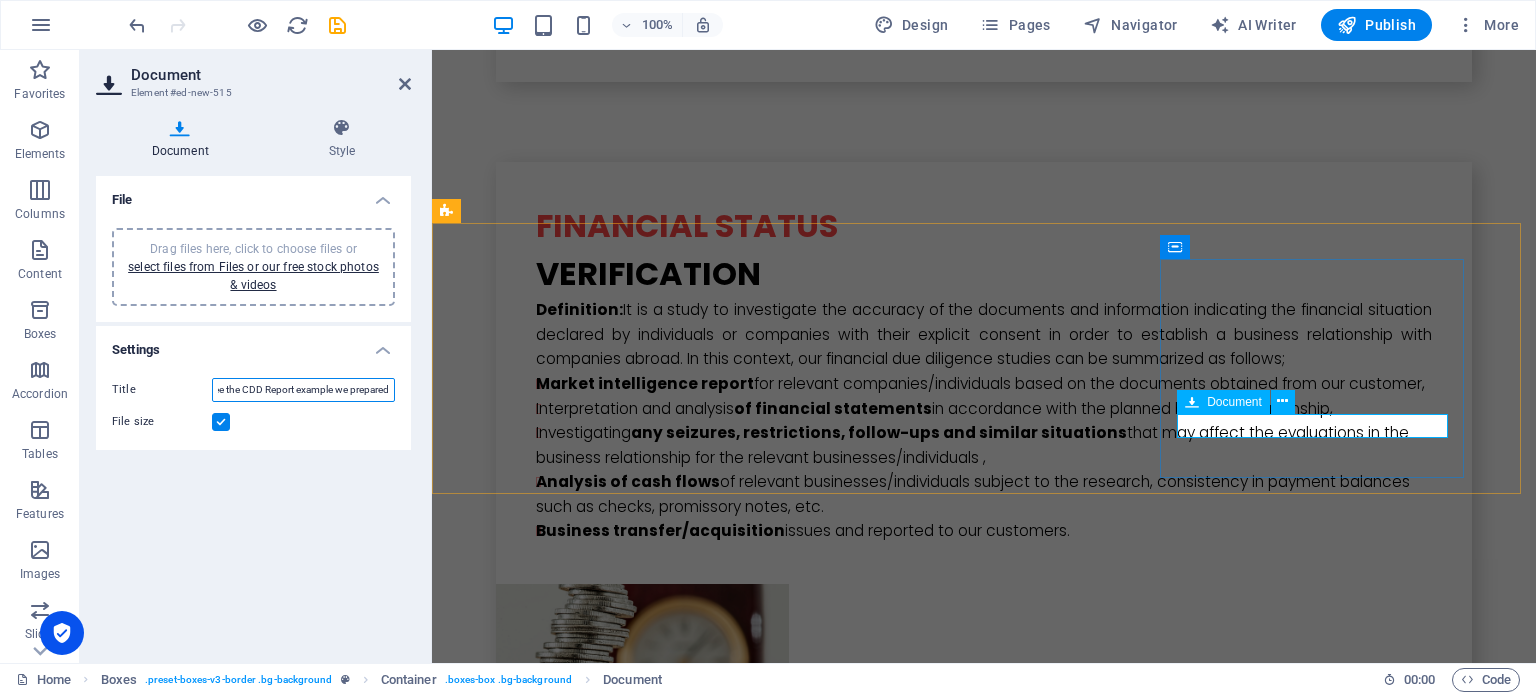 type on "Click to see the CDD Report example we prepared" 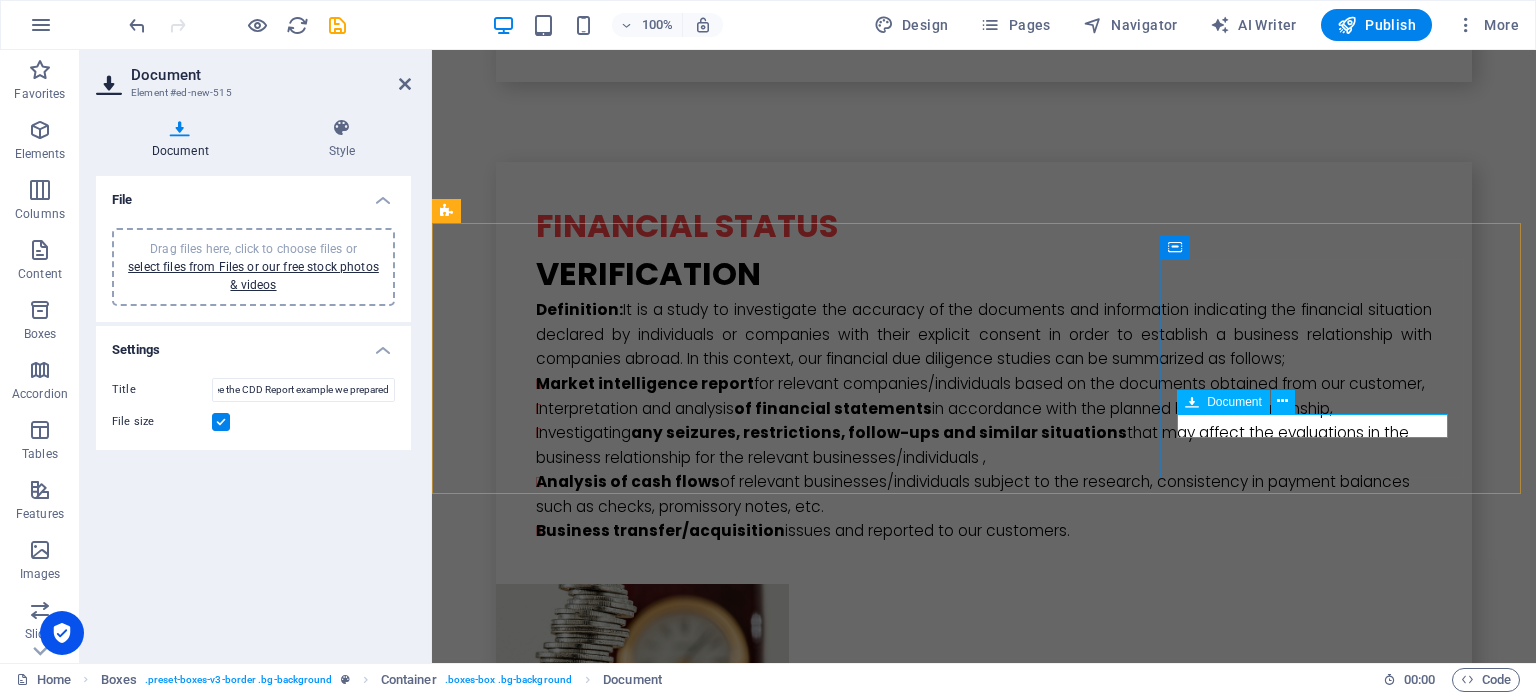 click on "New document" at bounding box center (584, 4159) 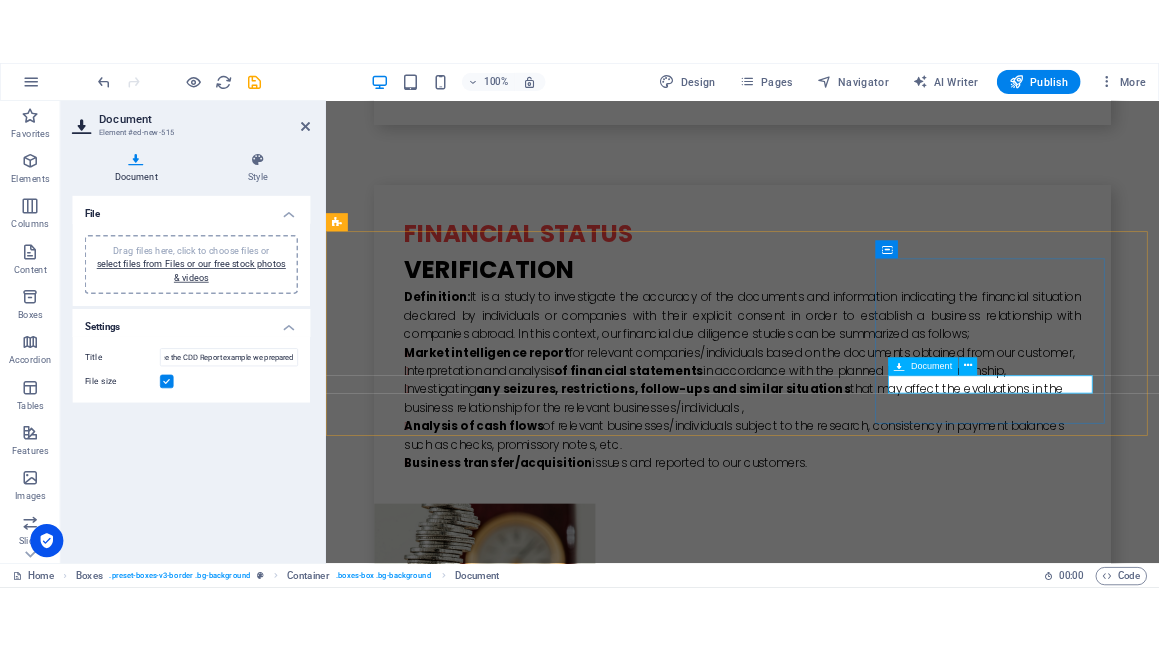 scroll, scrollTop: 0, scrollLeft: 0, axis: both 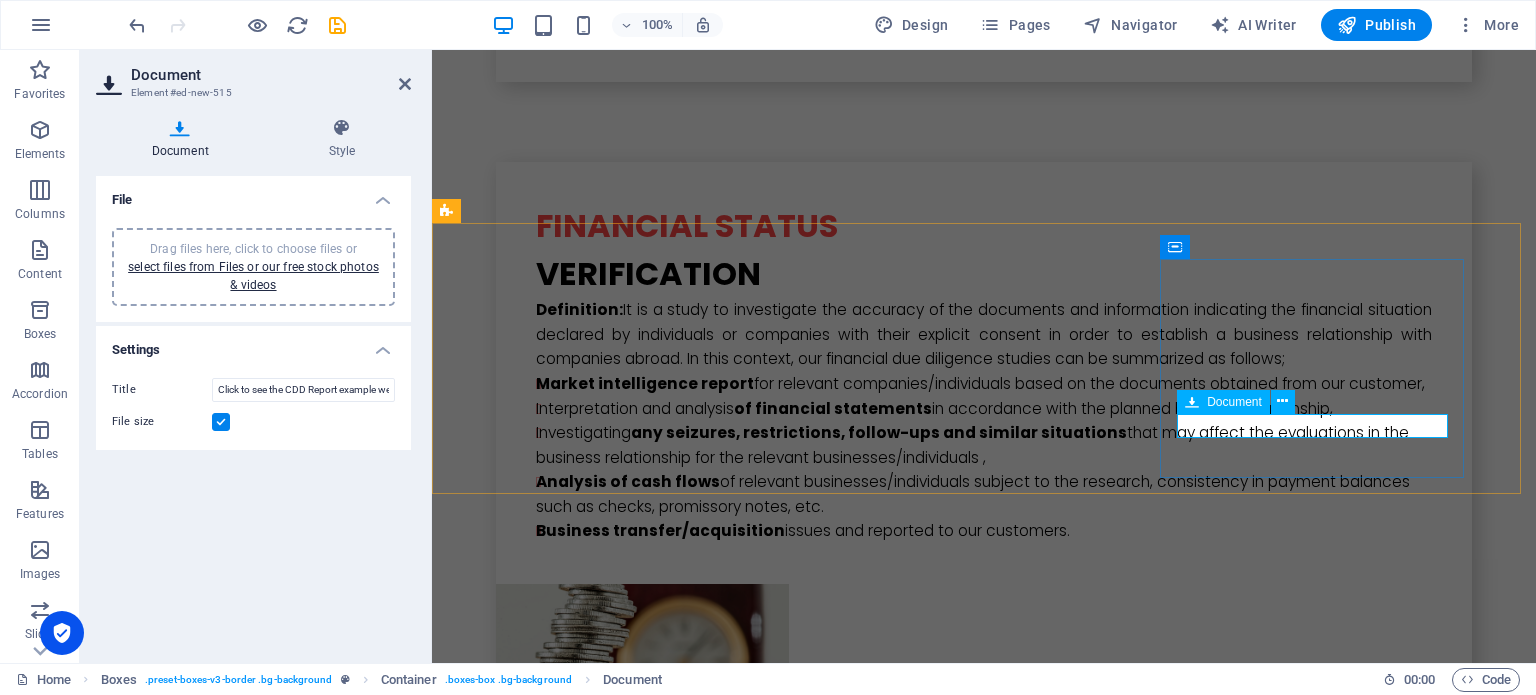 click on "New document" at bounding box center [584, 4159] 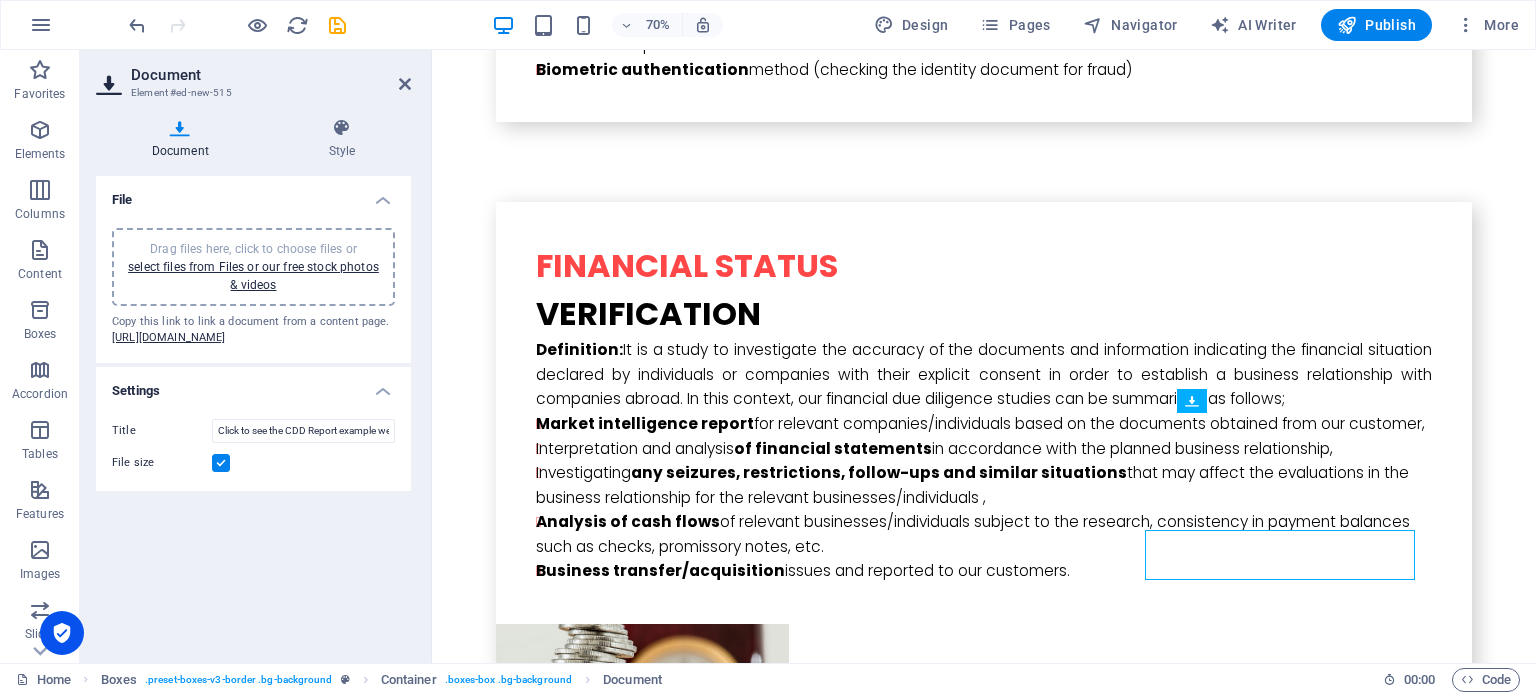 scroll, scrollTop: 6467, scrollLeft: 0, axis: vertical 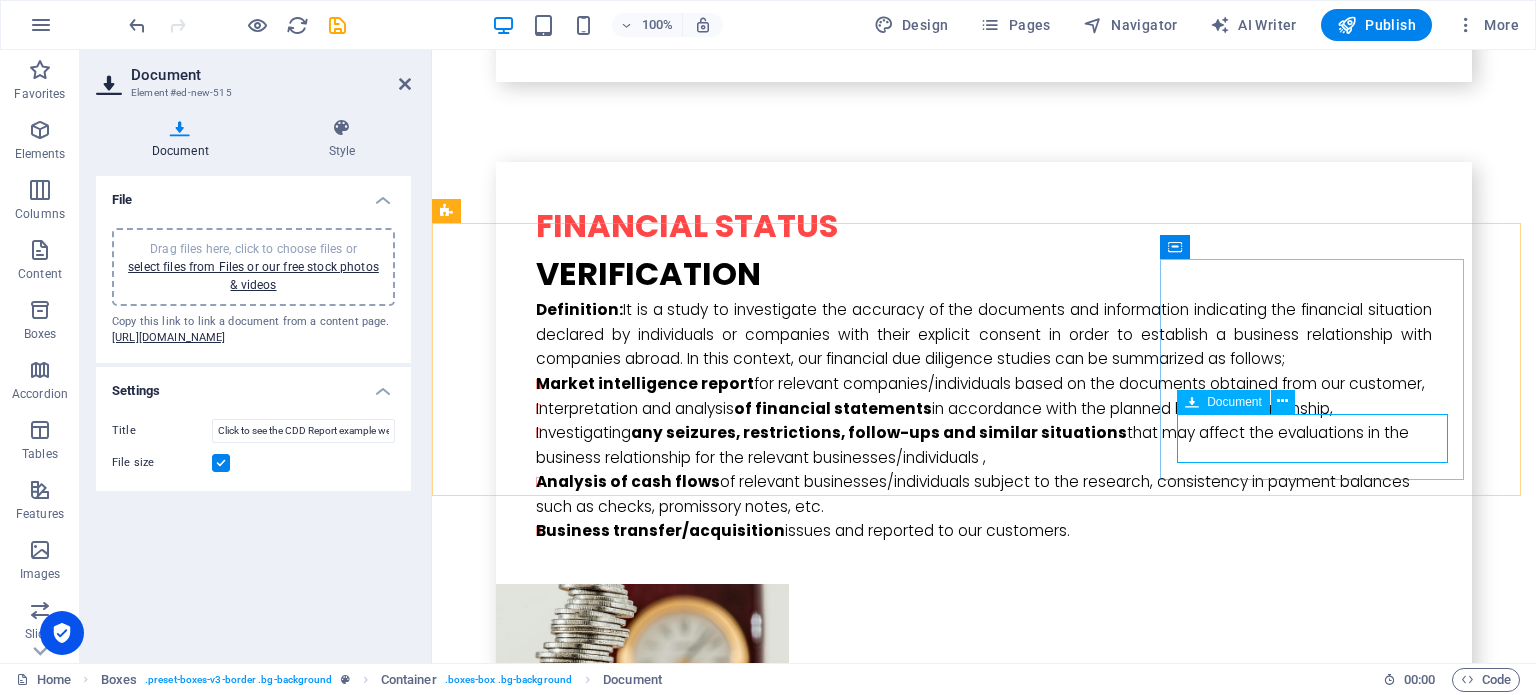 click on "Click to see the CDD Report example we prepared    129.29 KB" at bounding box center (584, 4171) 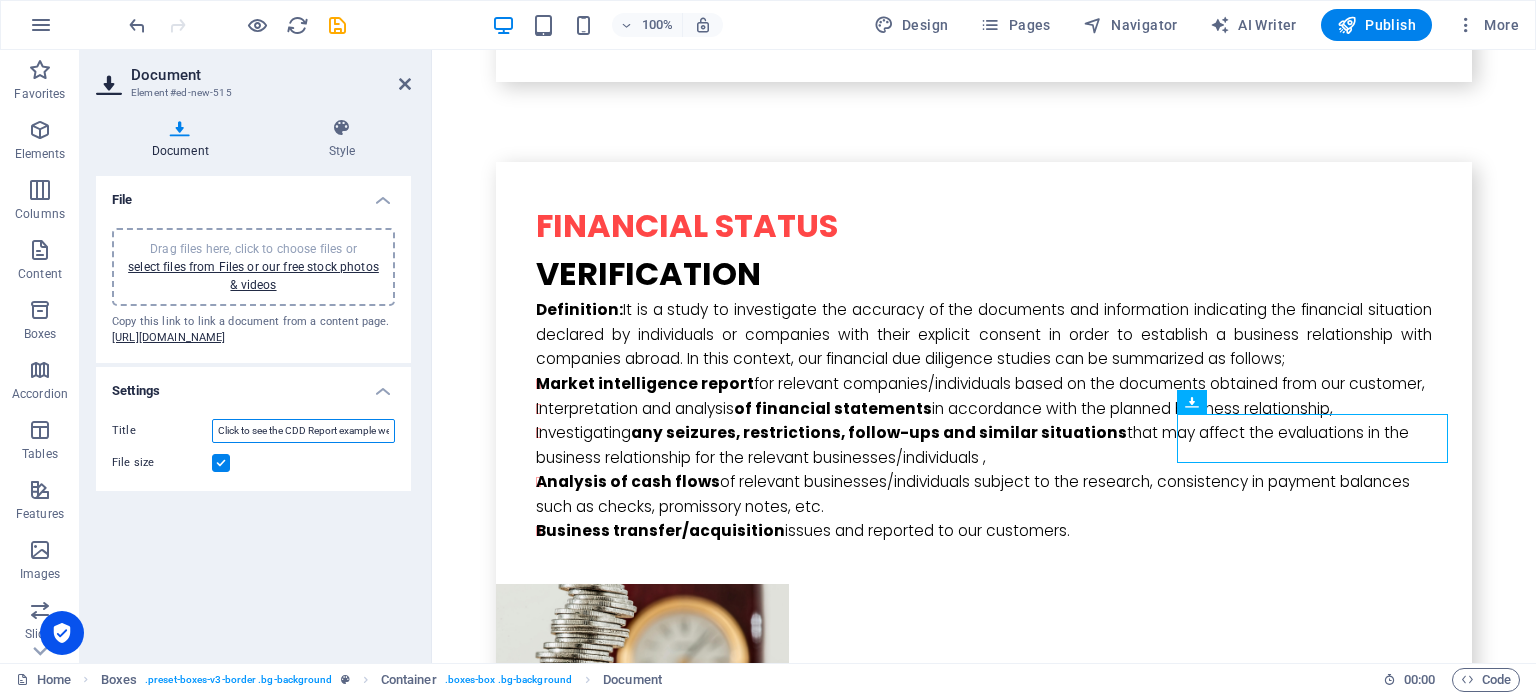 click on "Click to see the CDD Report example we prepared" at bounding box center (303, 431) 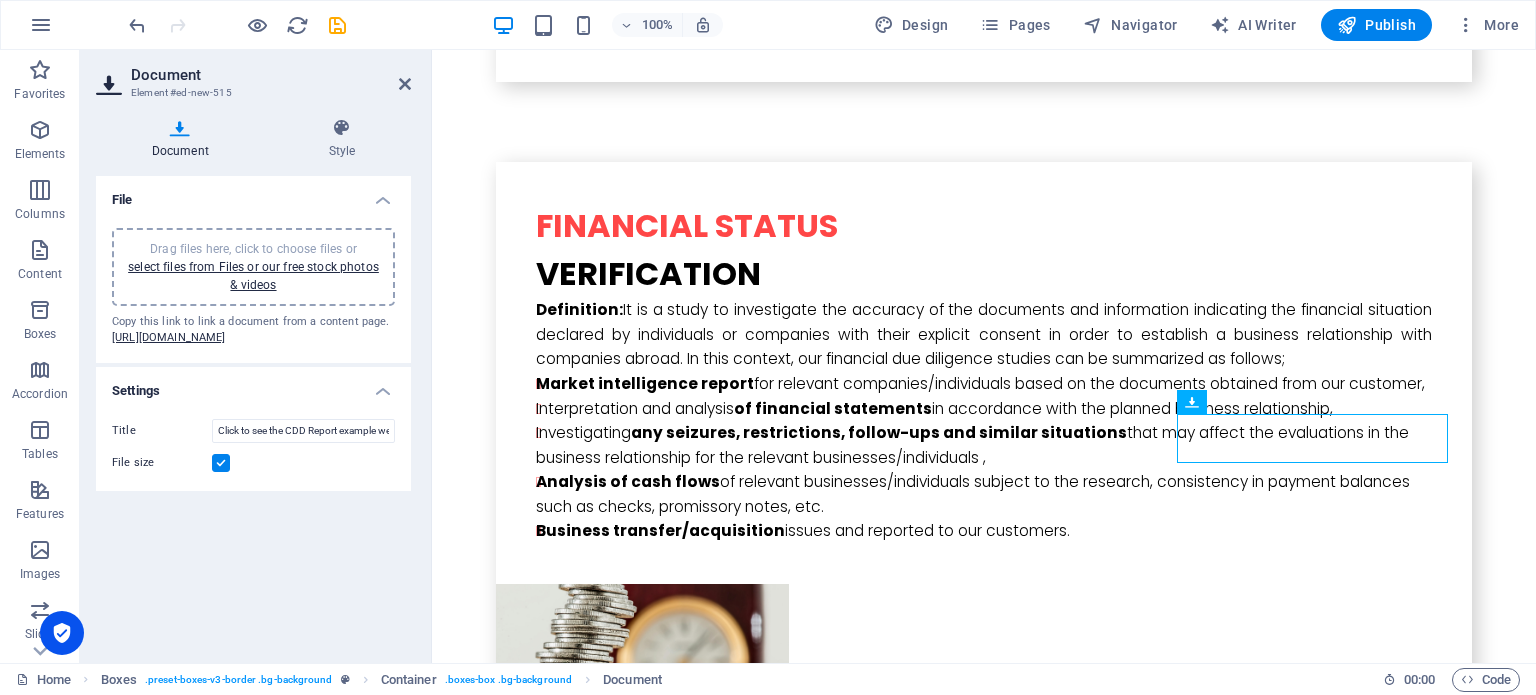 click at bounding box center [221, 463] 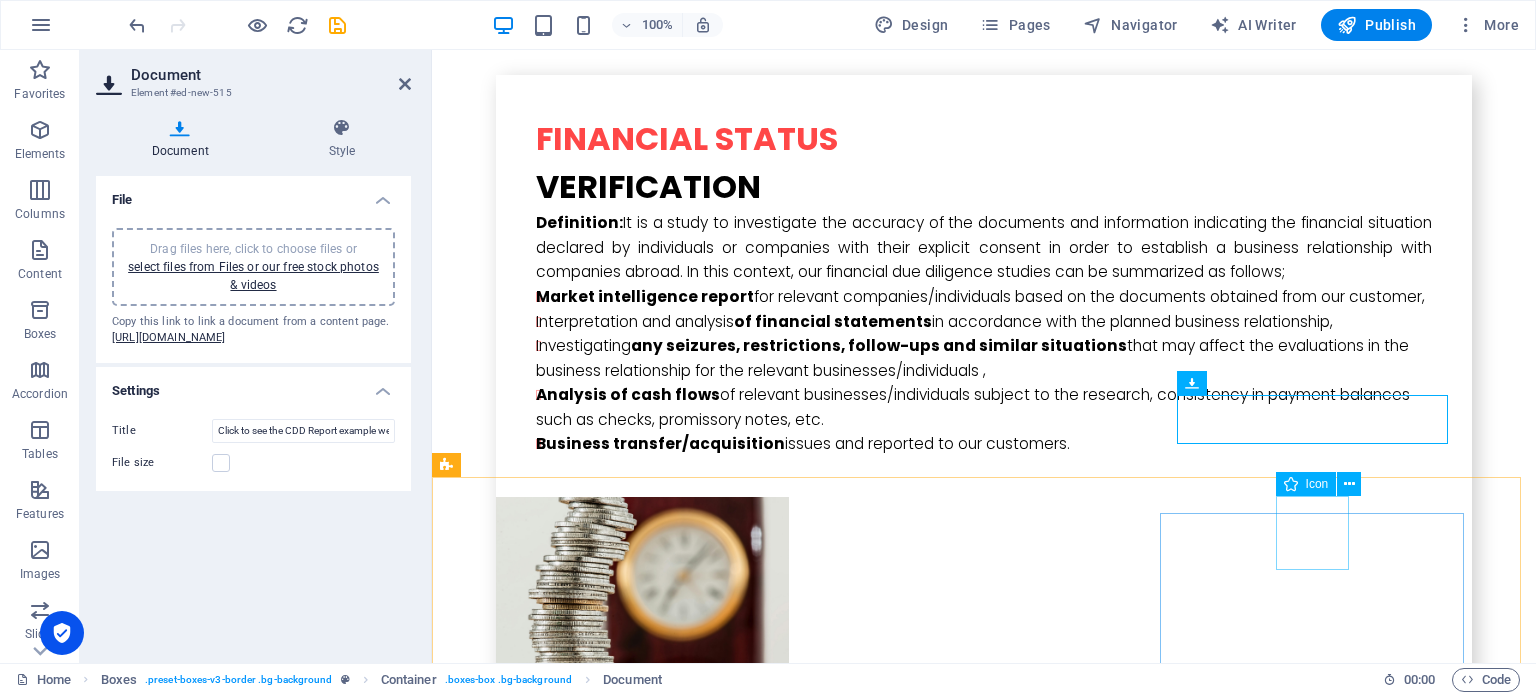 scroll, scrollTop: 6667, scrollLeft: 0, axis: vertical 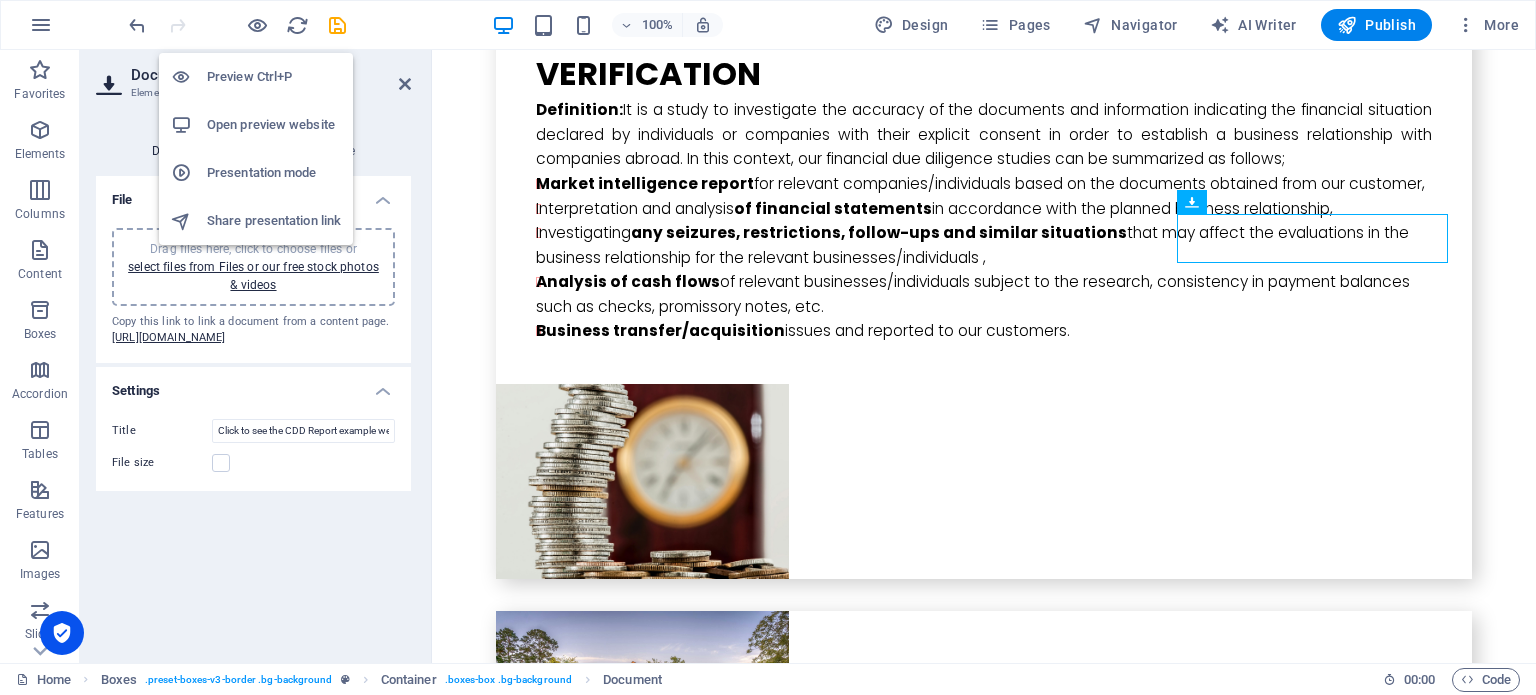 click on "Preview Ctrl+P" at bounding box center (274, 77) 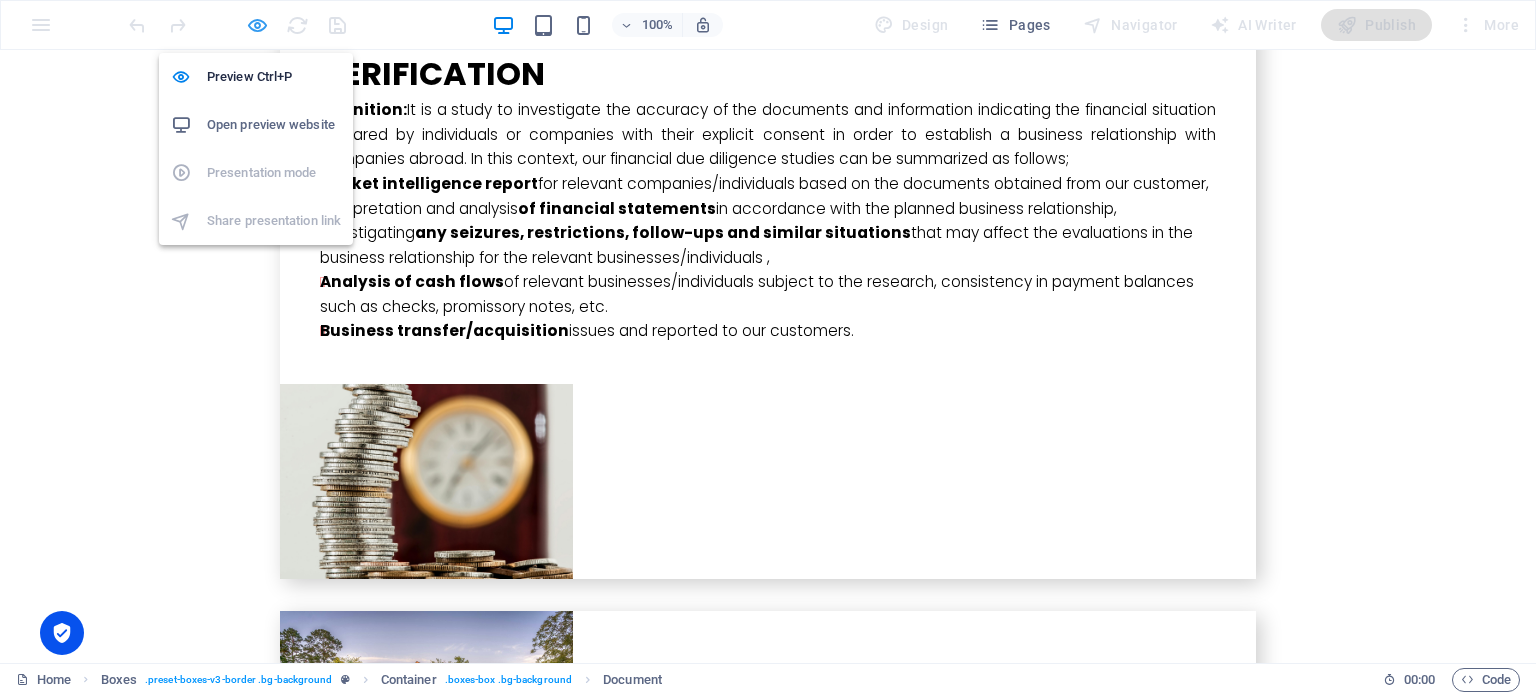 click at bounding box center [257, 25] 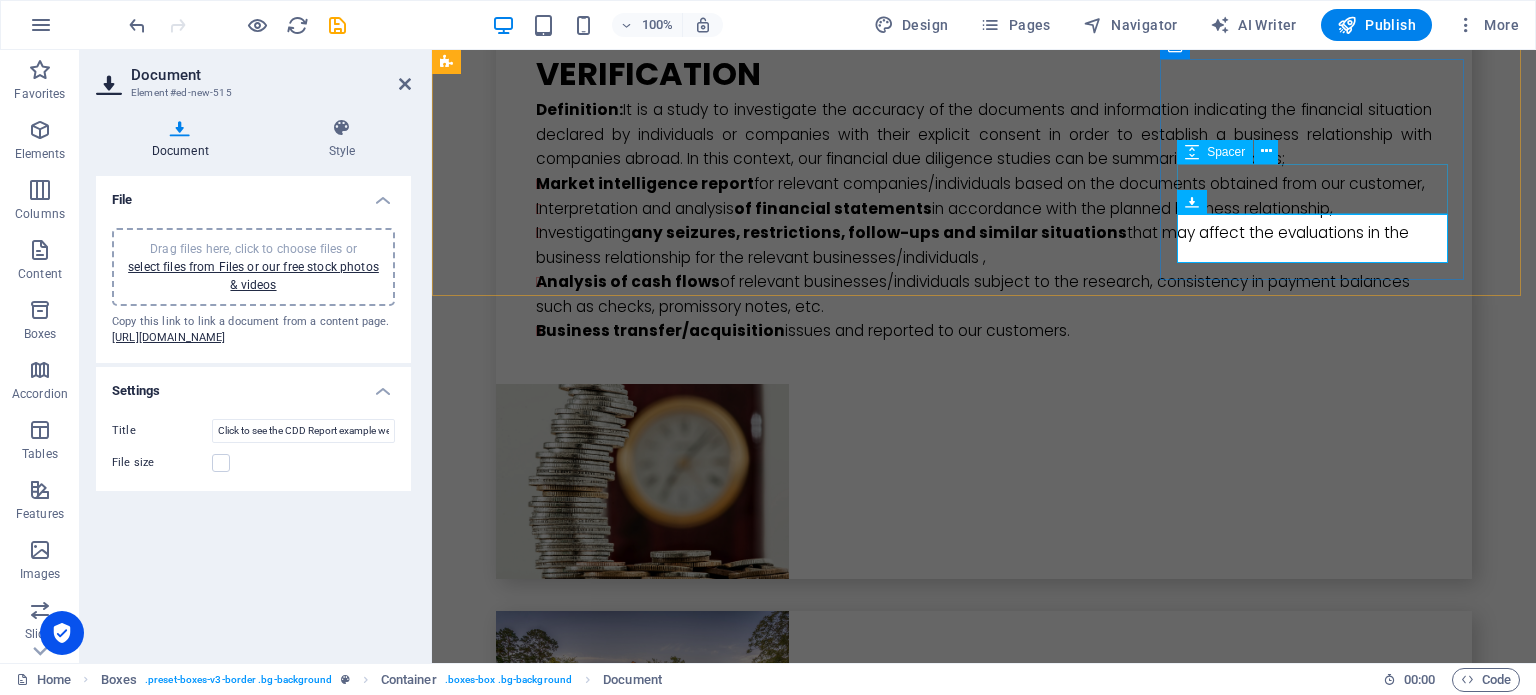 click at bounding box center [584, 3922] 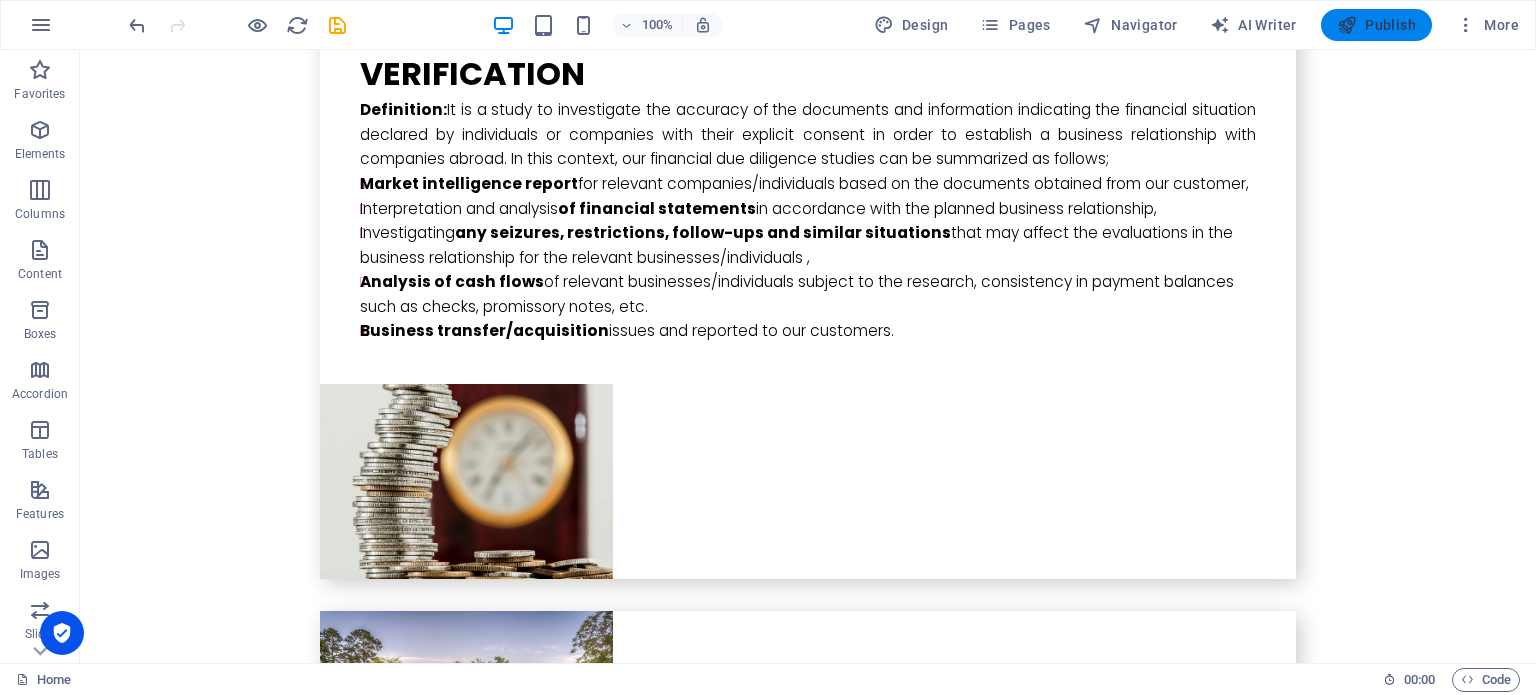 click on "Publish" at bounding box center (1376, 25) 